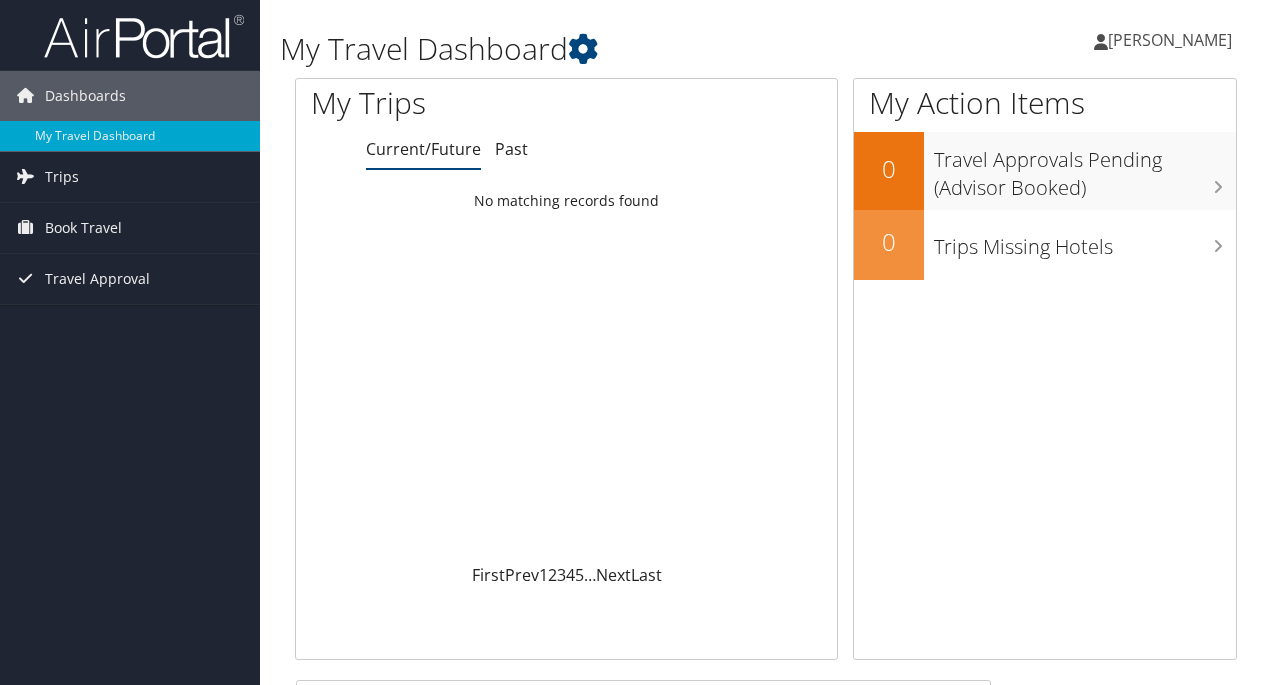 scroll, scrollTop: 0, scrollLeft: 0, axis: both 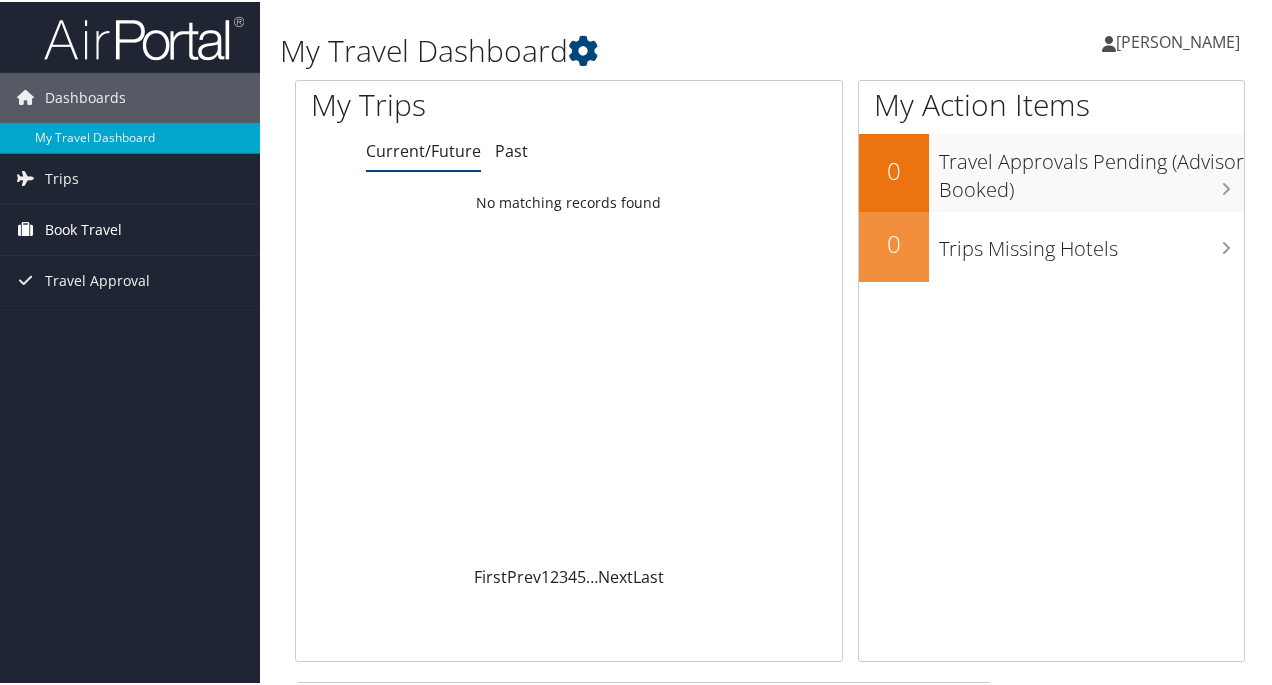 click on "Book Travel" at bounding box center (83, 228) 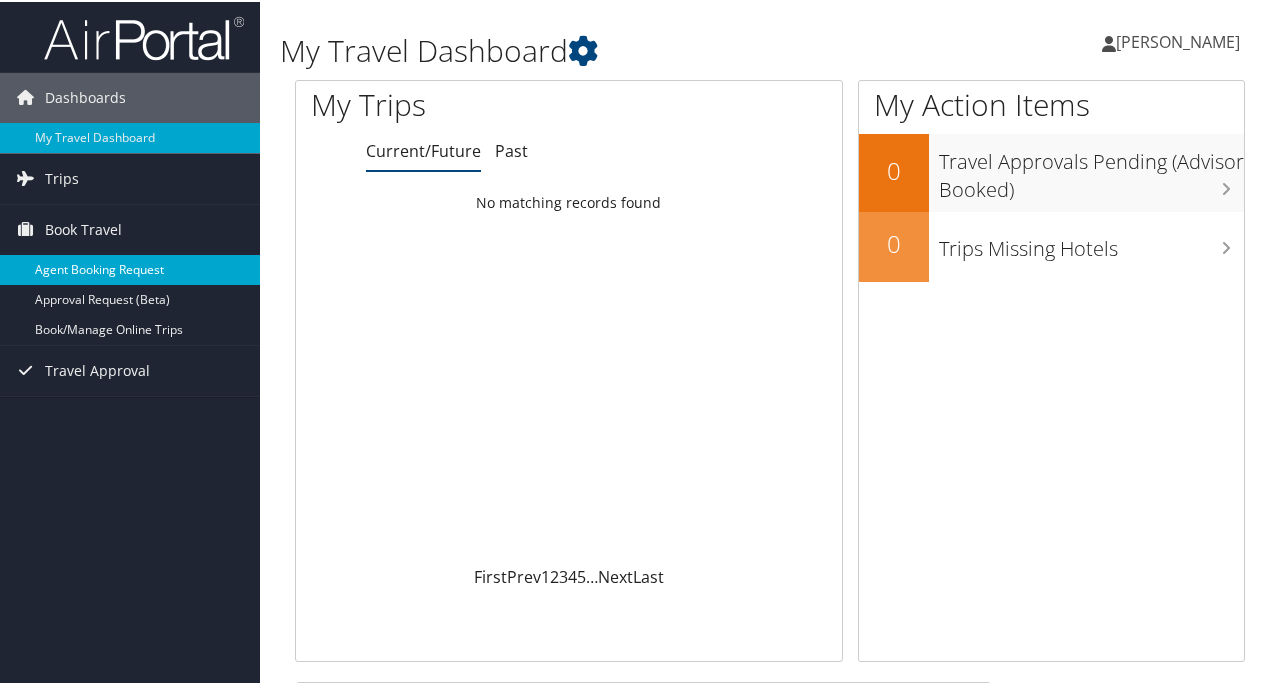 click on "Agent Booking Request" at bounding box center (130, 268) 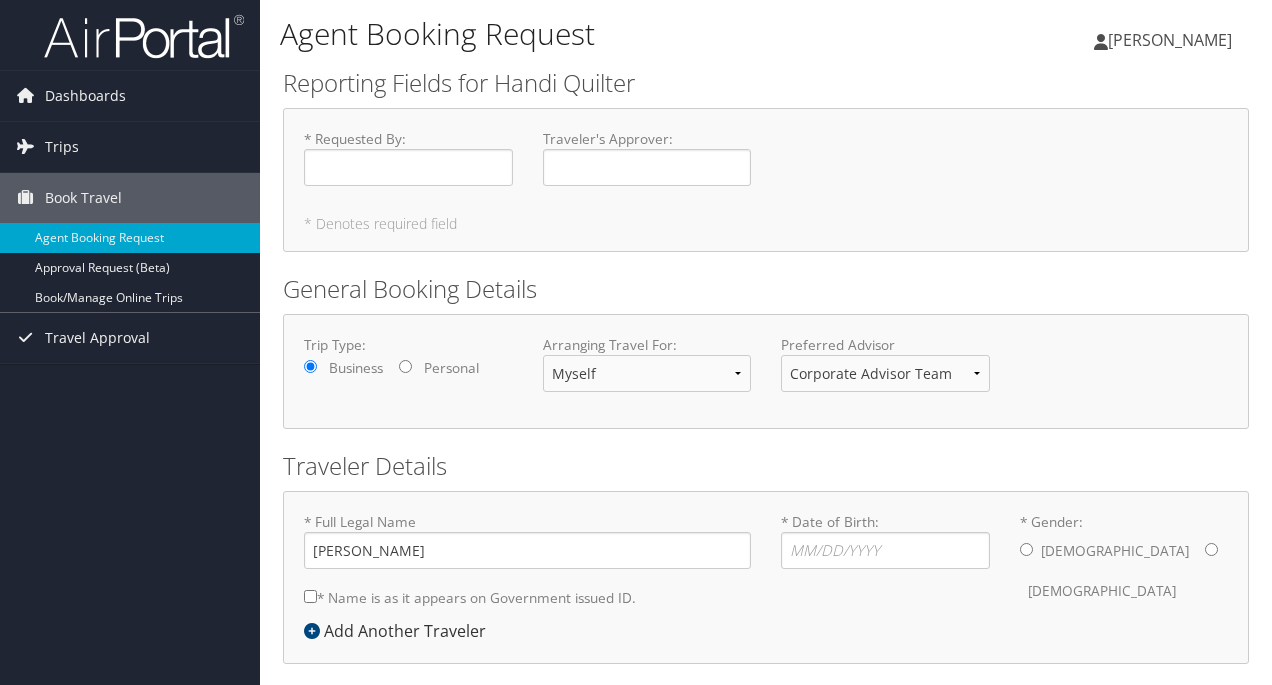 scroll, scrollTop: 0, scrollLeft: 0, axis: both 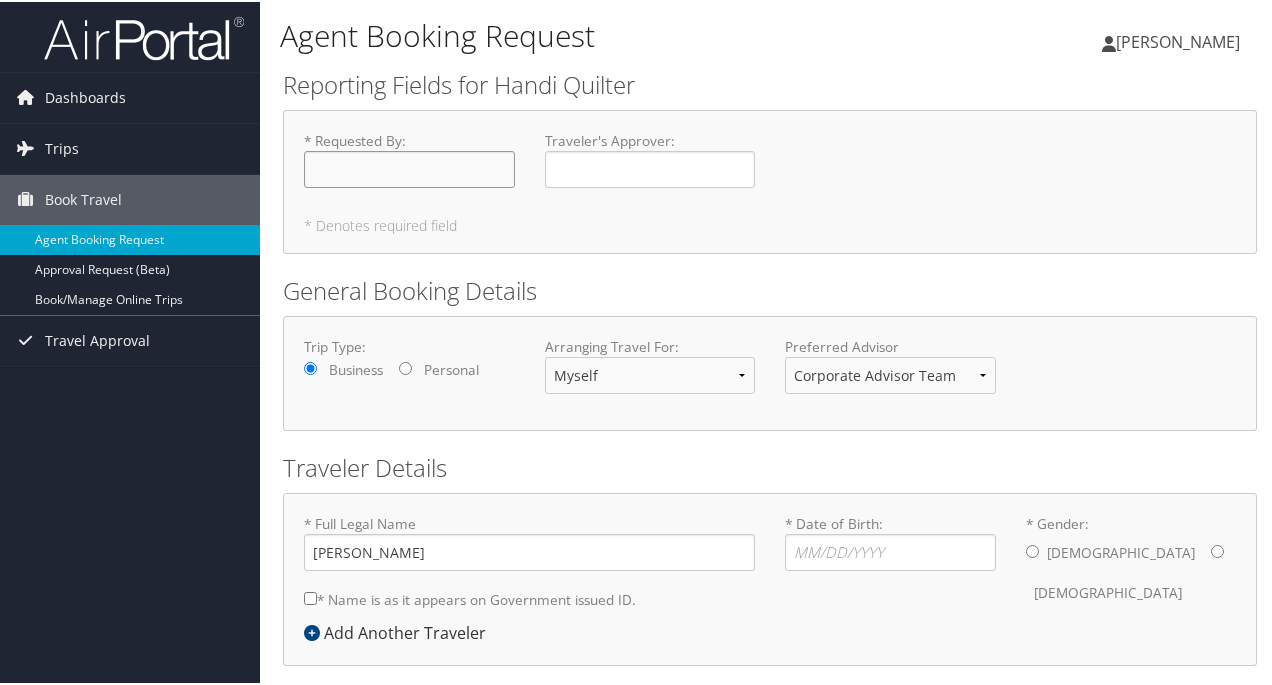 click on "*   Requested By : Required" at bounding box center [409, 167] 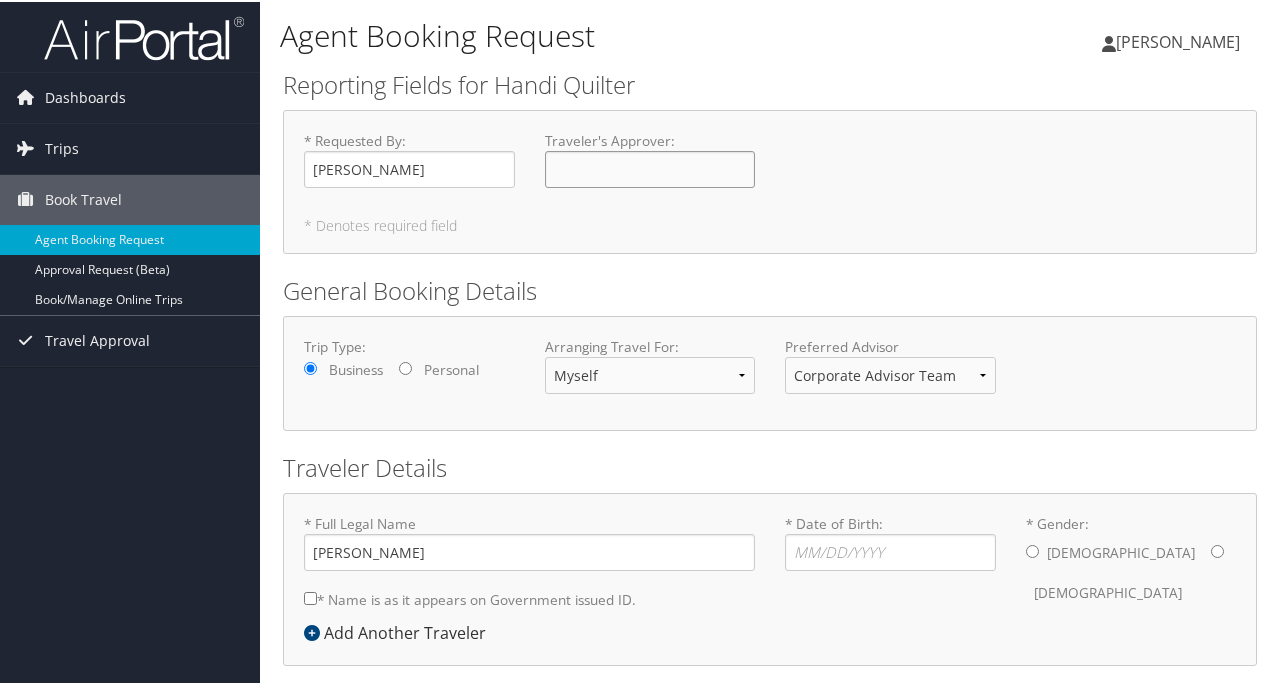 click on "Traveler's Approver : Required" 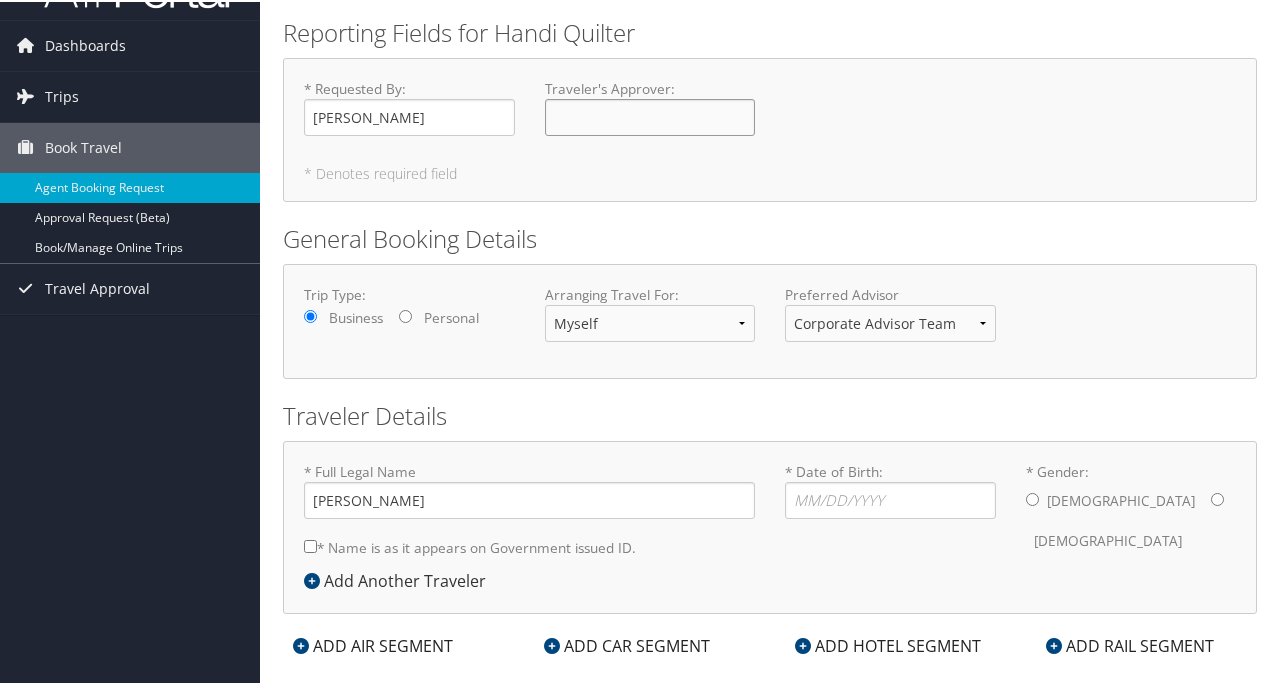 scroll, scrollTop: 81, scrollLeft: 0, axis: vertical 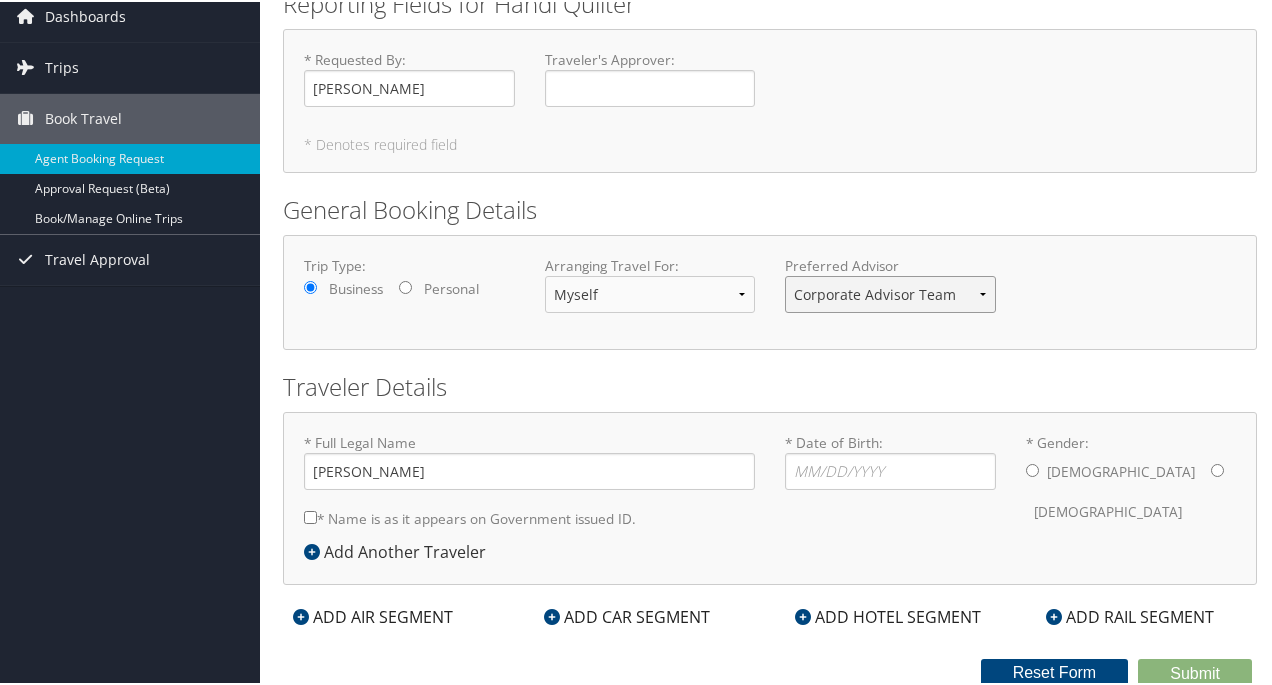 click on "Corporate Advisor Team  Corporate Advisor Team" at bounding box center (890, 292) 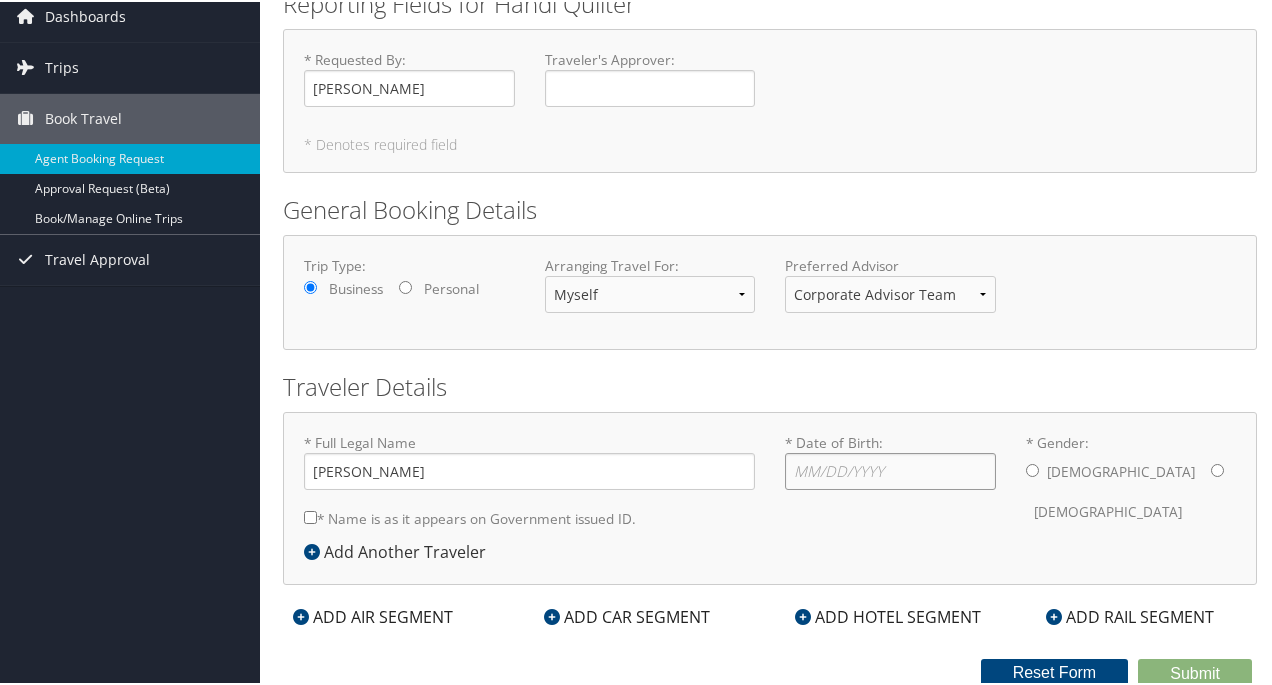 click on "* Date of Birth: Invalid Date" at bounding box center (890, 469) 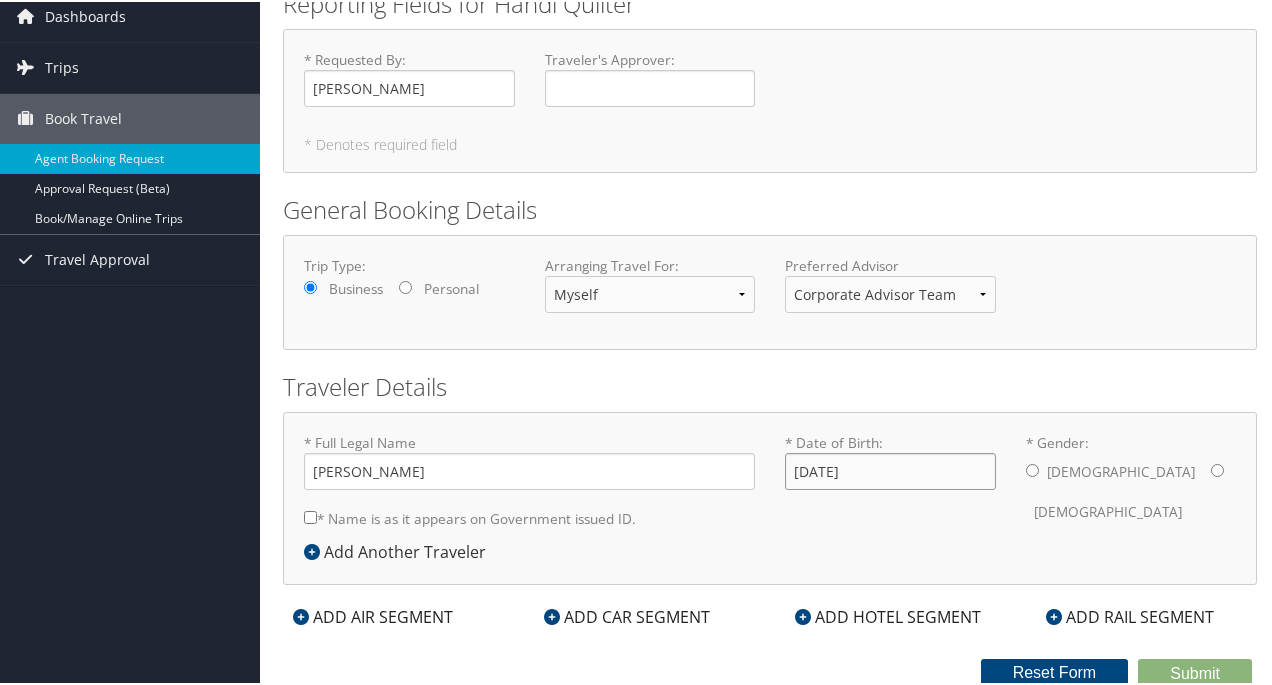 type on "02/02/1395" 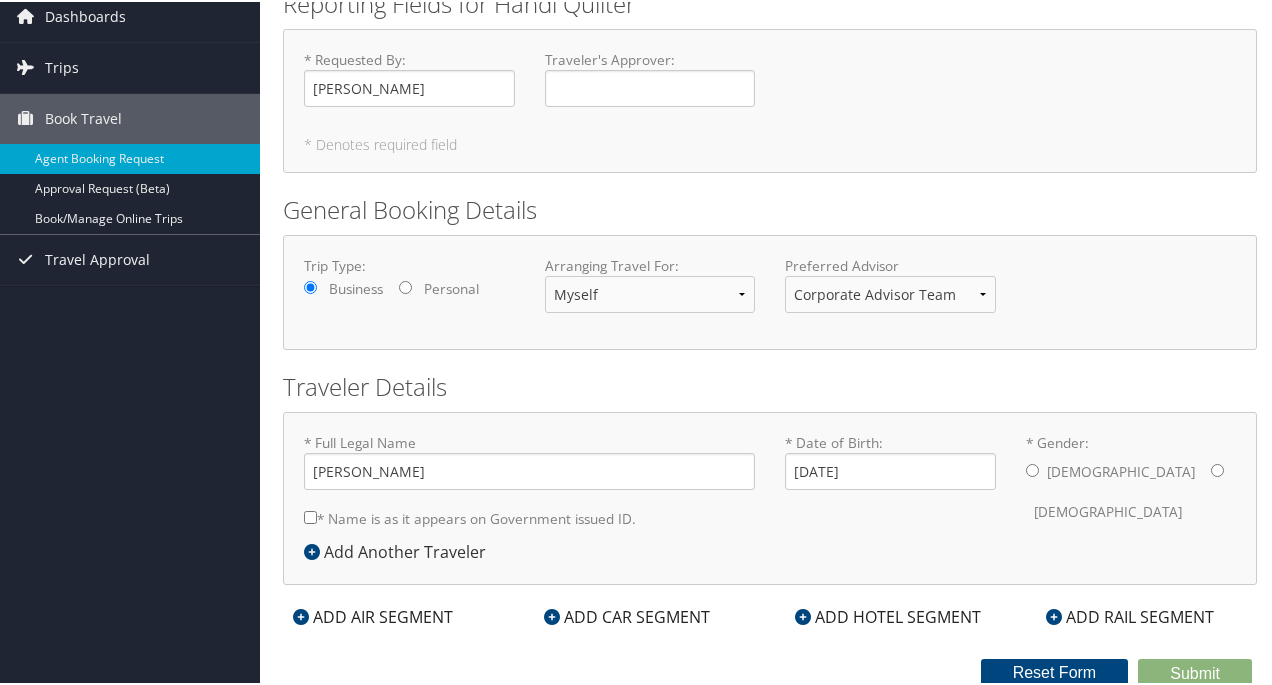 click on "* Gender:  [DEMOGRAPHIC_DATA] [DEMOGRAPHIC_DATA]" at bounding box center (1217, 468) 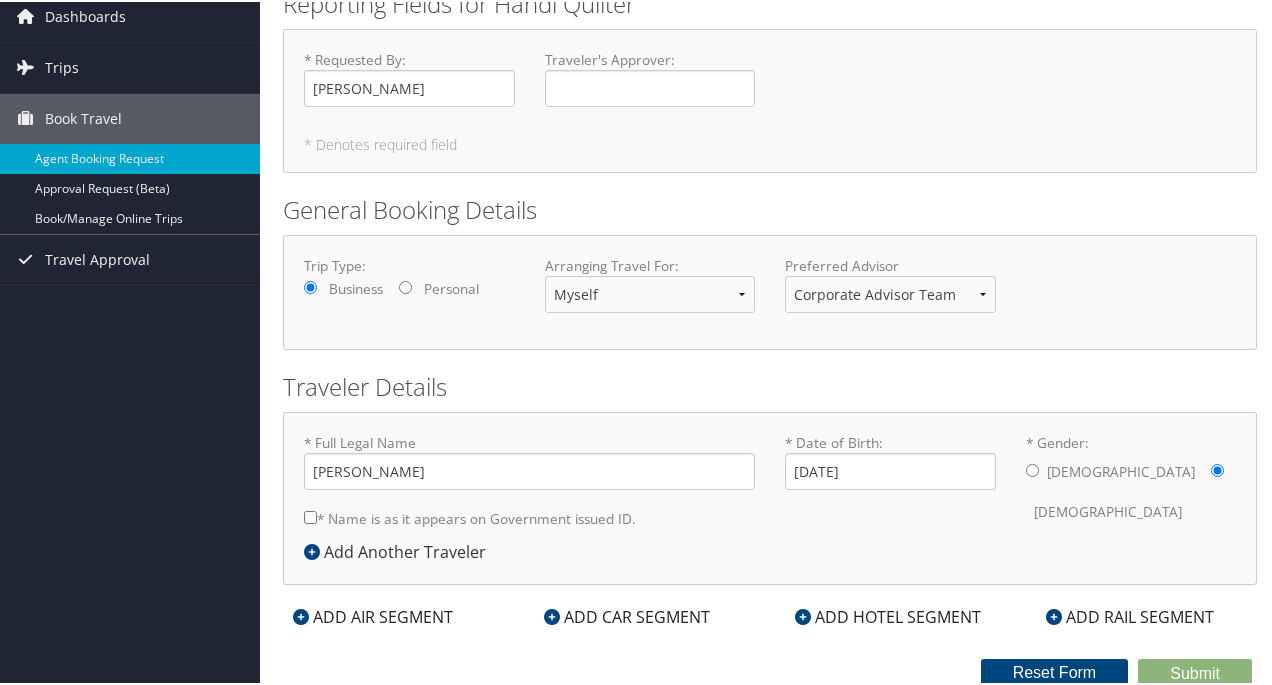 click on "* Name is as it appears on Government issued ID." at bounding box center [310, 515] 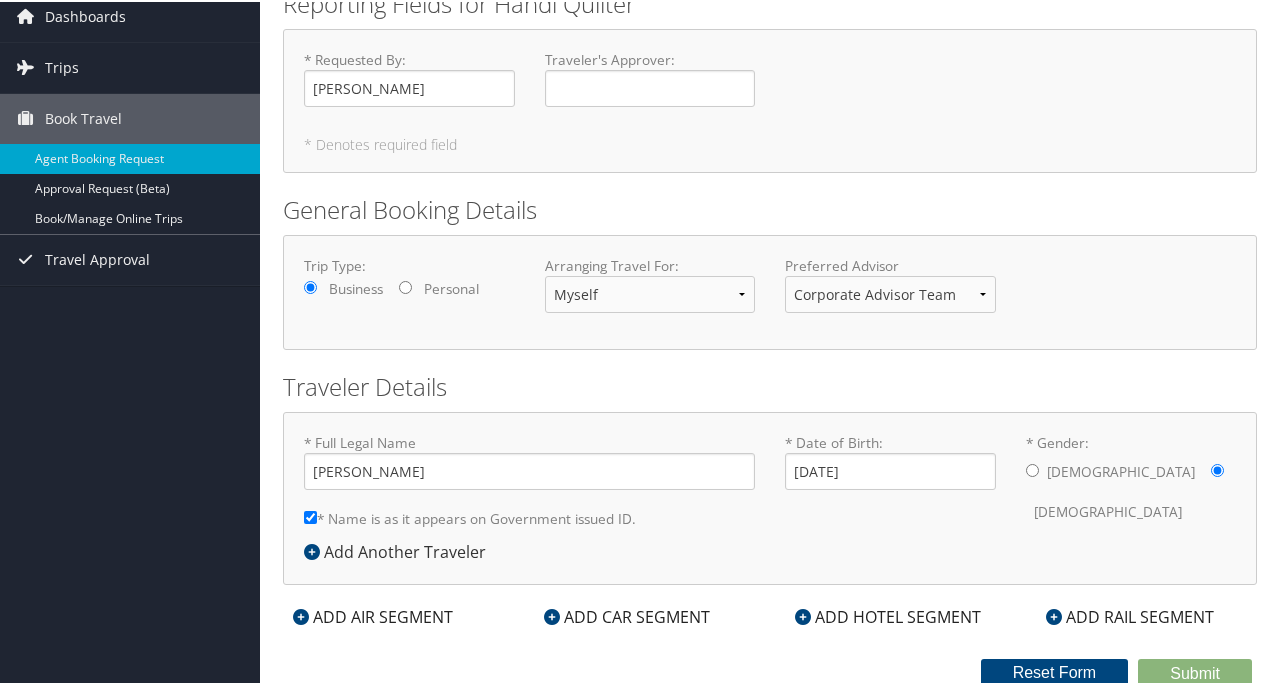 click on "ADD AIR SEGMENT" at bounding box center [373, 615] 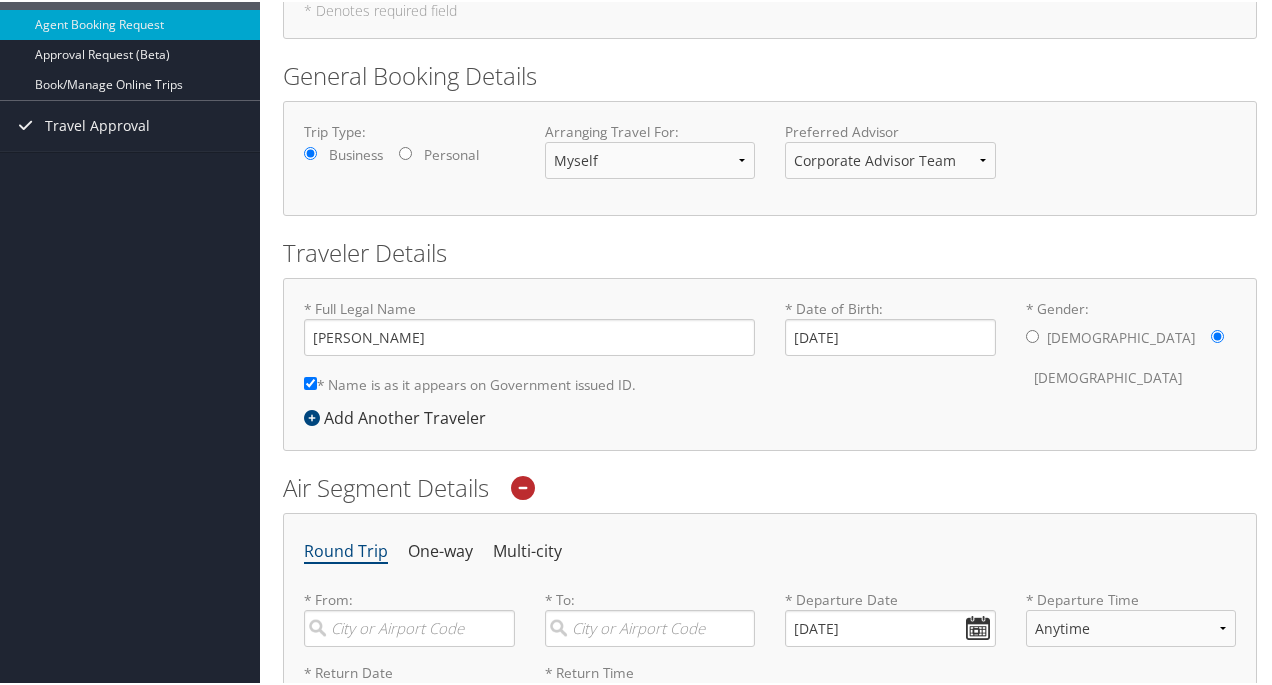 scroll, scrollTop: 381, scrollLeft: 0, axis: vertical 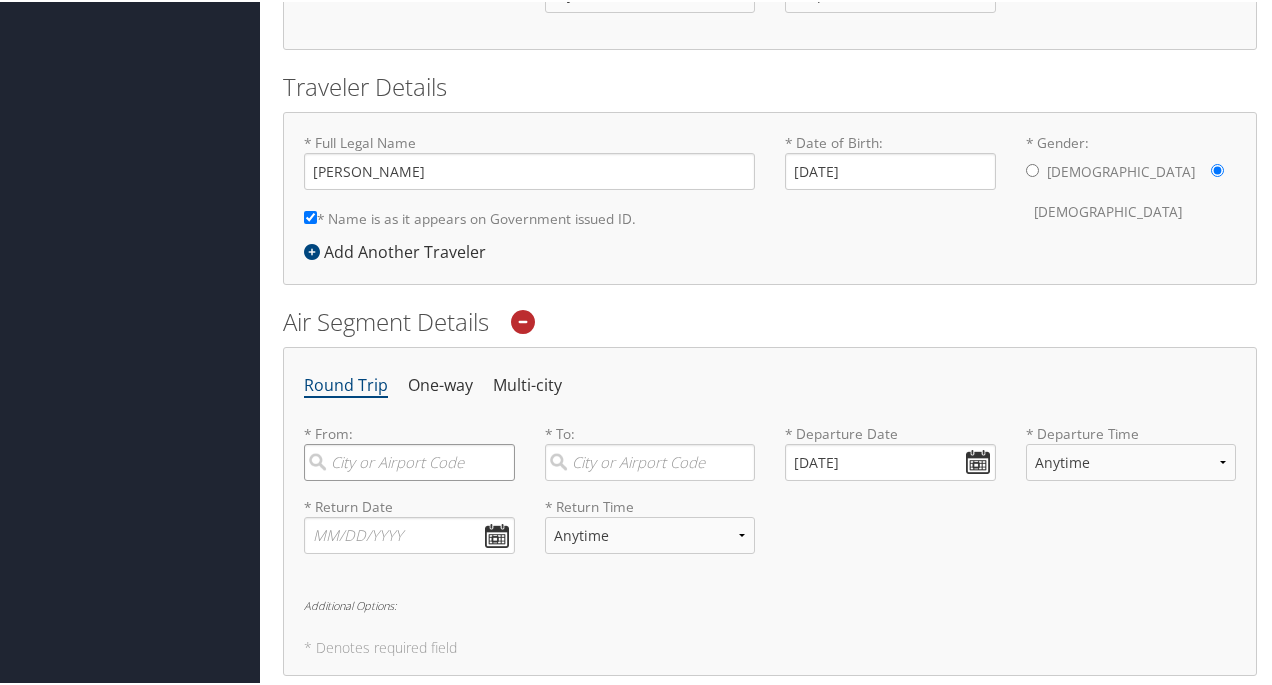 click at bounding box center [409, 460] 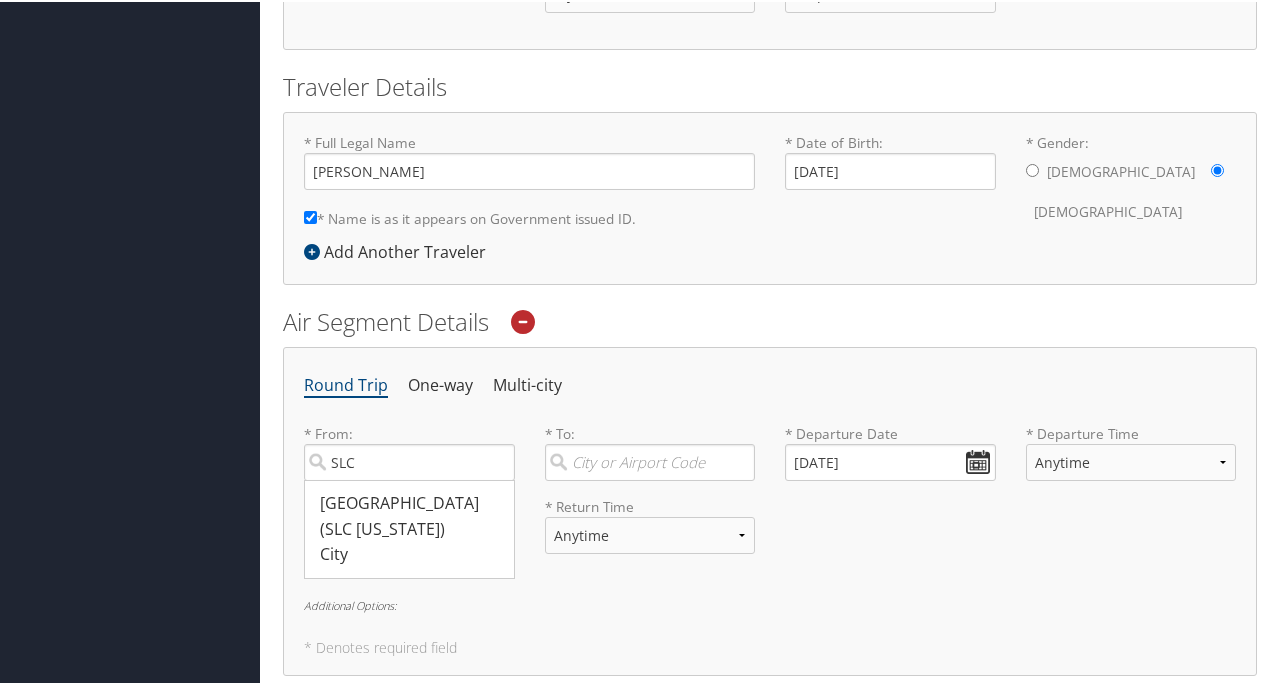 drag, startPoint x: 335, startPoint y: 499, endPoint x: 366, endPoint y: 491, distance: 32.01562 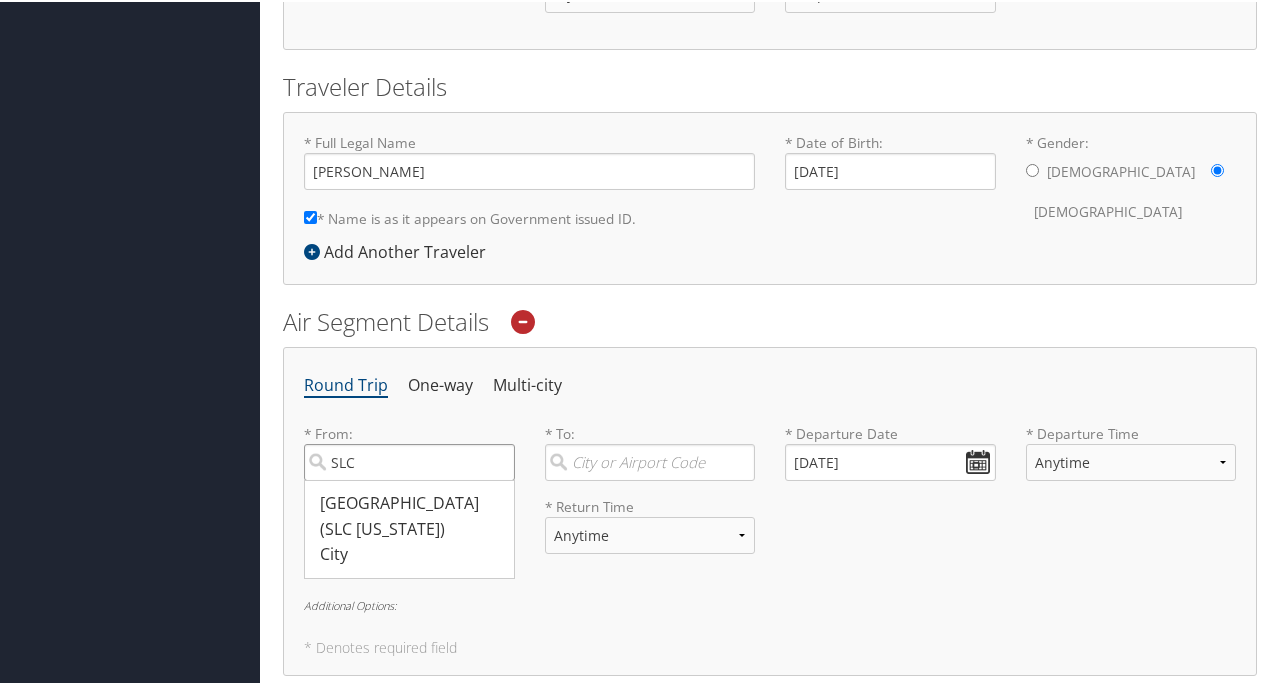 click on "SLC" at bounding box center [409, 460] 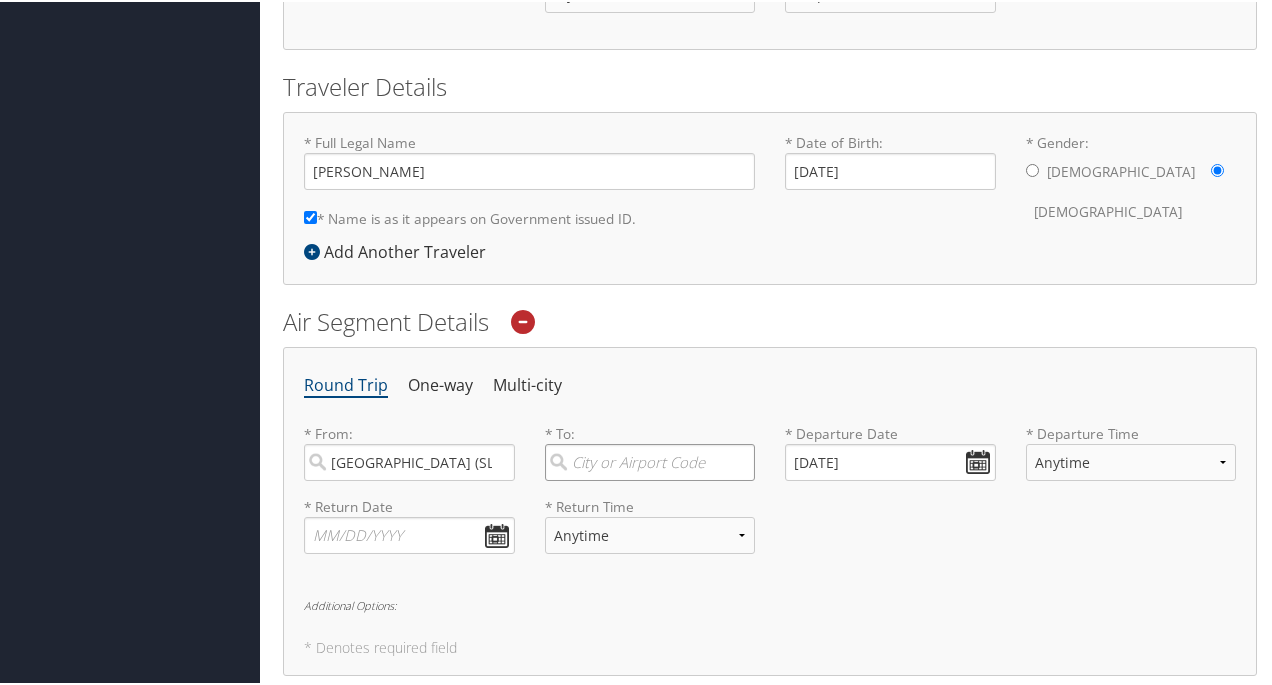 click at bounding box center (650, 460) 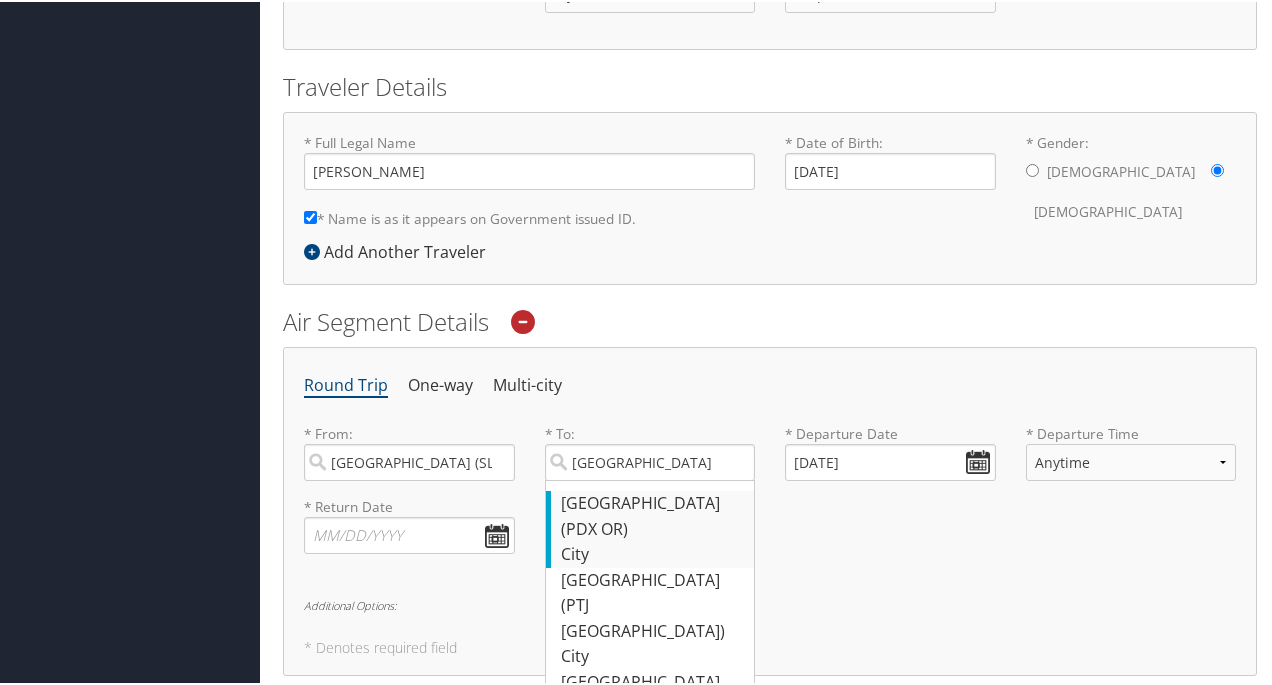 click on "[GEOGRAPHIC_DATA]   (PDX OR)" at bounding box center [653, 514] 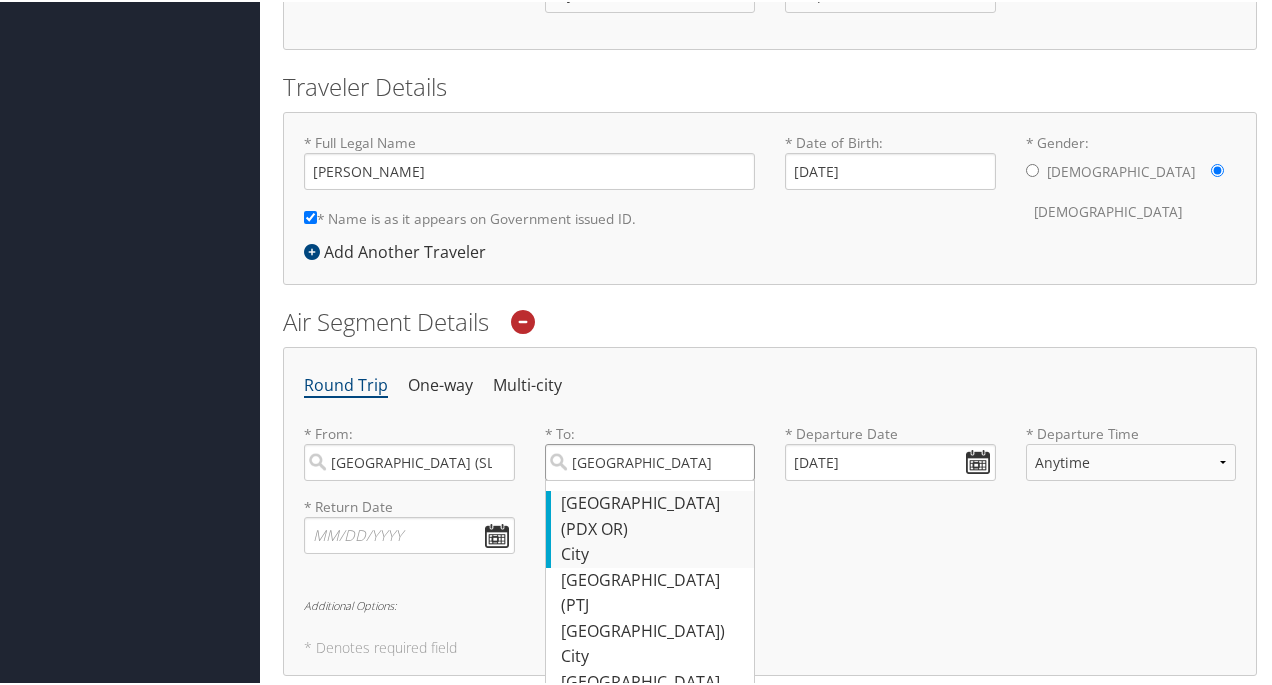 click on "[GEOGRAPHIC_DATA]" at bounding box center (650, 460) 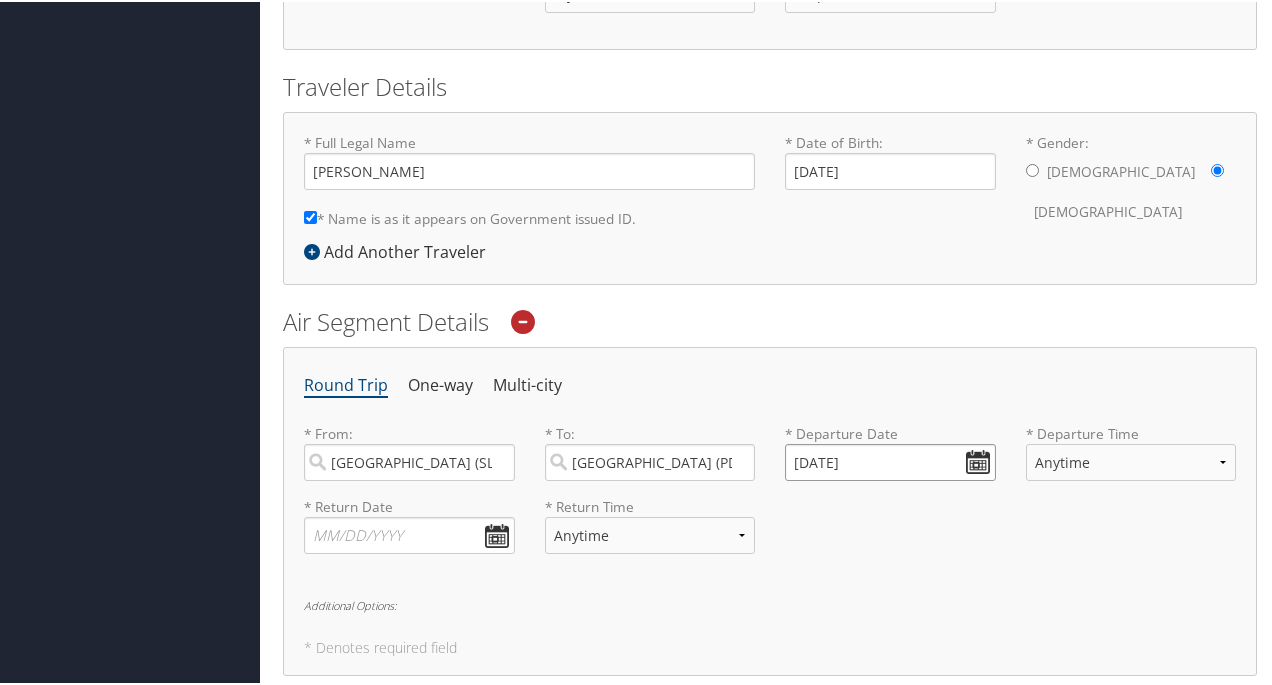 click on "[DATE]" at bounding box center [890, 460] 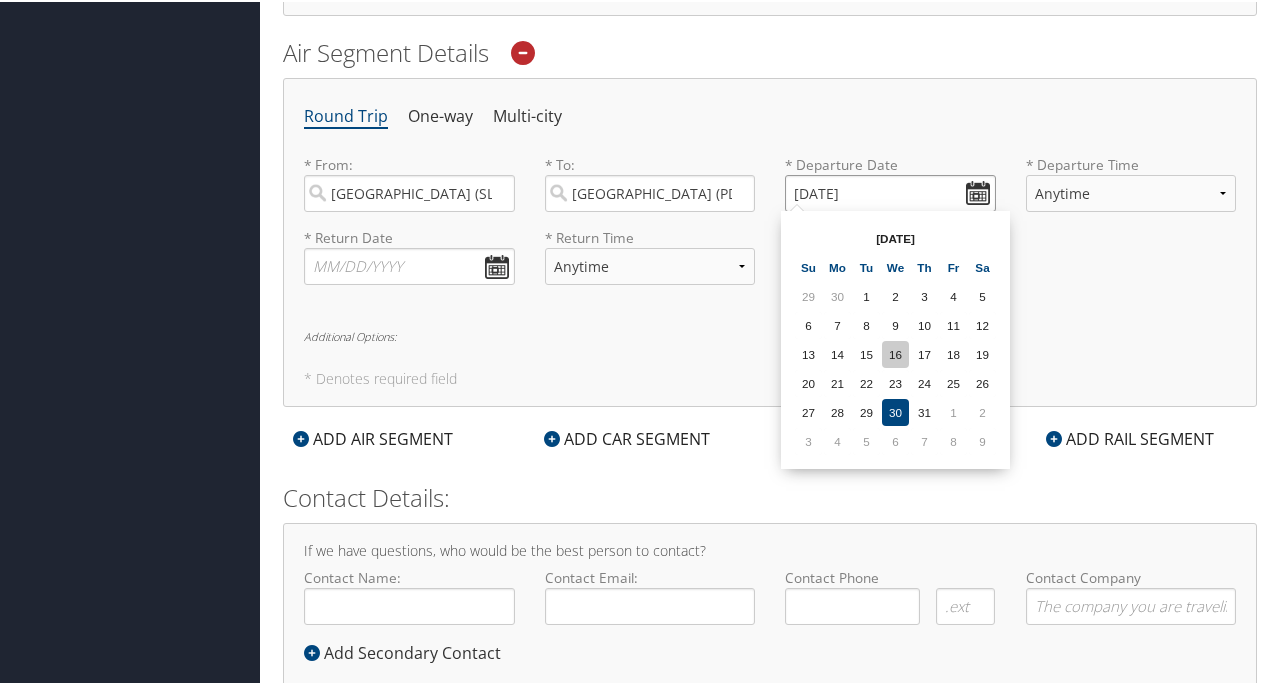 scroll, scrollTop: 696, scrollLeft: 0, axis: vertical 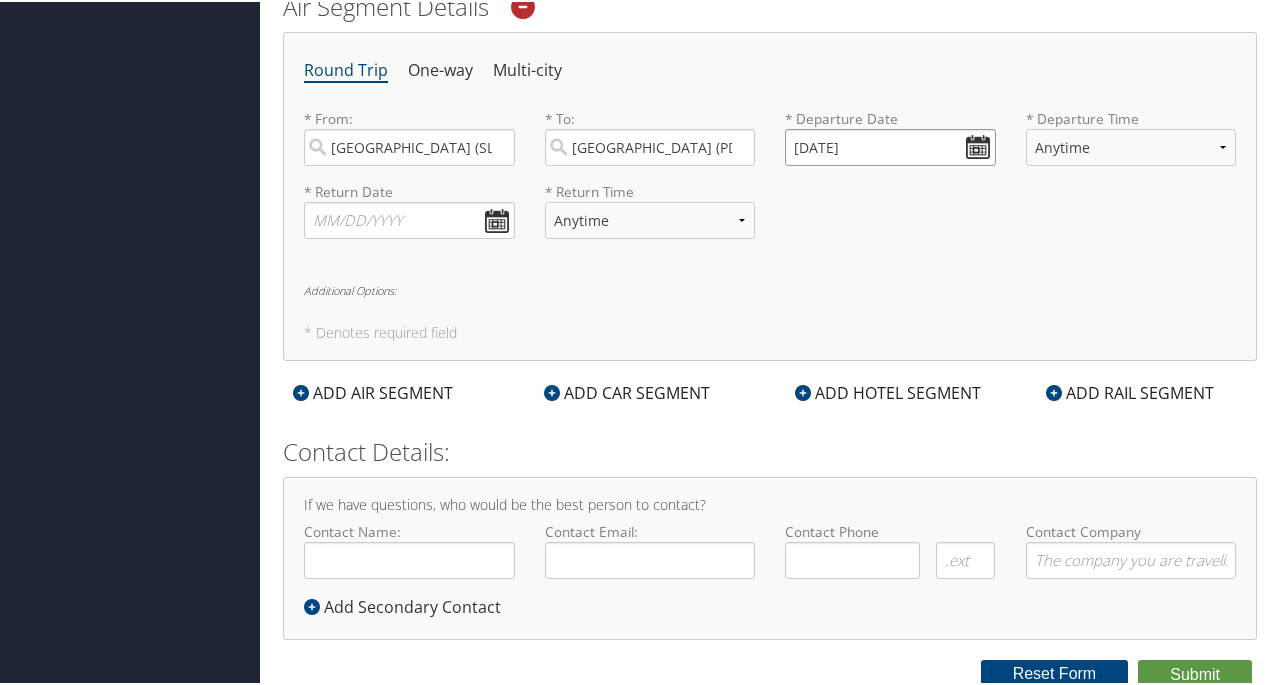 drag, startPoint x: 872, startPoint y: 135, endPoint x: 783, endPoint y: 142, distance: 89.27486 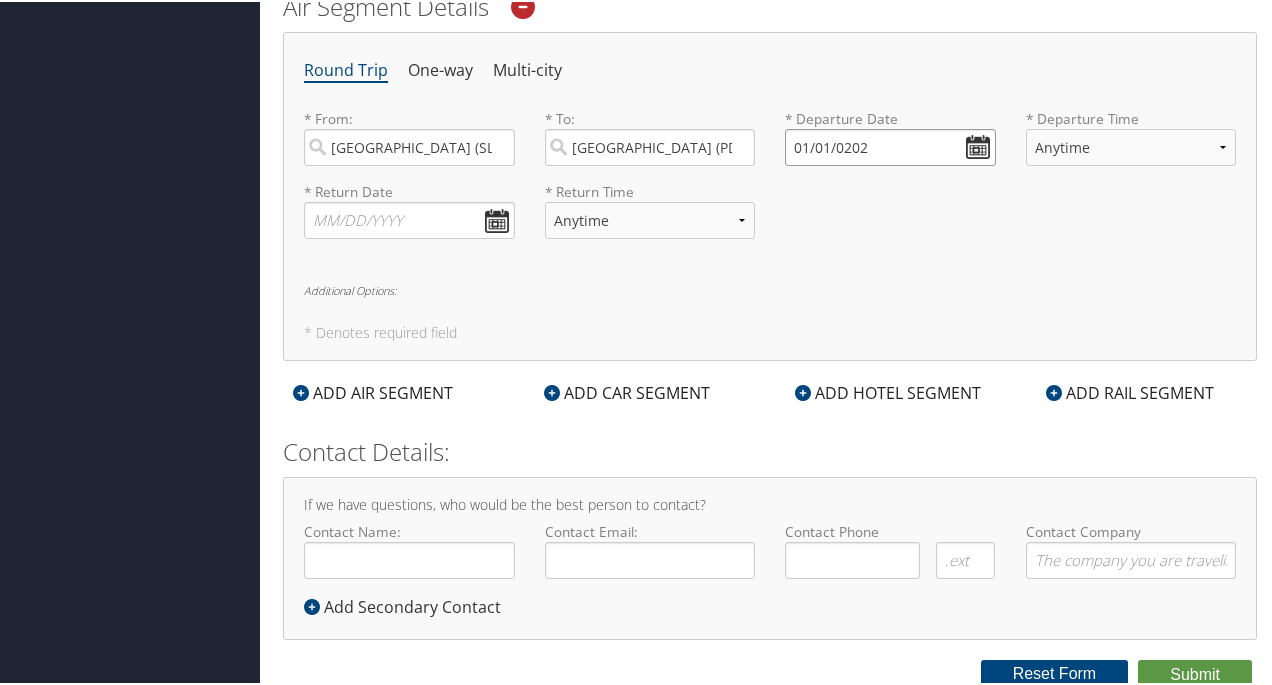 click on "01/01/0202" at bounding box center [890, 145] 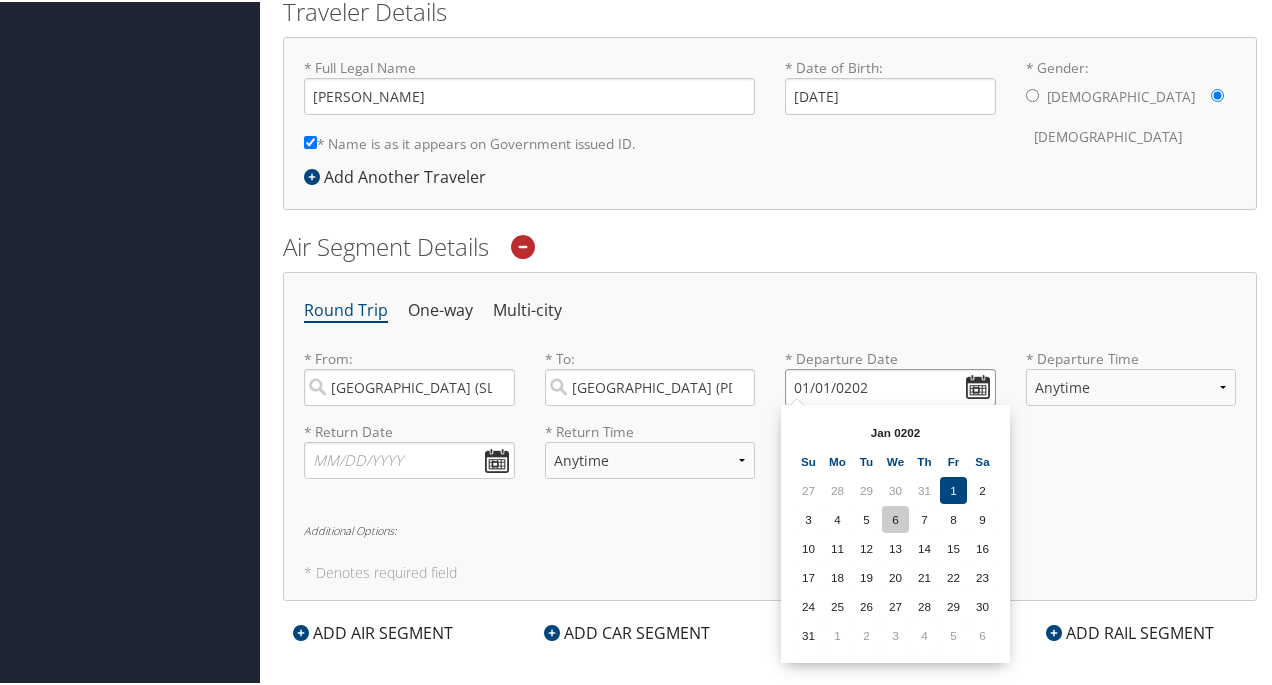 scroll, scrollTop: 696, scrollLeft: 0, axis: vertical 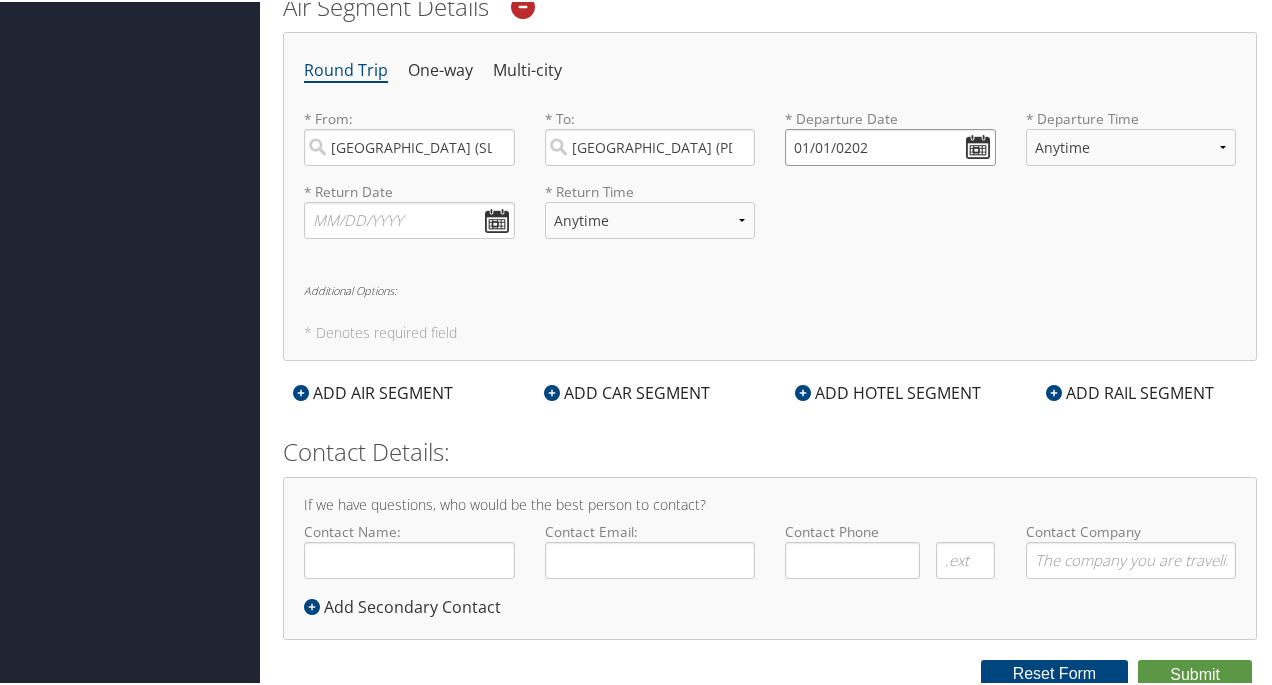 drag, startPoint x: 884, startPoint y: 139, endPoint x: 781, endPoint y: 135, distance: 103.077644 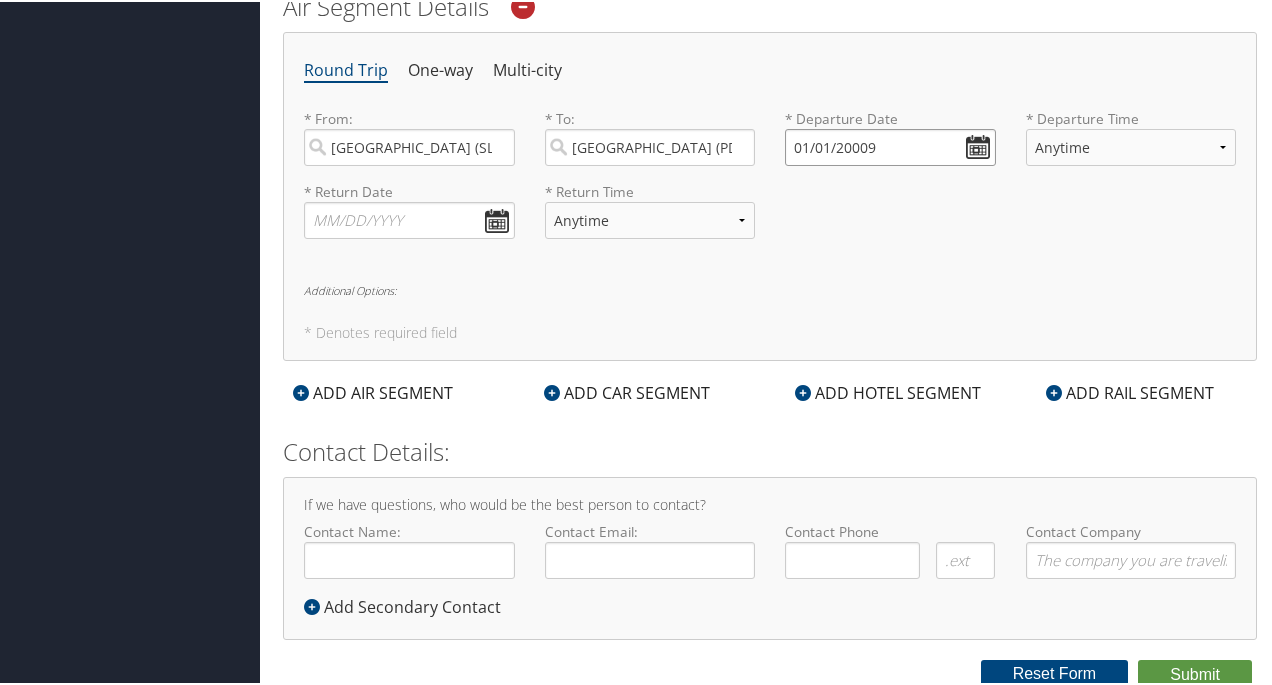 drag, startPoint x: 886, startPoint y: 133, endPoint x: 770, endPoint y: 133, distance: 116 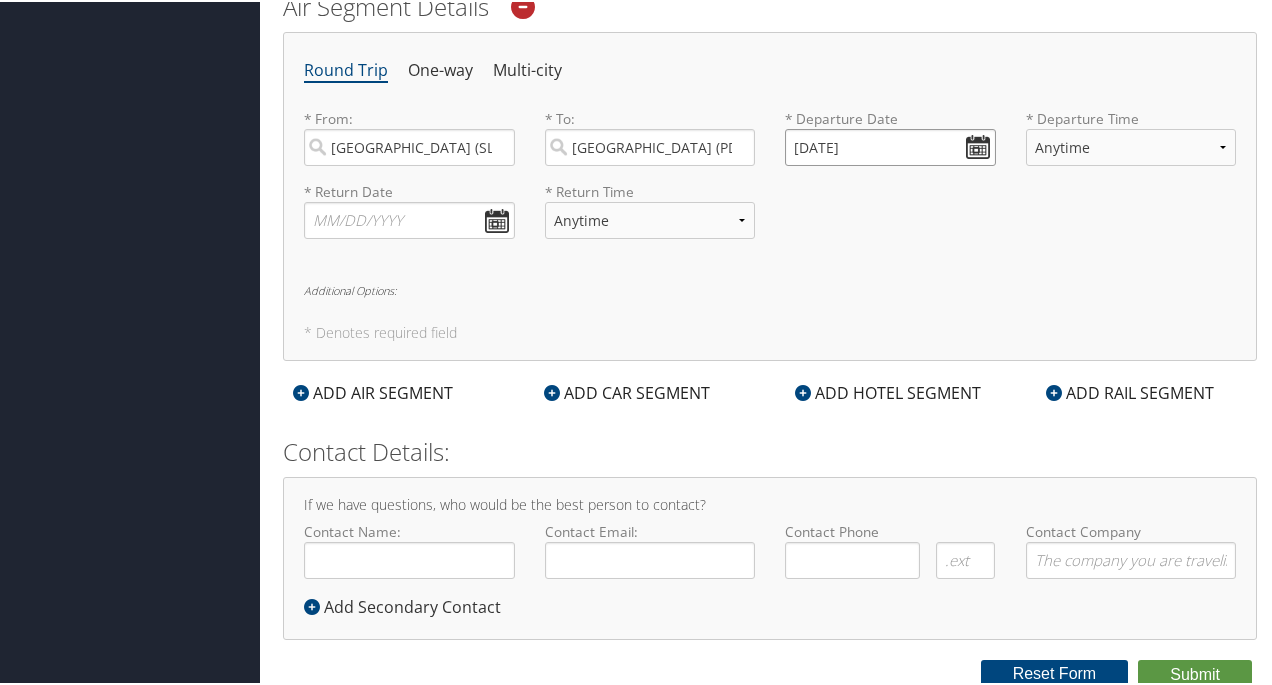 click on "[DATE]" at bounding box center [890, 145] 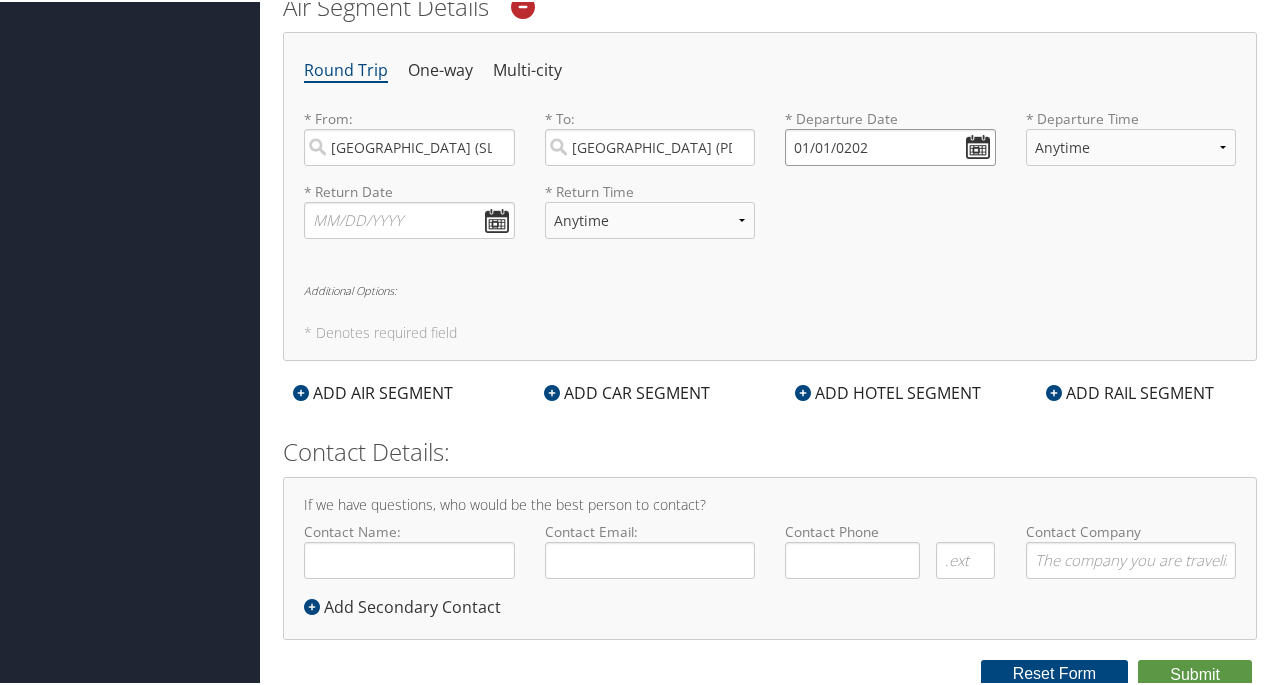 drag, startPoint x: 787, startPoint y: 141, endPoint x: 892, endPoint y: 148, distance: 105.23308 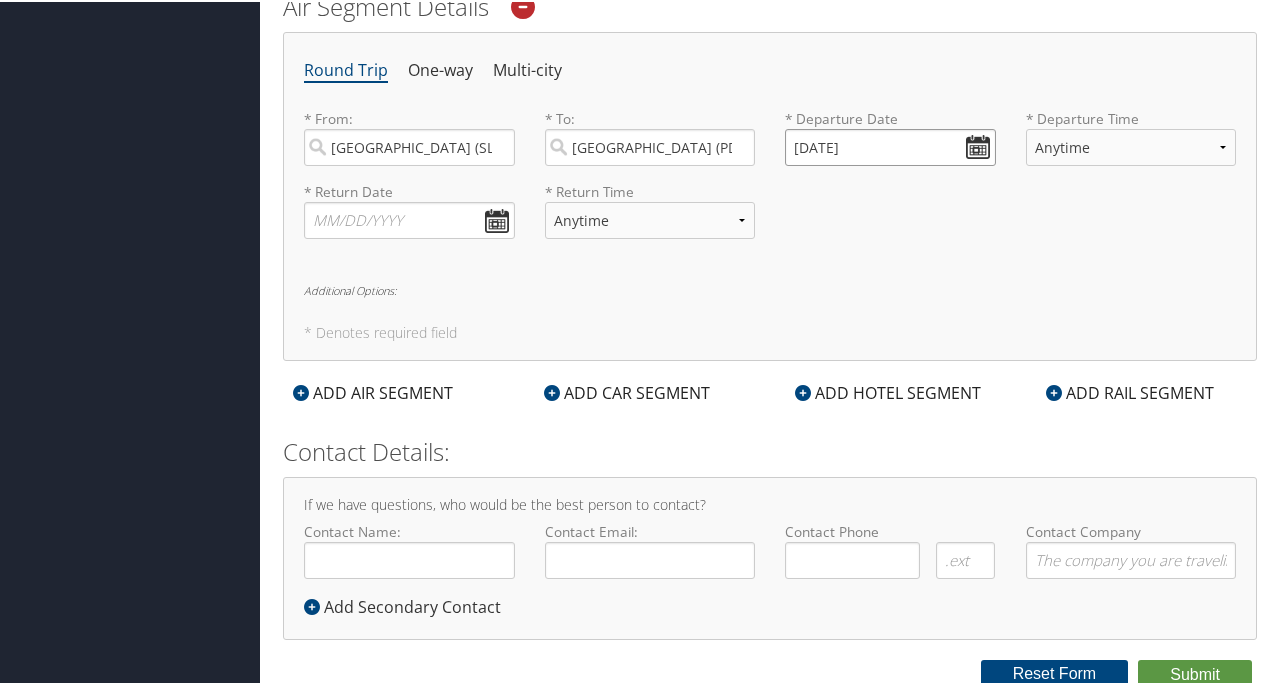 click on "[DATE]" at bounding box center [890, 145] 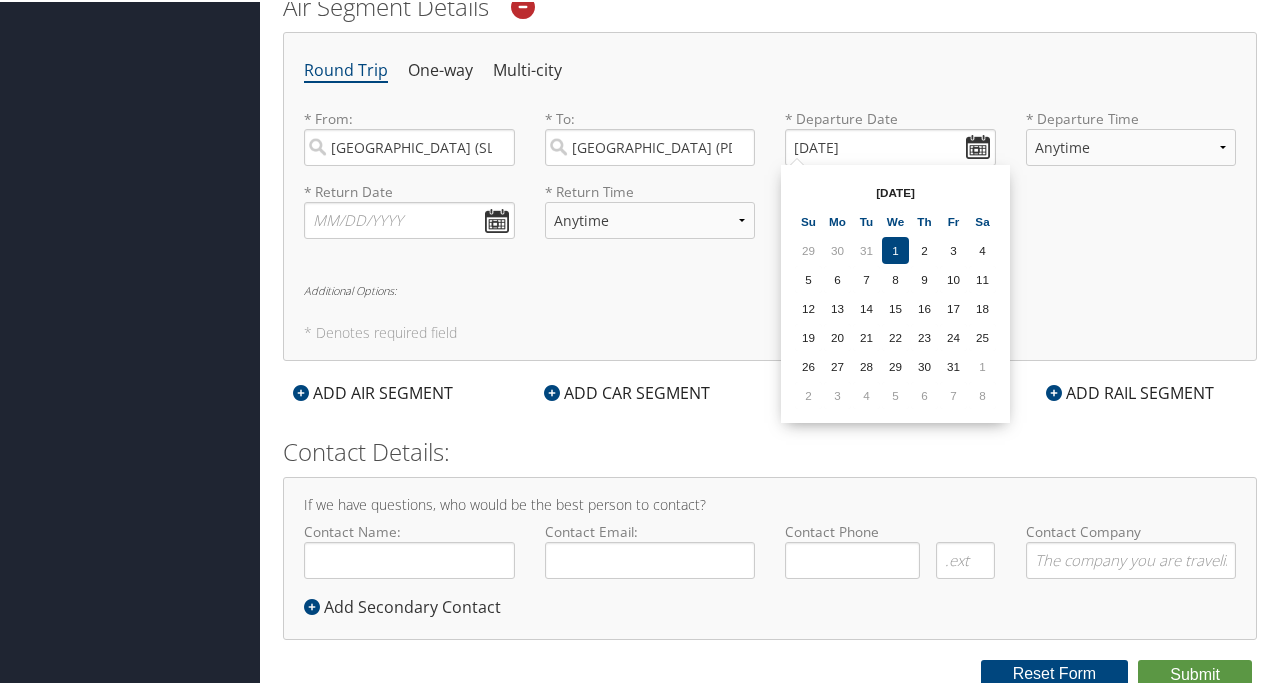 click on "[DATE]" at bounding box center [895, 190] 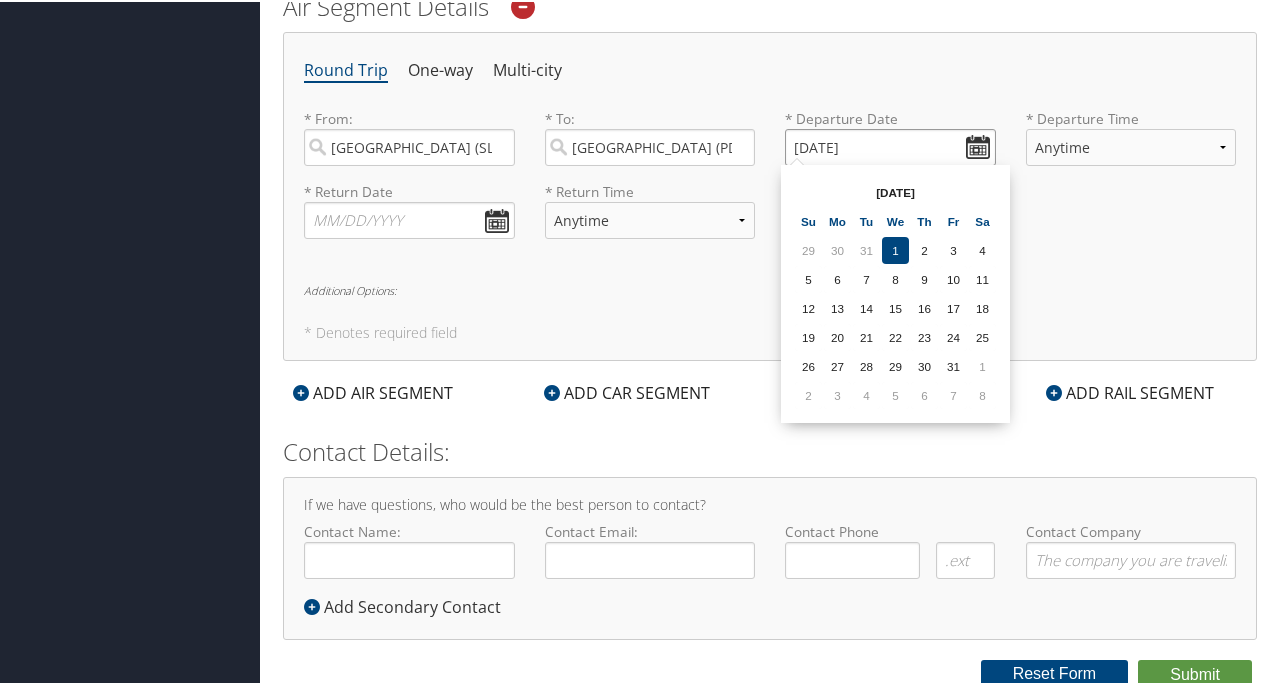 drag, startPoint x: 792, startPoint y: 147, endPoint x: 879, endPoint y: 149, distance: 87.02299 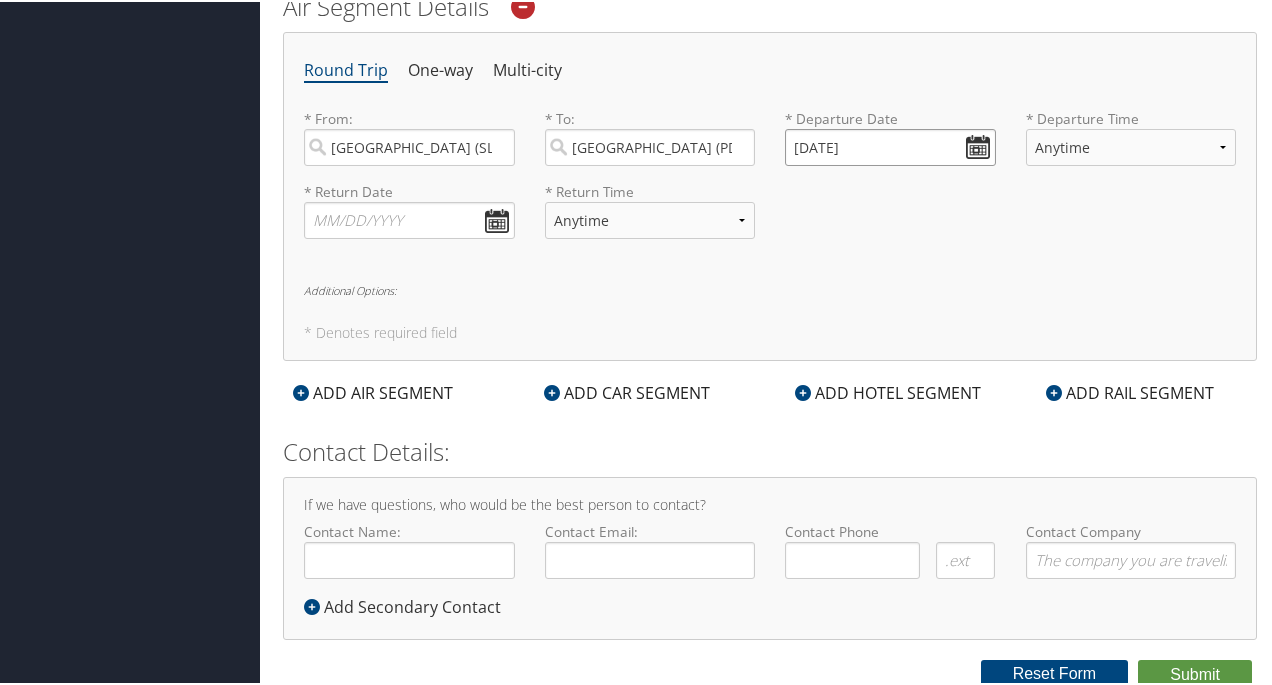 type on "01/01/0202" 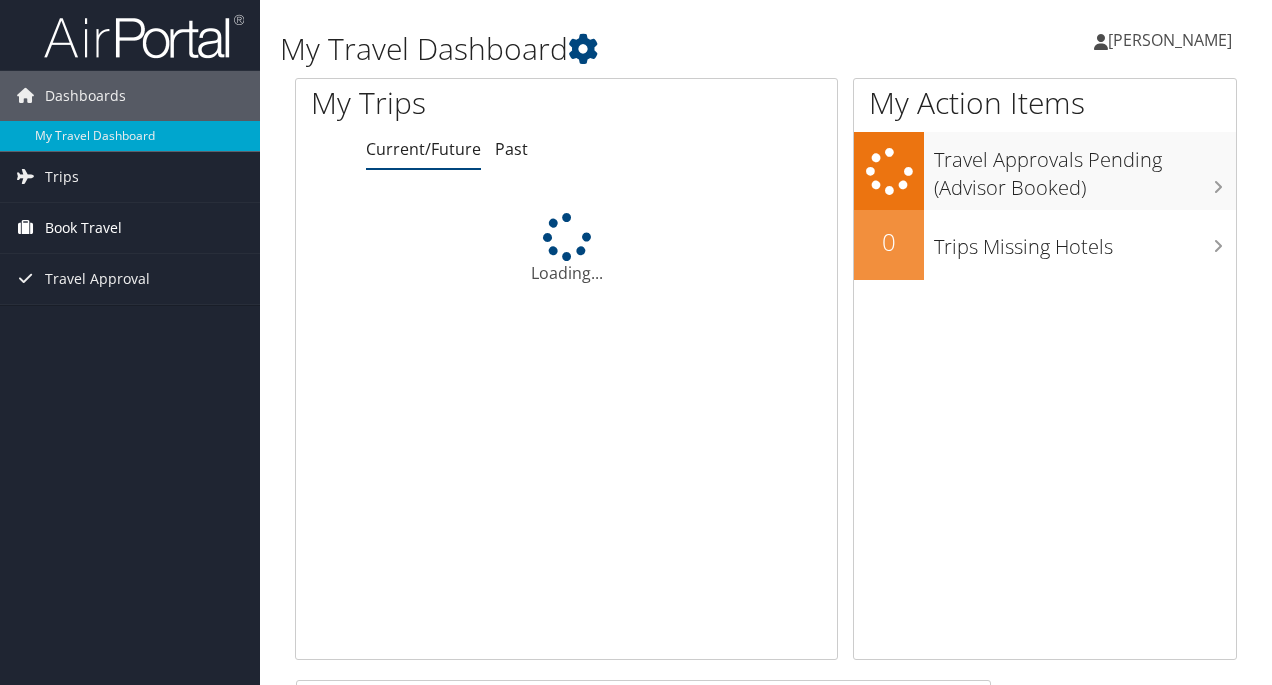 scroll, scrollTop: 0, scrollLeft: 0, axis: both 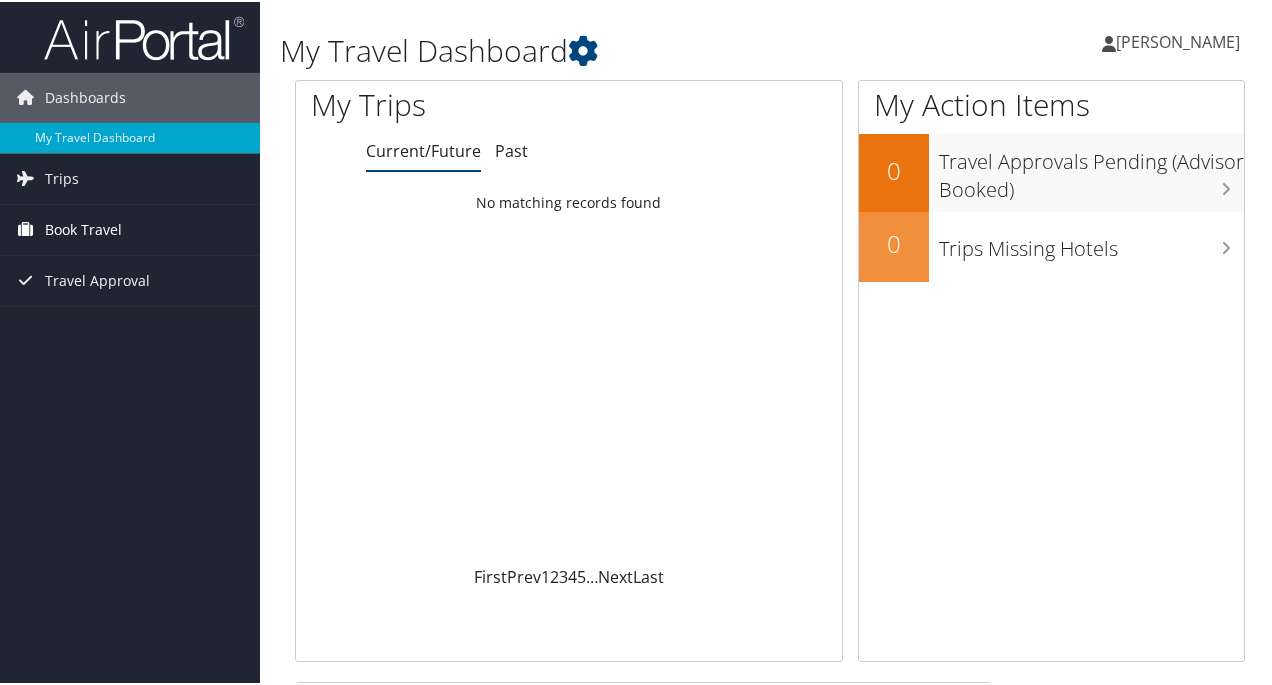 click on "Book Travel" at bounding box center [83, 228] 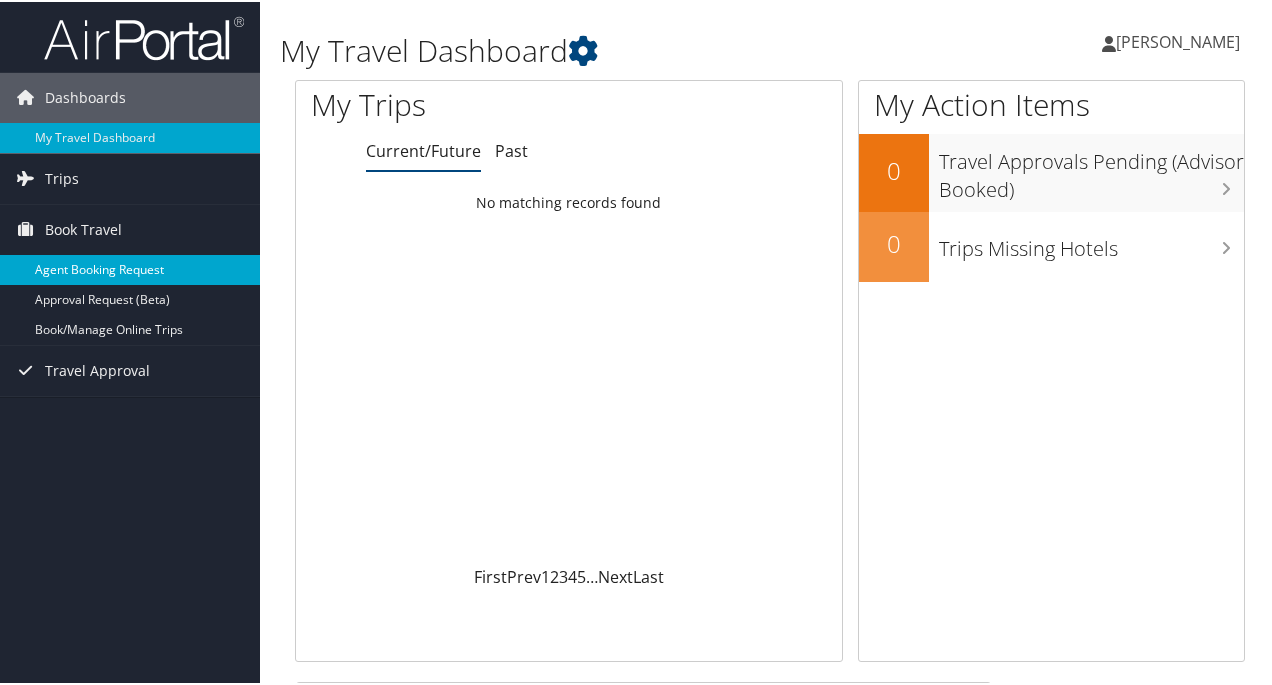 click on "Agent Booking Request" at bounding box center [130, 268] 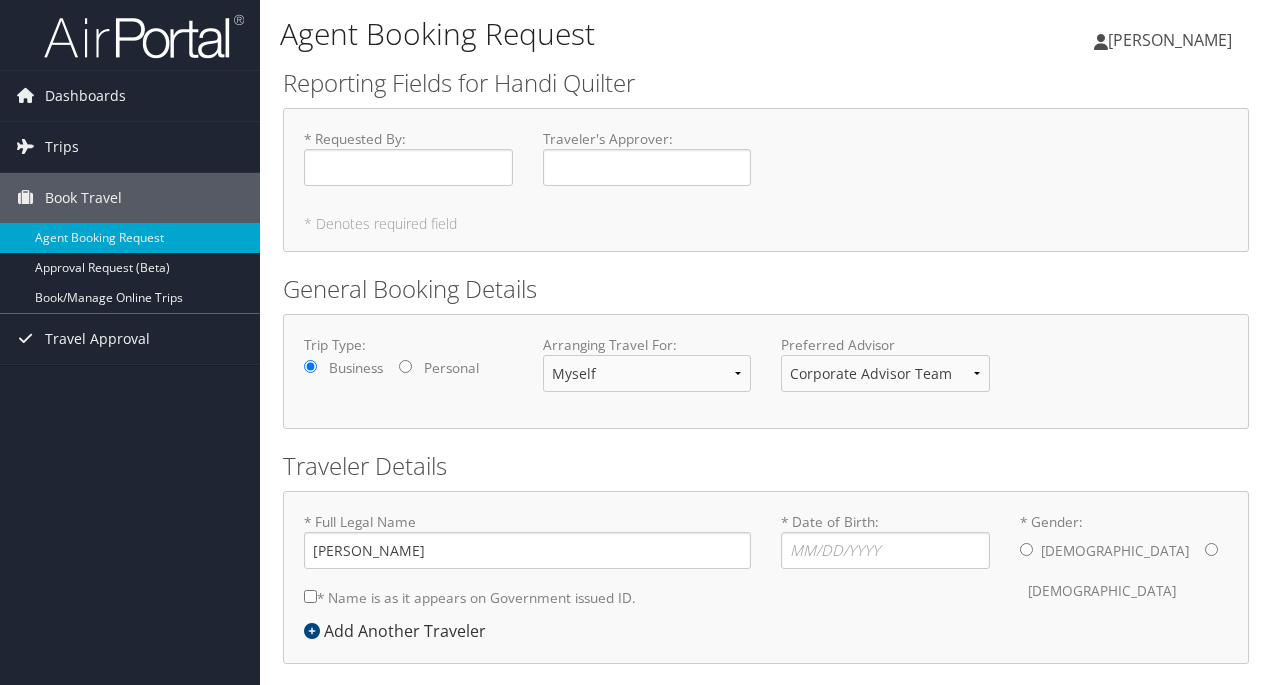 scroll, scrollTop: 0, scrollLeft: 0, axis: both 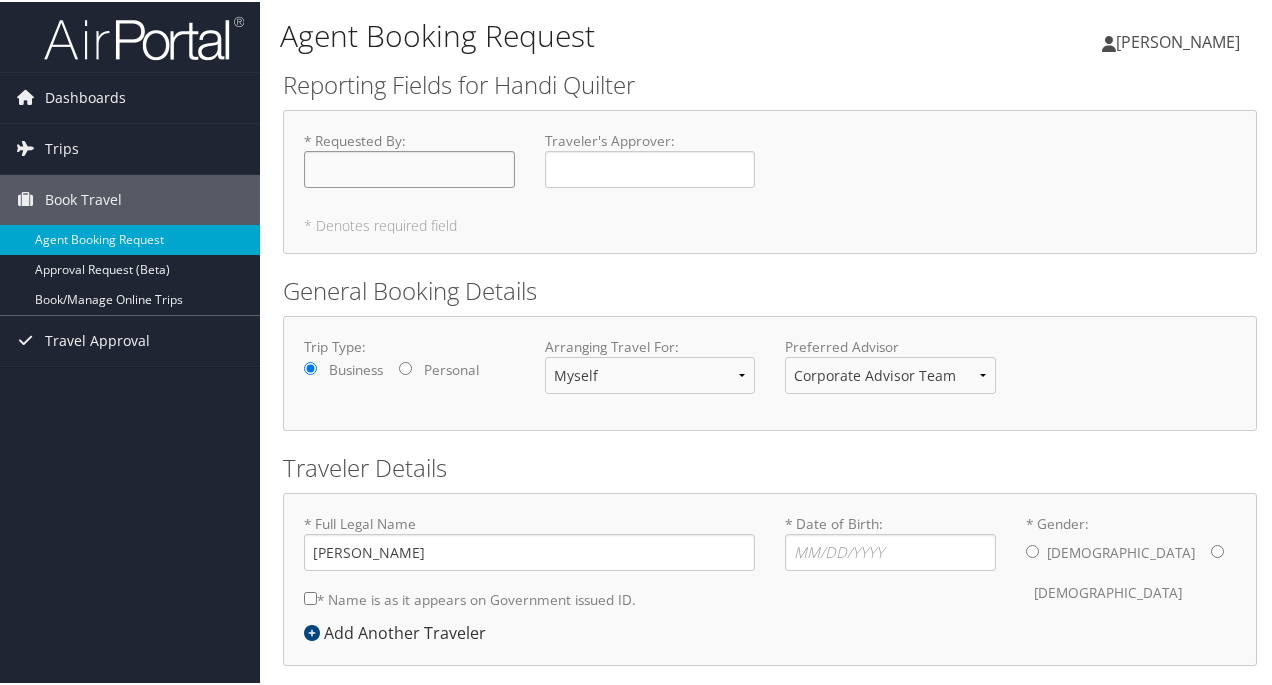 click on "*   Requested By : Required" at bounding box center (409, 167) 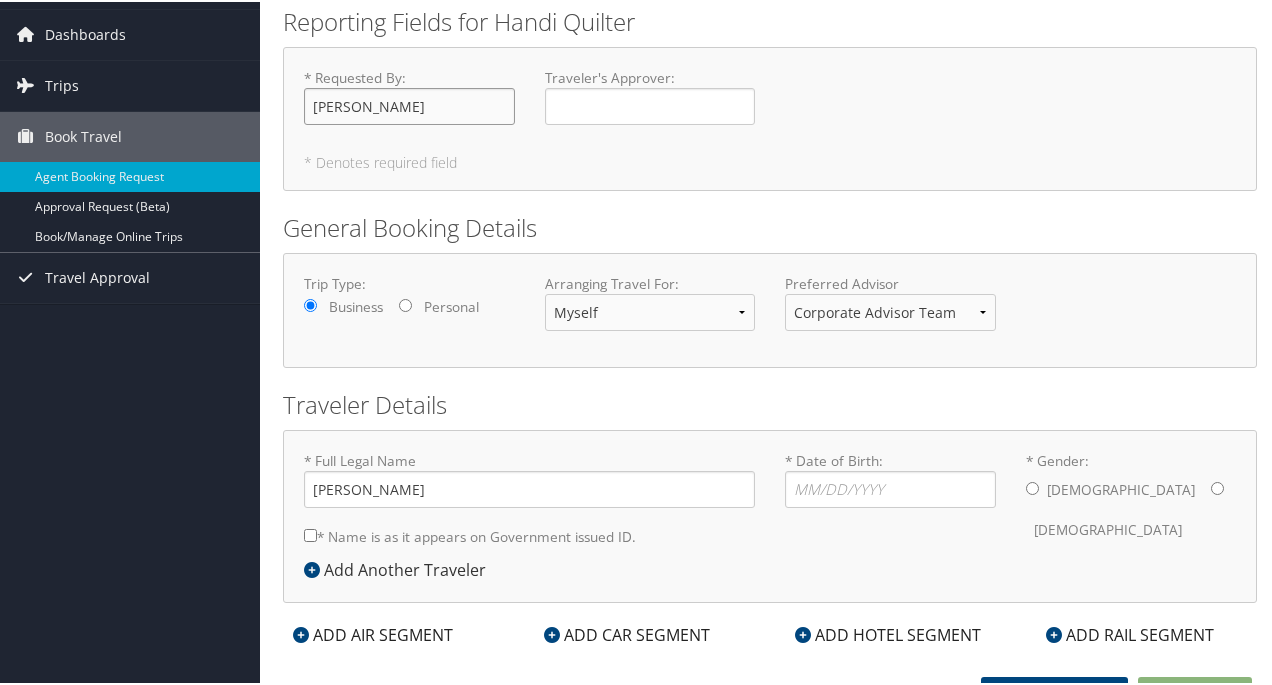scroll, scrollTop: 81, scrollLeft: 0, axis: vertical 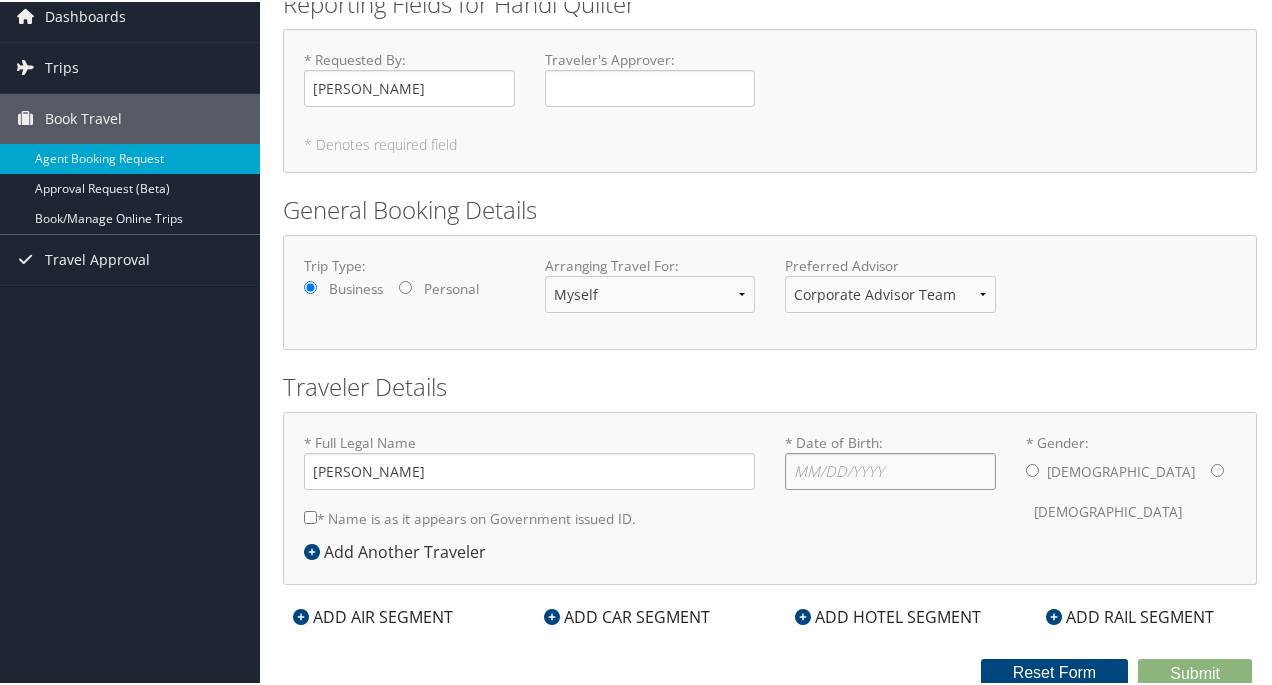 click on "* Date of Birth: Invalid Date" at bounding box center [890, 469] 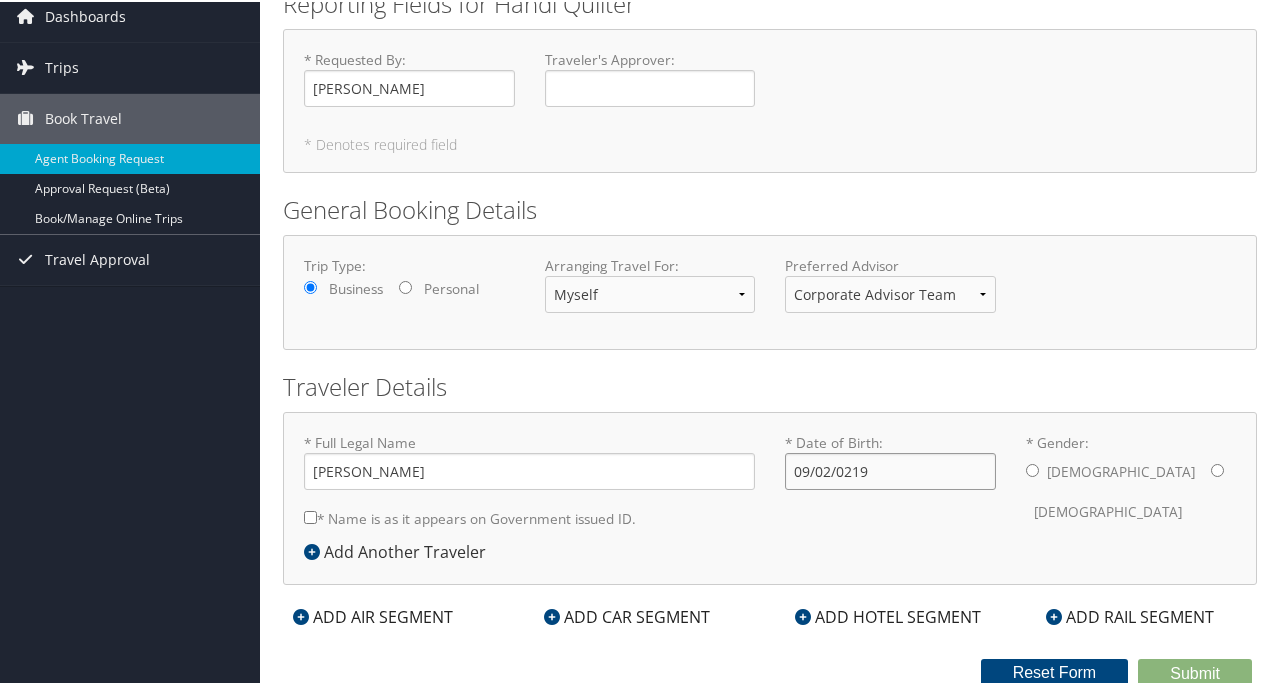drag, startPoint x: 874, startPoint y: 463, endPoint x: 746, endPoint y: 463, distance: 128 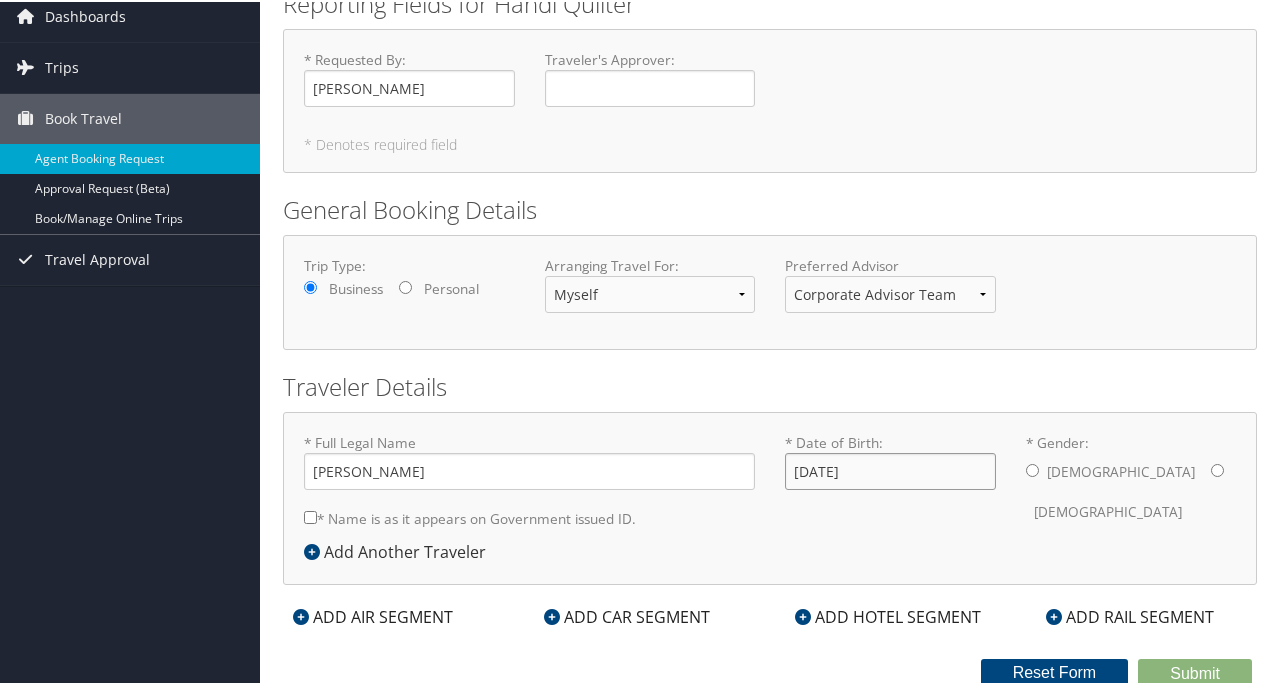 type on "[DATE]" 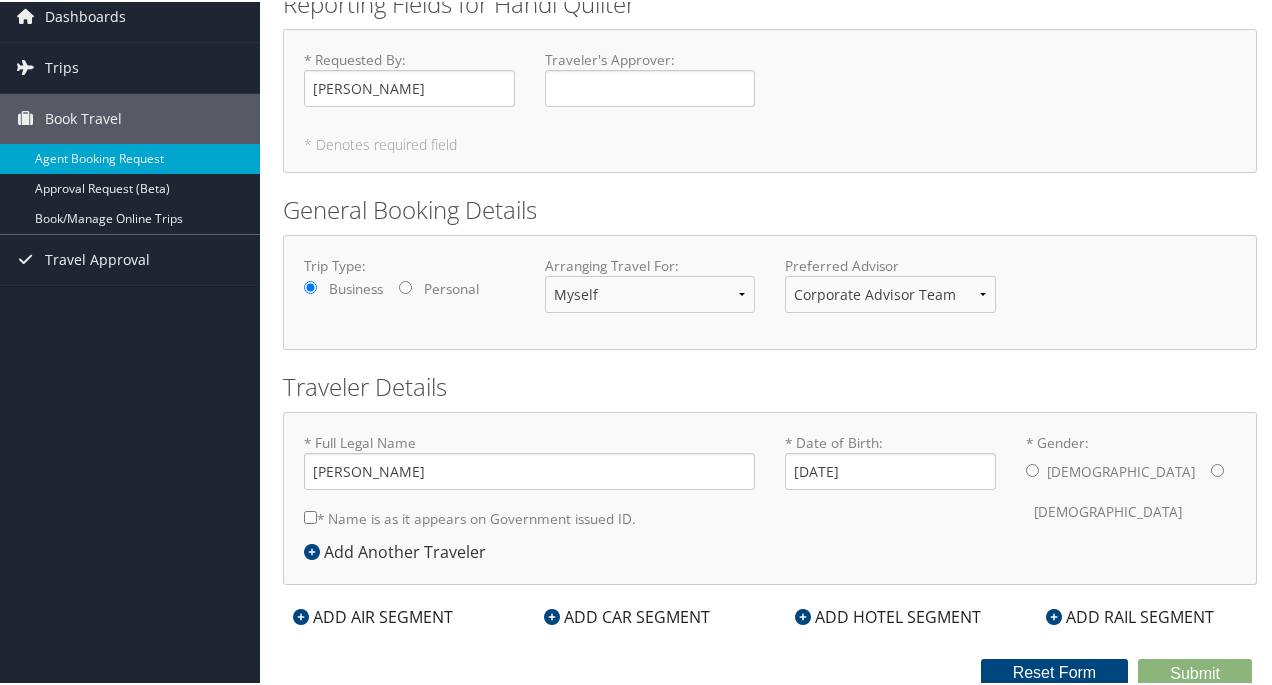 click on "* Gender:  [DEMOGRAPHIC_DATA] [DEMOGRAPHIC_DATA]" at bounding box center [1217, 468] 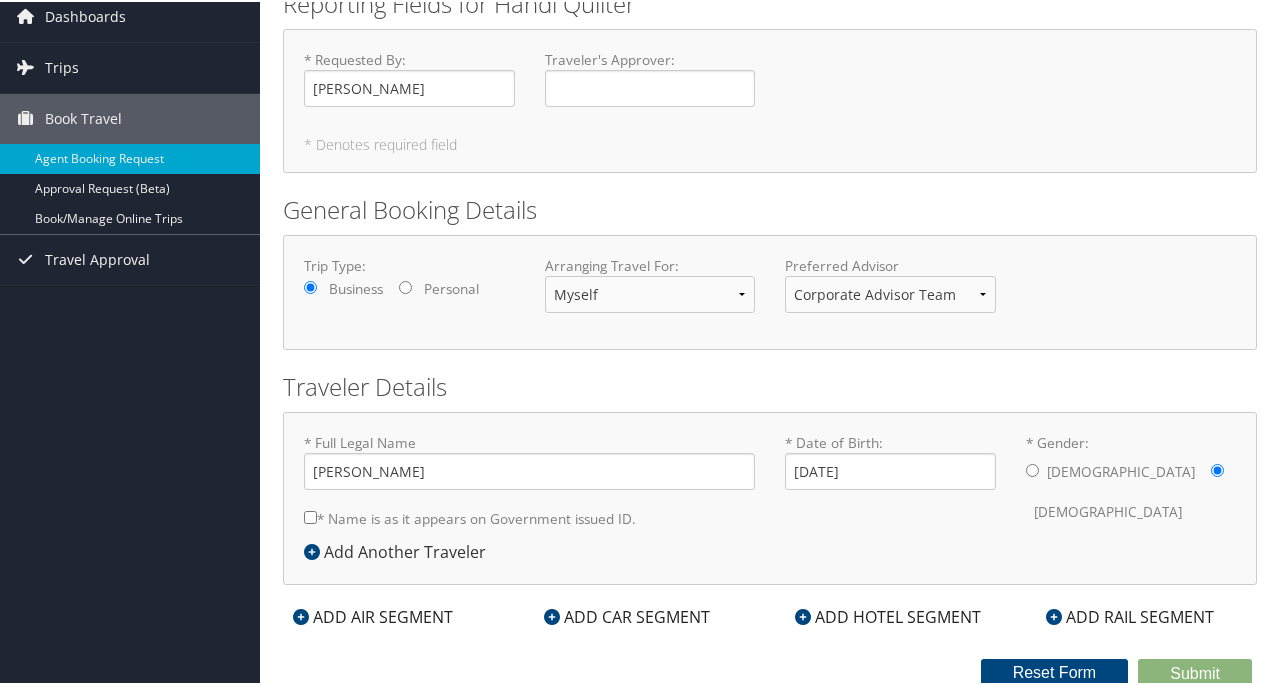 click on "* Name is as it appears on Government issued ID." at bounding box center [310, 515] 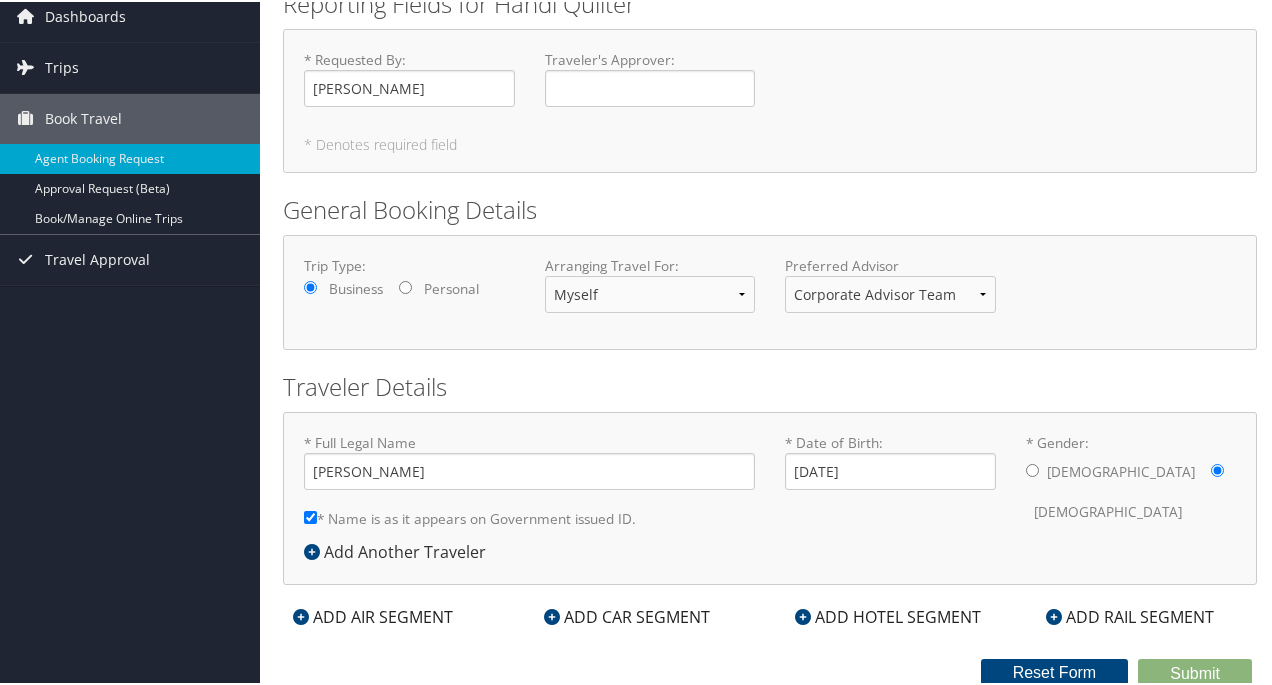 click on "ADD AIR SEGMENT" at bounding box center [373, 615] 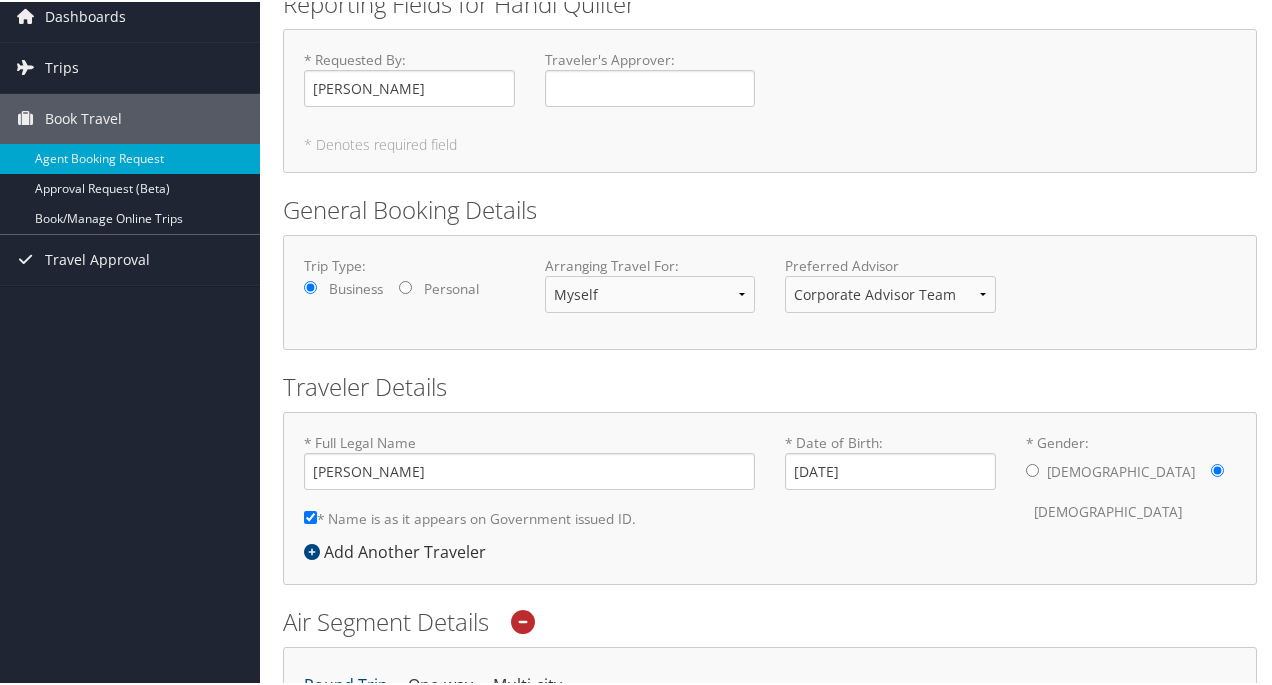 scroll, scrollTop: 581, scrollLeft: 0, axis: vertical 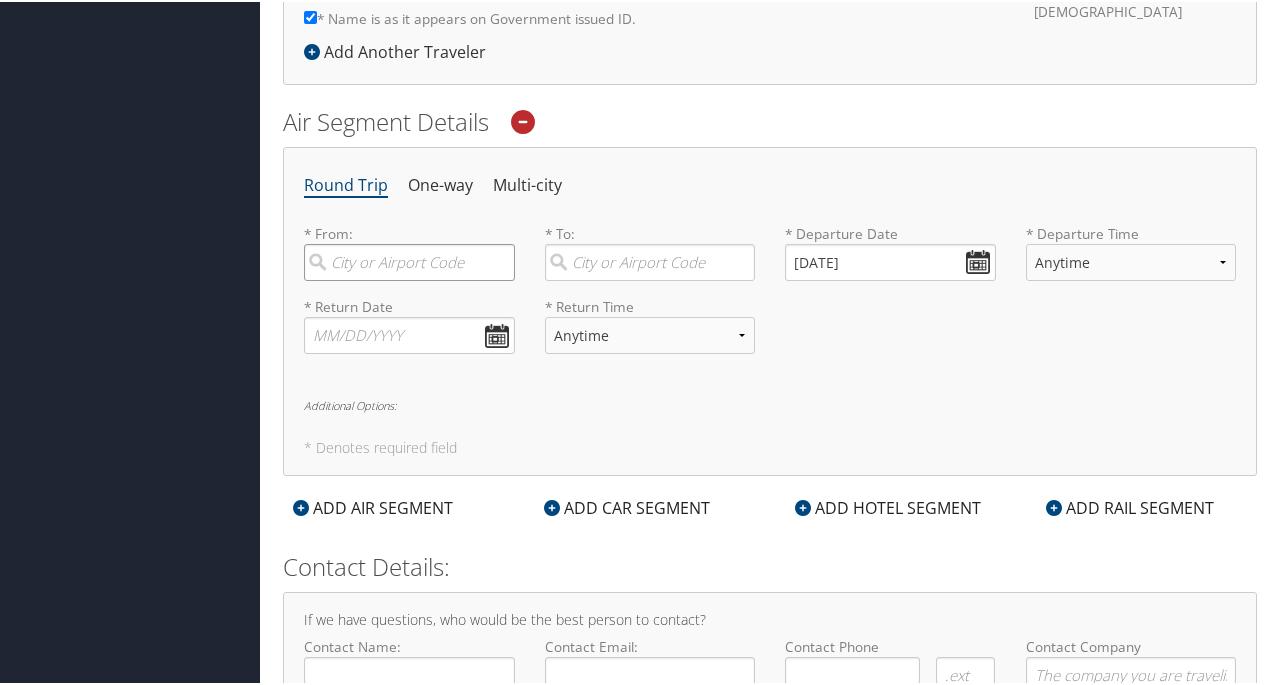 click at bounding box center [409, 260] 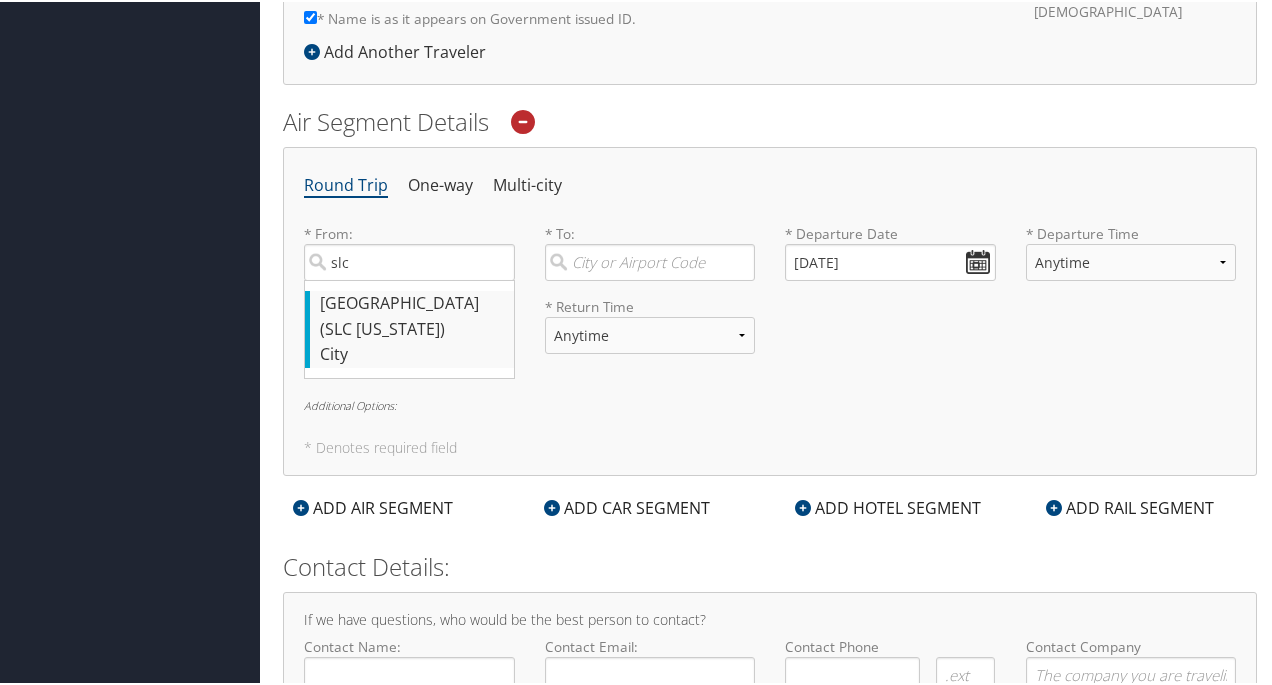 click on "[GEOGRAPHIC_DATA]   (SLC [US_STATE])" at bounding box center [412, 314] 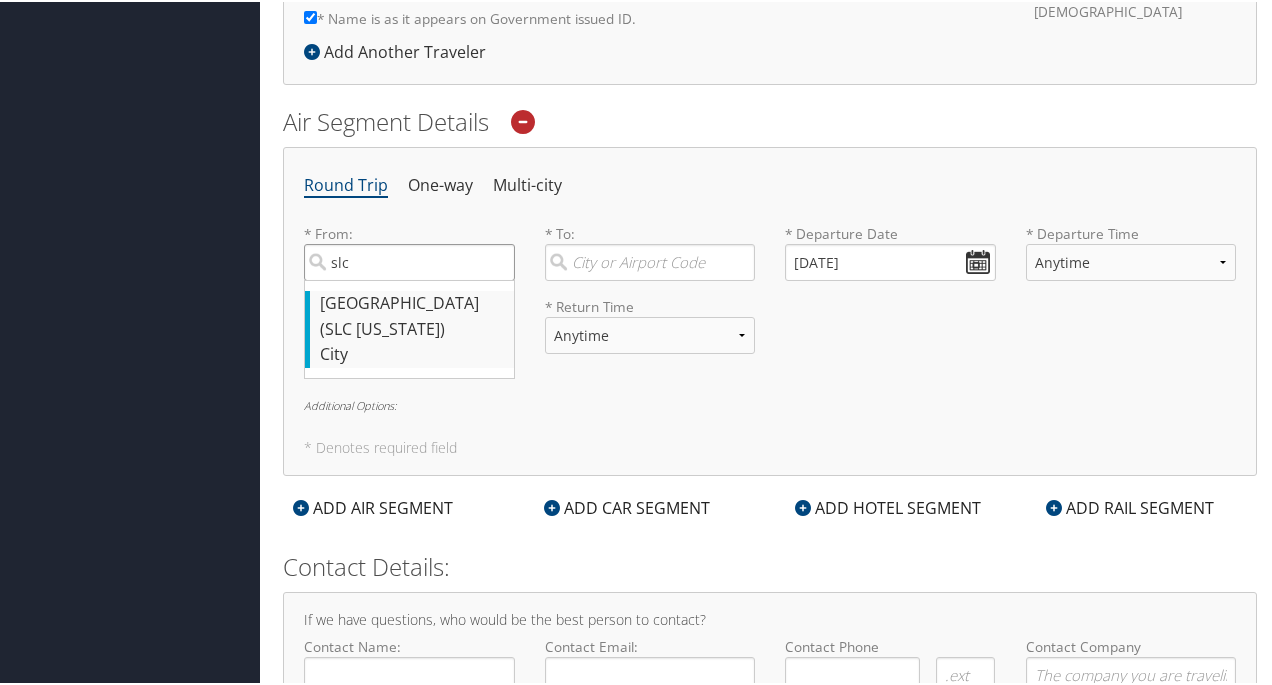 click on "slc" at bounding box center [409, 260] 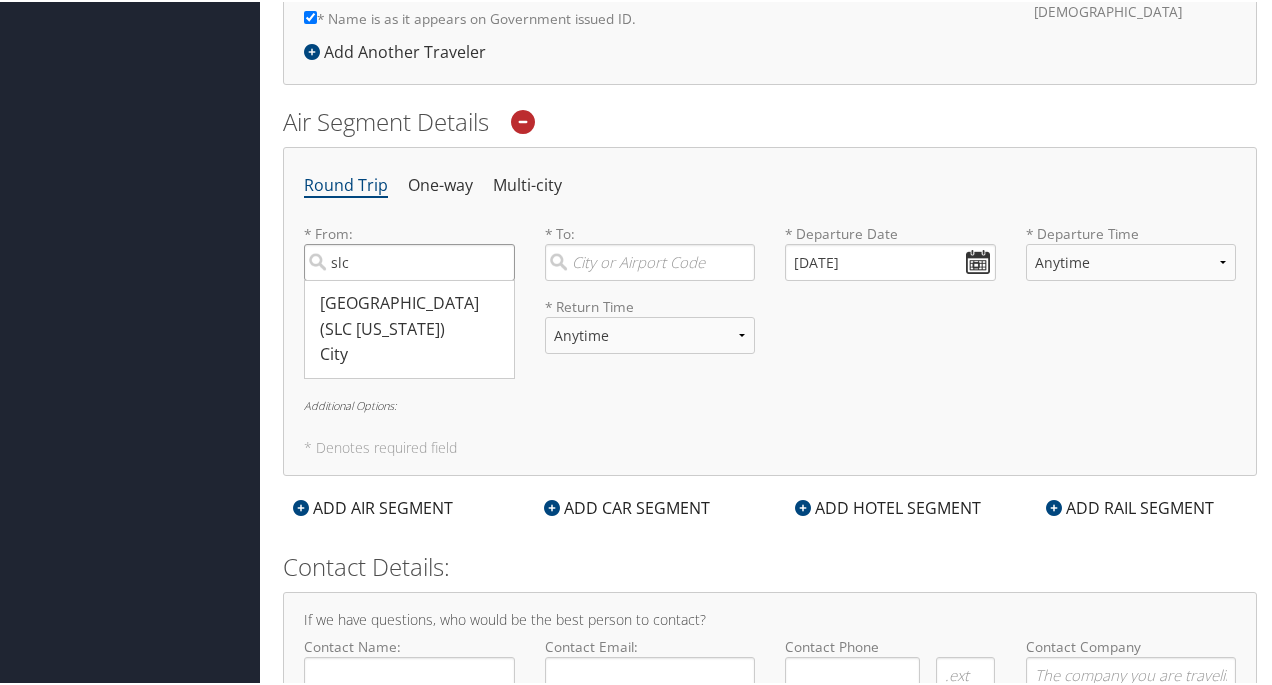 type on "[GEOGRAPHIC_DATA] (SLC [US_STATE])" 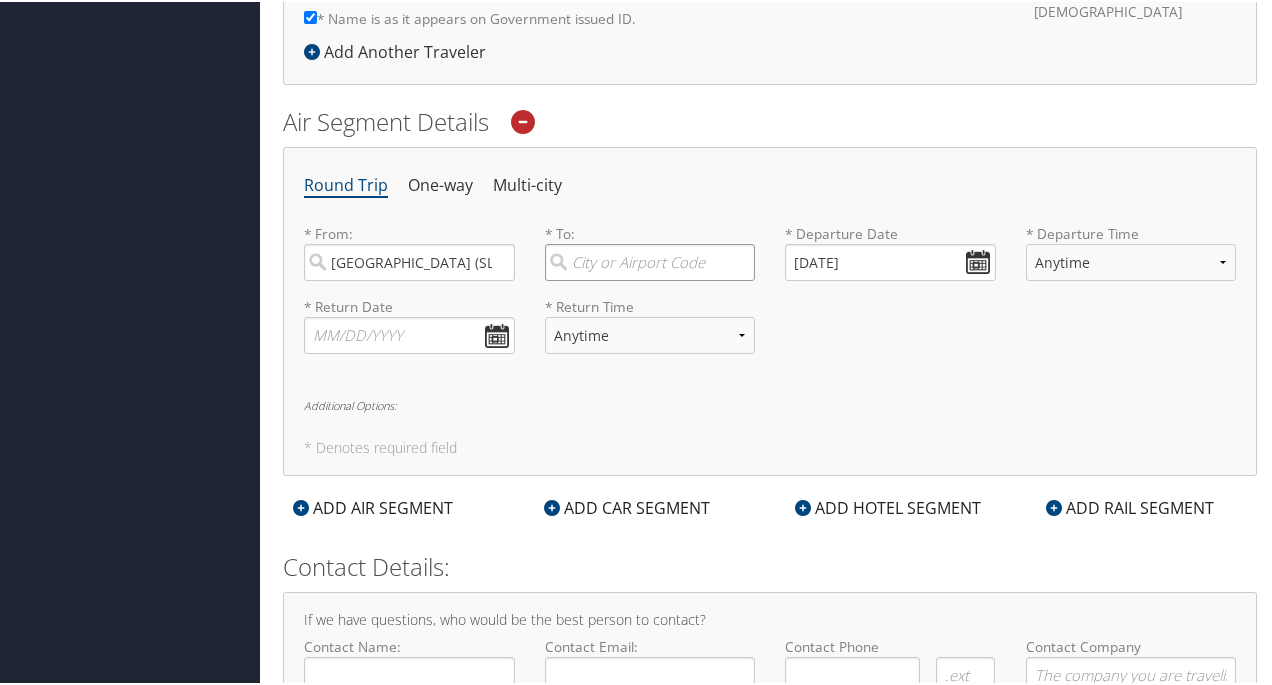 click at bounding box center (650, 260) 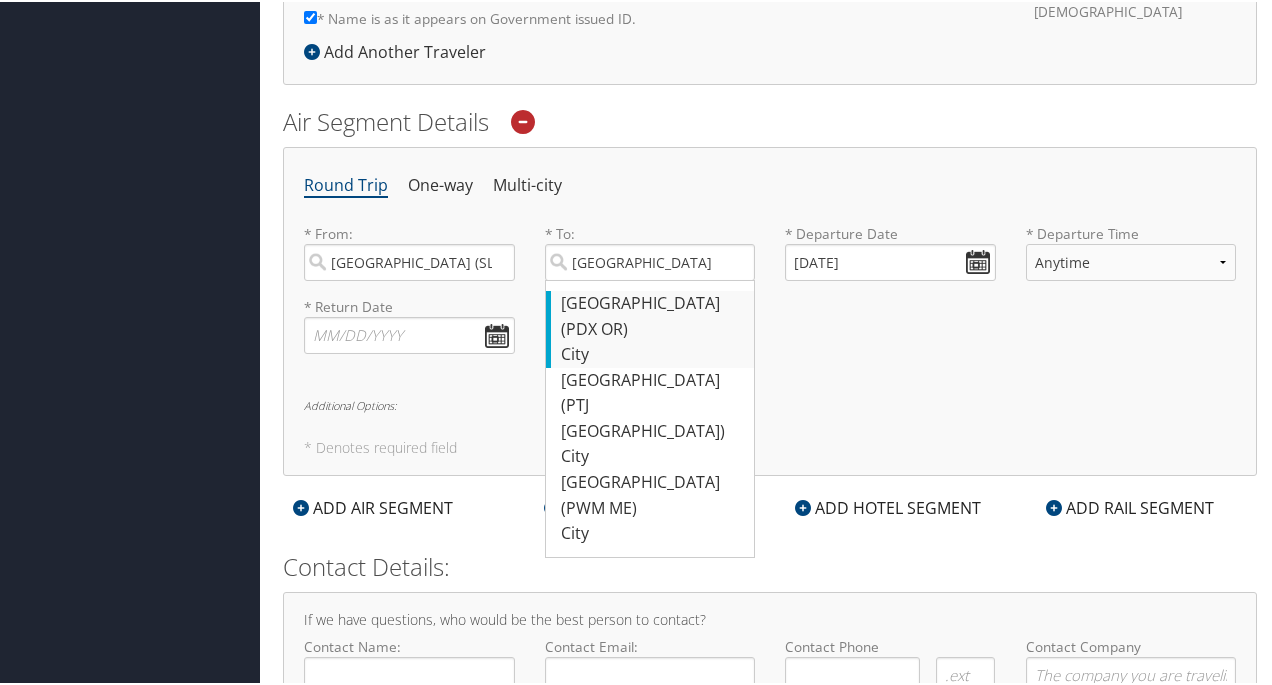 click on "[GEOGRAPHIC_DATA]   (PDX OR)" at bounding box center [653, 314] 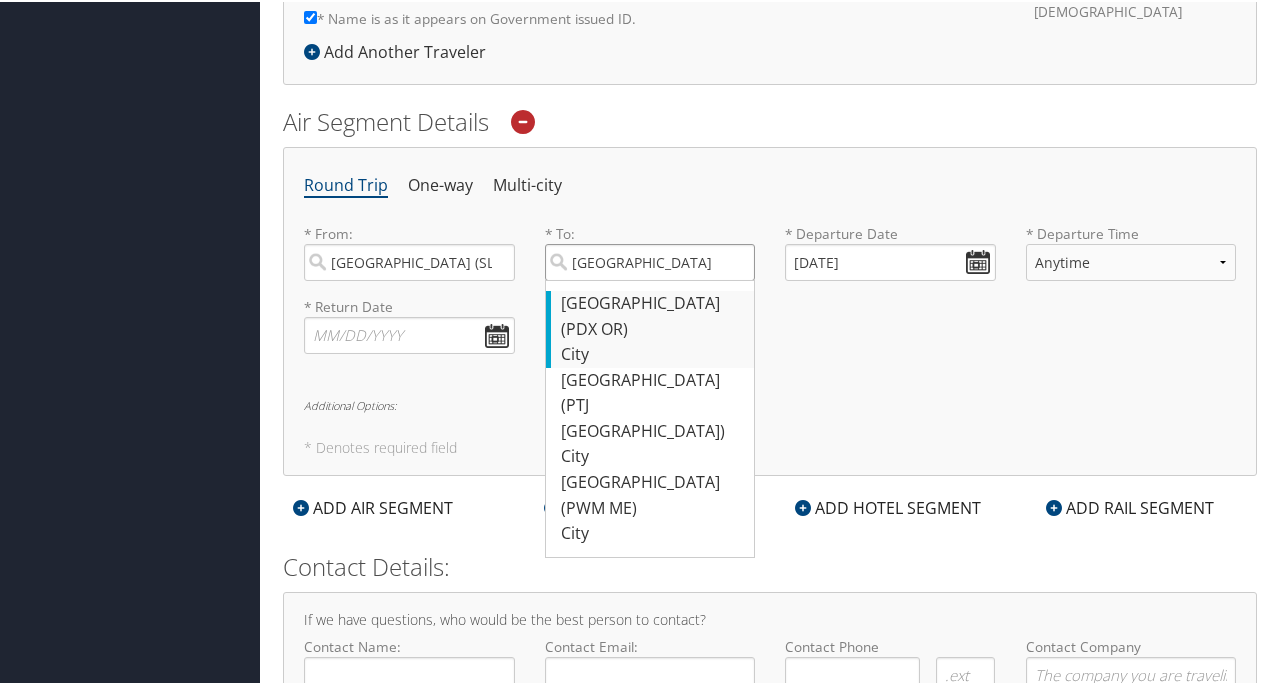 click on "[GEOGRAPHIC_DATA]" at bounding box center [650, 260] 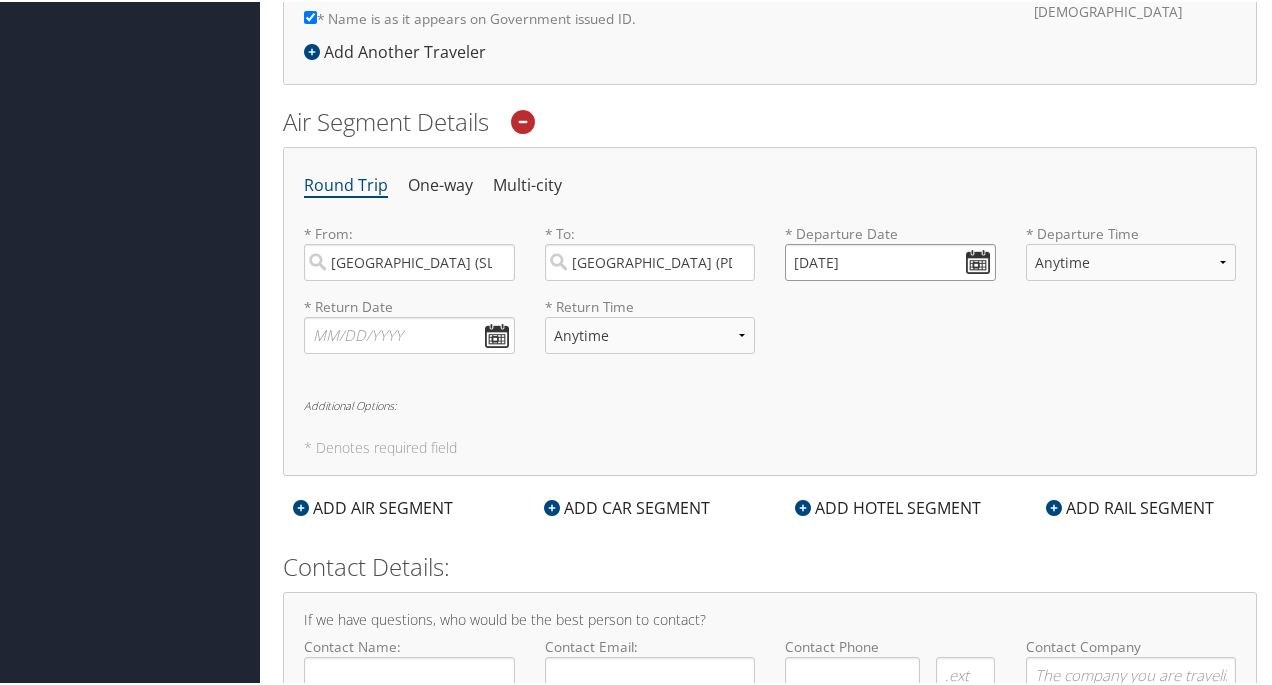 click on "[DATE]" at bounding box center [890, 260] 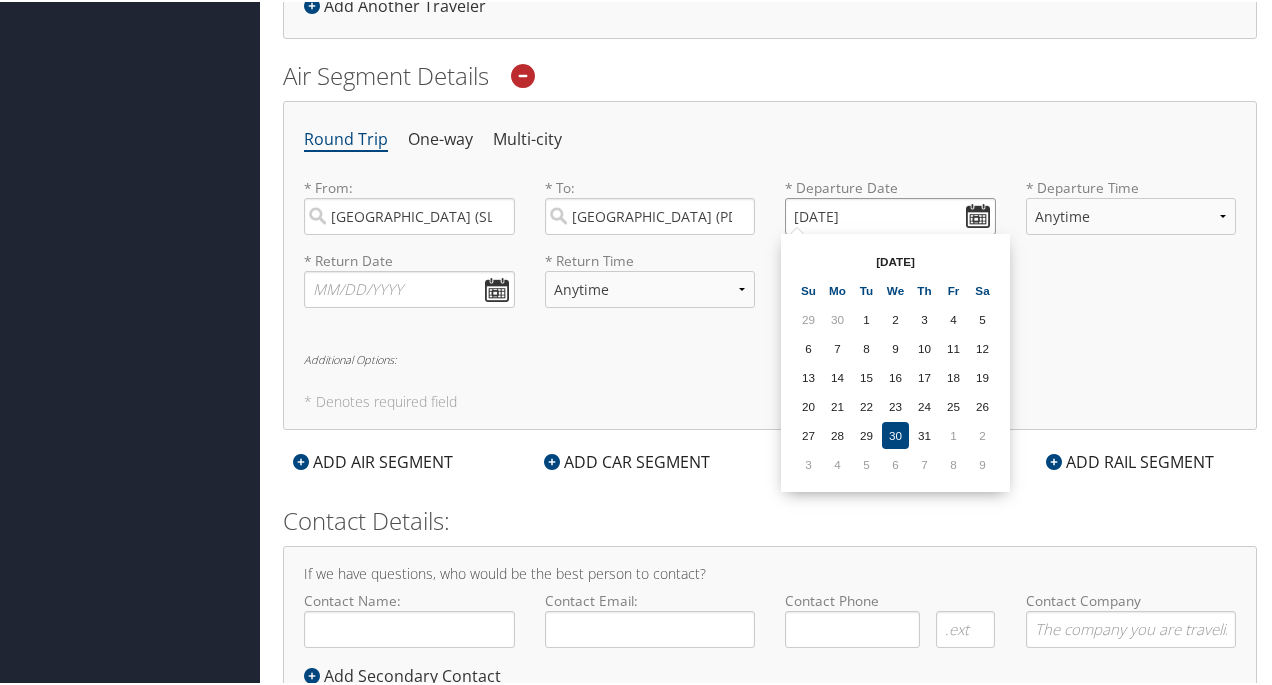 scroll, scrollTop: 596, scrollLeft: 0, axis: vertical 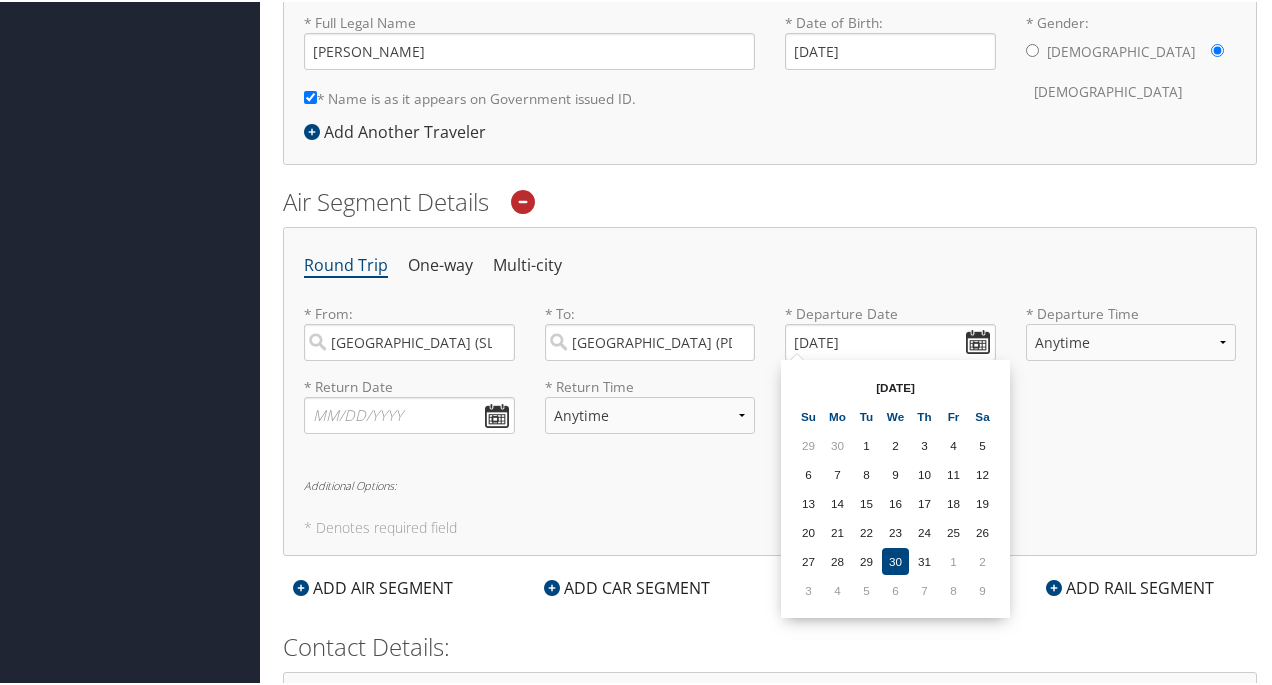 click on "Round Trip One-way Multi-city * From: [GEOGRAPHIC_DATA] ([GEOGRAPHIC_DATA] [US_STATE]) Required * To: [GEOGRAPHIC_DATA] (PDX OR) Required * Departure Date [DATE] Dates must be valid * Departure Time Anytime Early Morning (5AM-7AM) Morning (7AM-12PM) Afternoon (12PM-5PM) Evening (5PM-10PM) Red Eye (10PM-5AM)  12:00 AM   1:00 AM   2:00 AM   3:00 AM   4:00 AM   5:00 AM   6:00 AM   7:00 AM   8:00 AM   9:00 AM   10:00 AM   11:00 AM   12:00 PM (Noon)   1:00 PM   2:00 PM   3:00 PM   4:00 PM   5:00 PM   6:00 PM   7:00 PM   8:00 PM   9:00 PM   10:00 PM   11:00 PM  Required * Return Date Dates must be valid * Return Time Anytime Early Morning (5AM-7AM) Morning (7AM-12PM) Afternoon (12PM-5PM) Evening (5PM-10PM) Red Eye (10PM-5AM)  12:00 AM   1:00 AM   2:00 AM   3:00 AM   4:00 AM   5:00 AM   6:00 AM   7:00 AM   8:00 AM   9:00 AM   10:00 AM   11:00 AM   12:00 PM (Noon)   1:00 PM   2:00 PM   3:00 PM   4:00 PM   5:00 PM   6:00 PM   7:00 PM   8:00 PM   9:00 PM   10:00 PM   11:00 PM  Required   Additional Options: * Denotes required field" at bounding box center [770, 389] 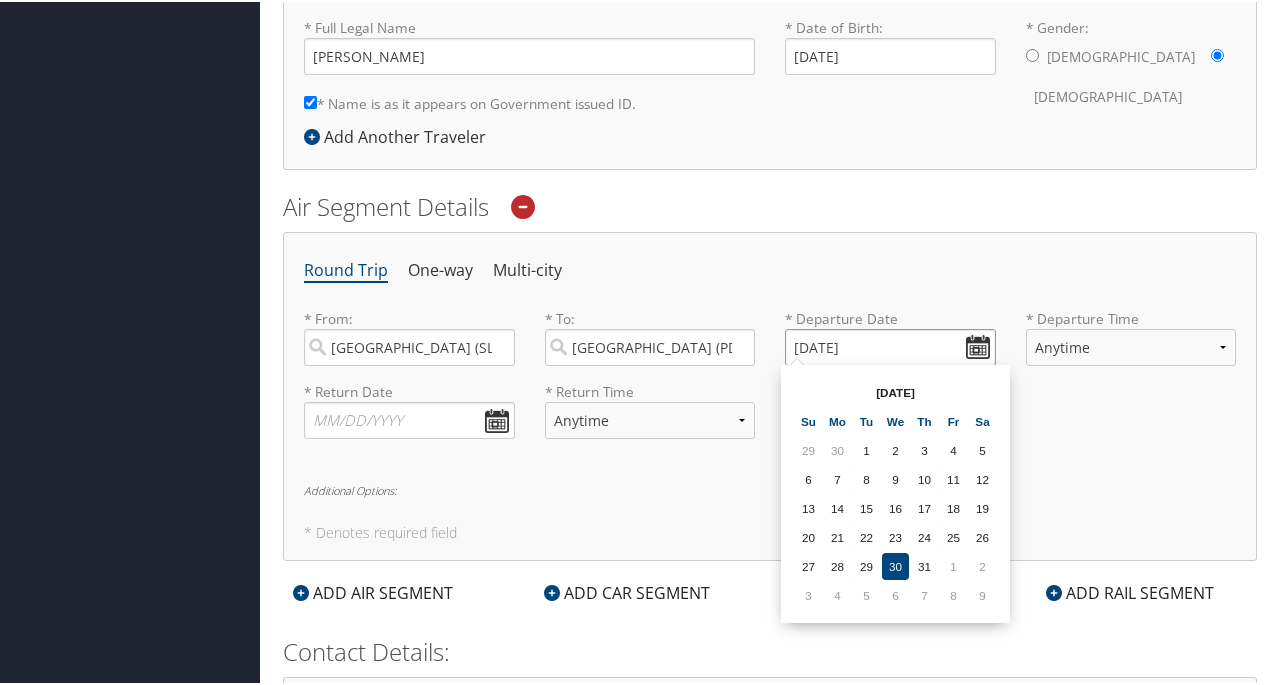 drag, startPoint x: 788, startPoint y: 341, endPoint x: 825, endPoint y: 341, distance: 37 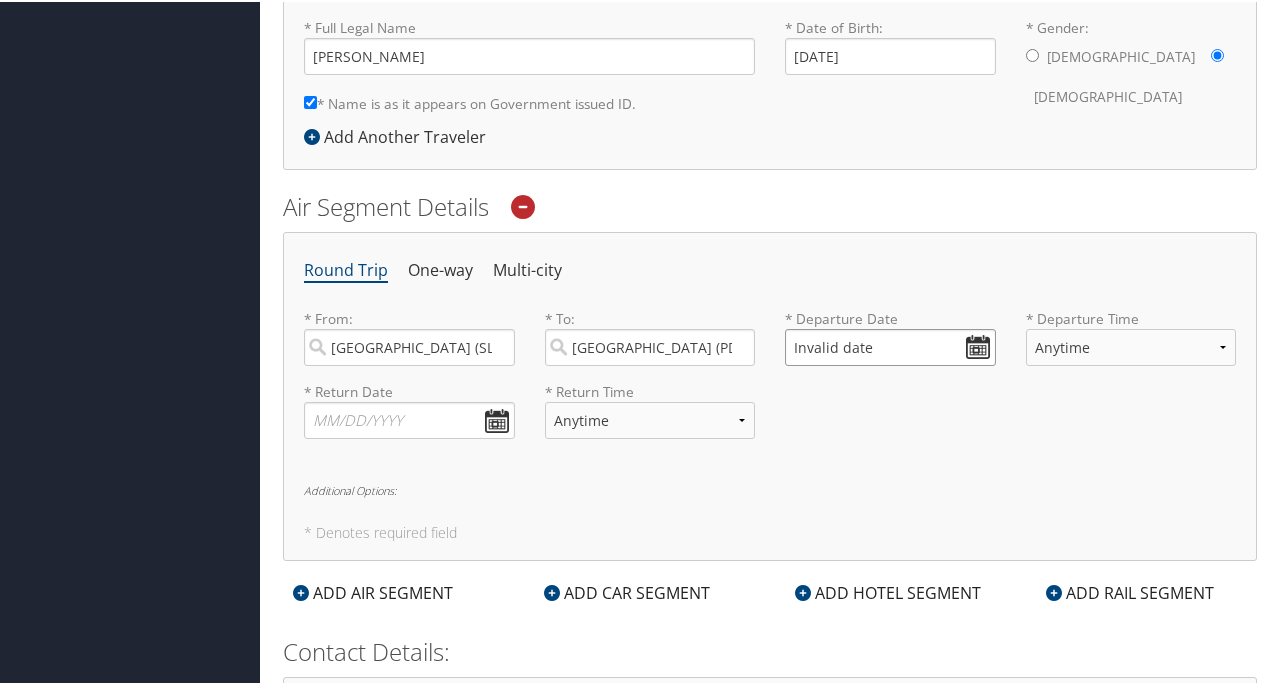 click on "Invalid date" at bounding box center [890, 345] 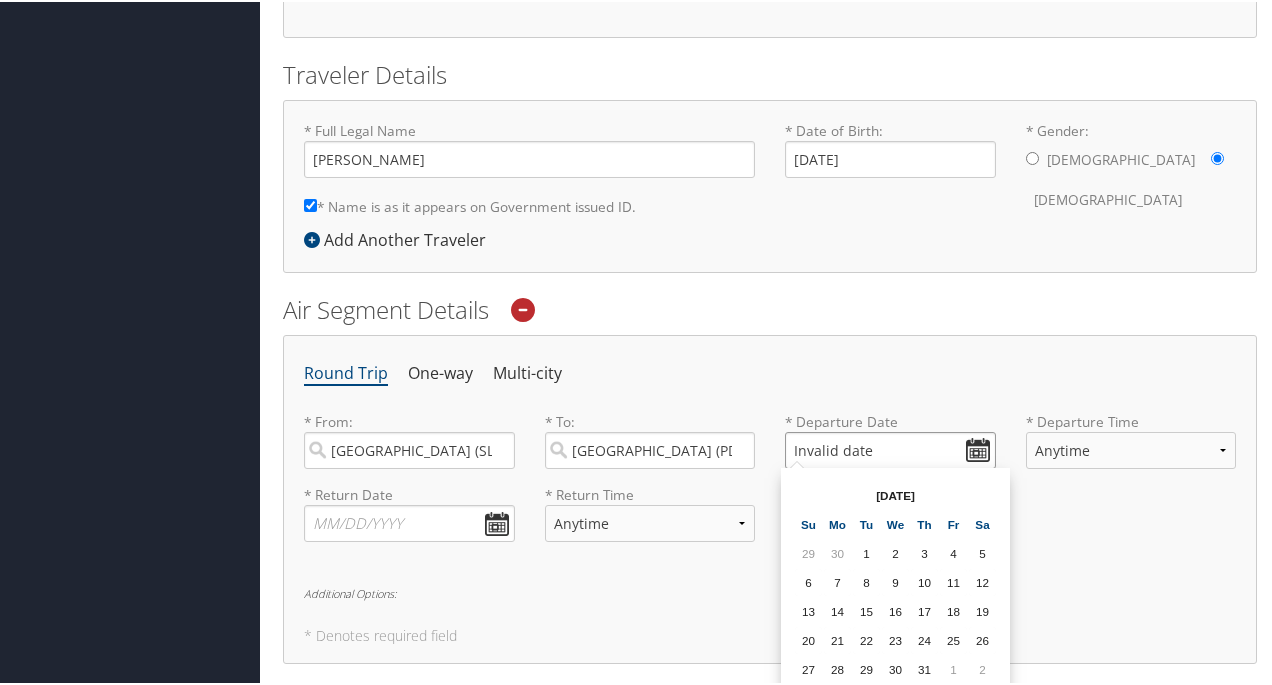 scroll, scrollTop: 600, scrollLeft: 0, axis: vertical 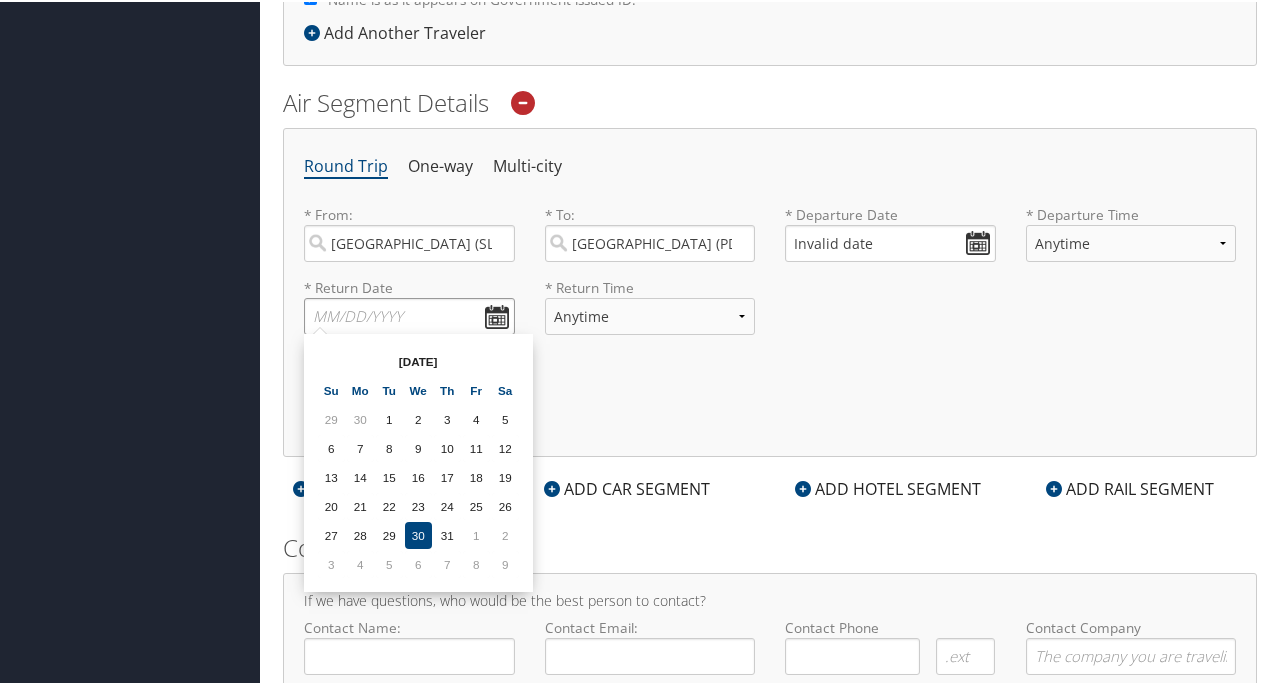 click at bounding box center [409, 314] 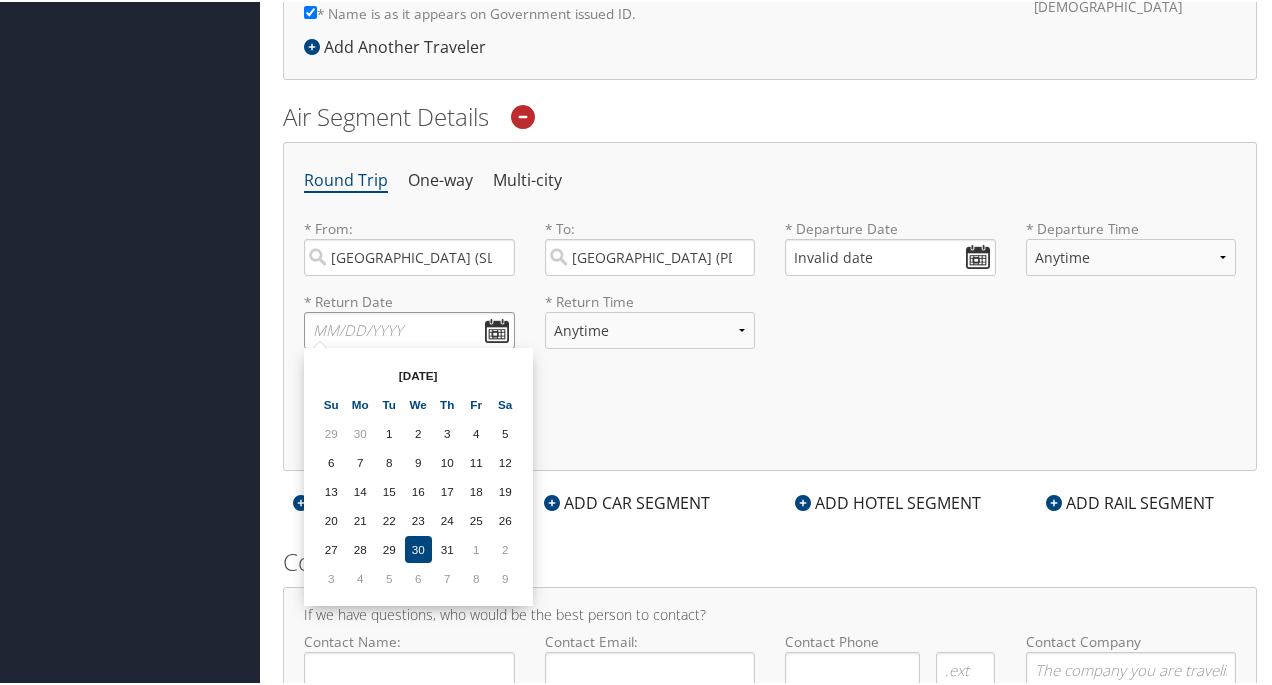 scroll, scrollTop: 496, scrollLeft: 0, axis: vertical 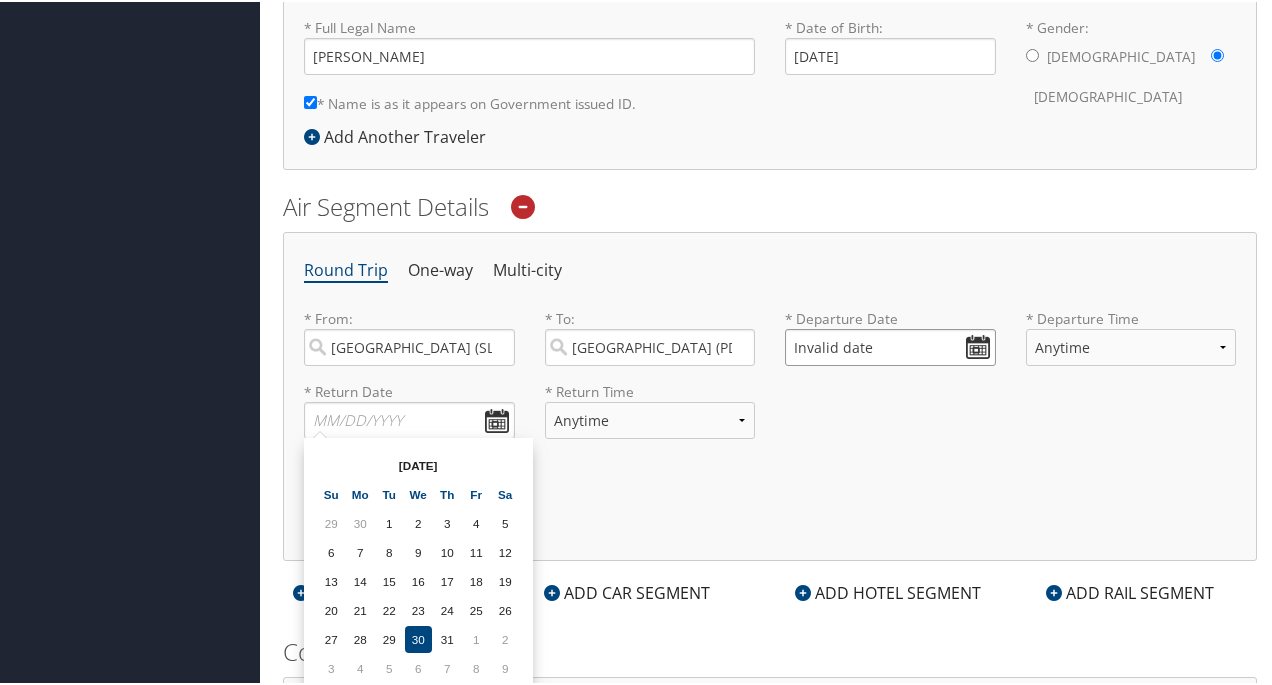 click on "Invalid date" at bounding box center (890, 345) 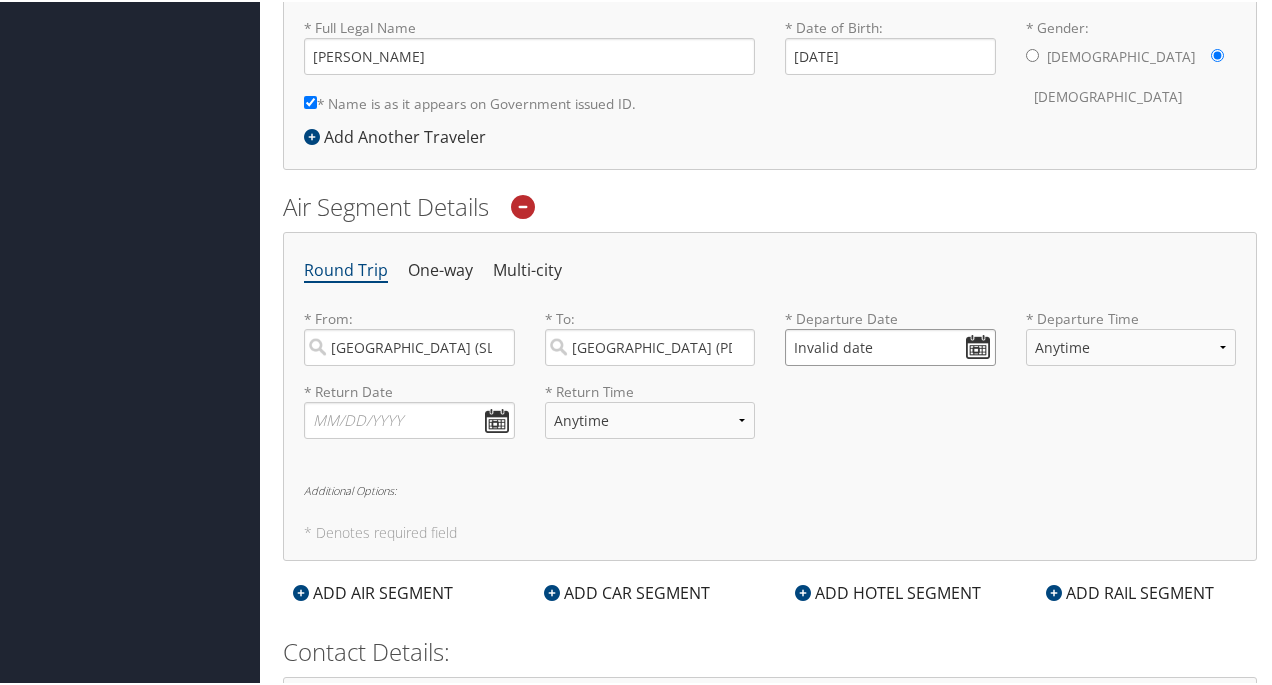 drag, startPoint x: 877, startPoint y: 333, endPoint x: 766, endPoint y: 337, distance: 111.07205 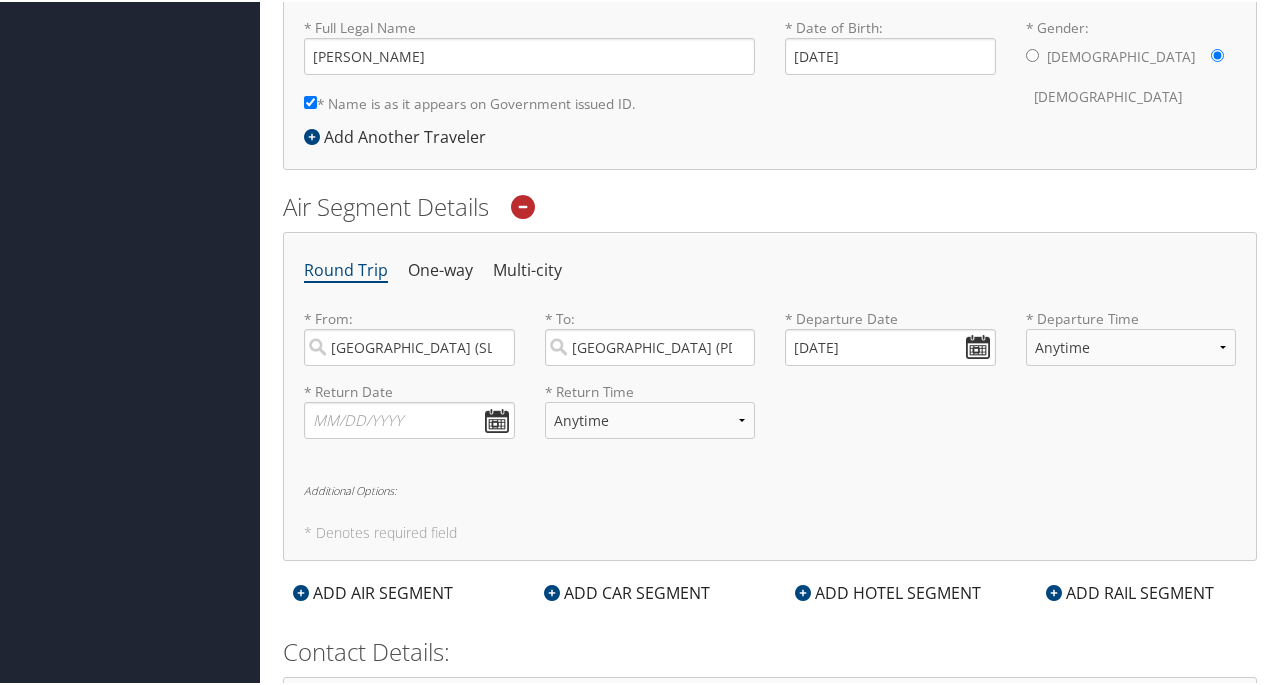 drag, startPoint x: 787, startPoint y: 335, endPoint x: 890, endPoint y: 341, distance: 103.17461 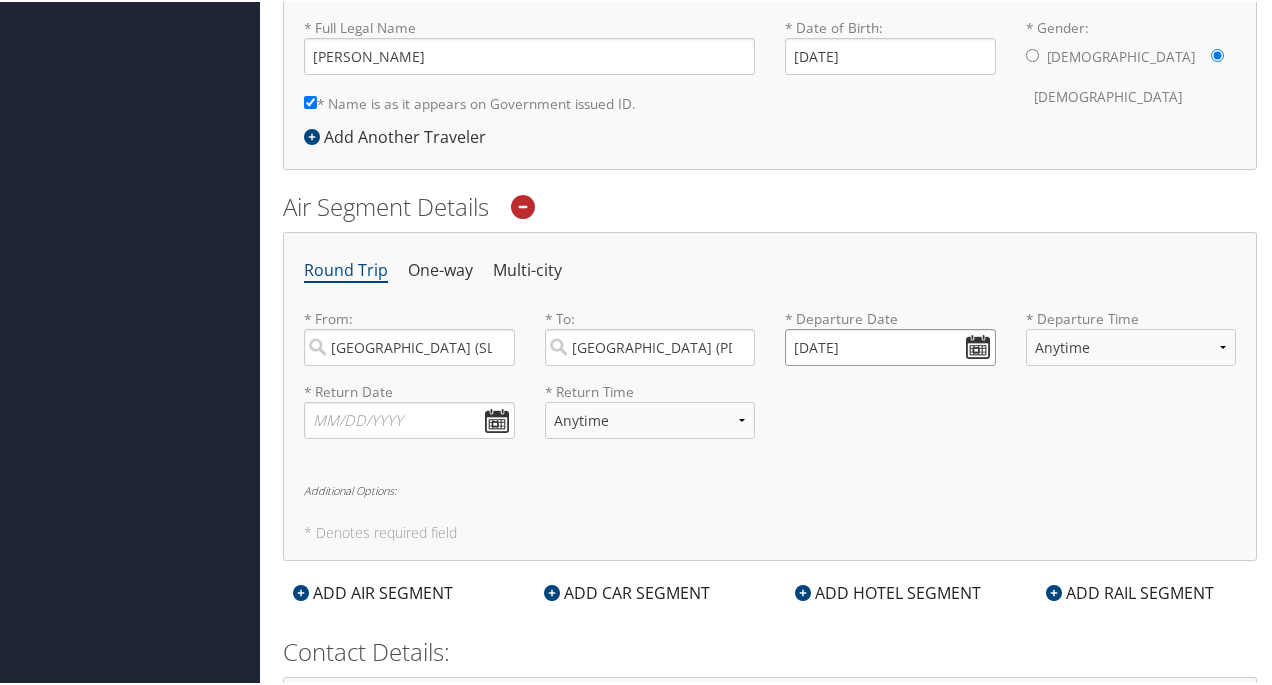 type on "01/01/0202" 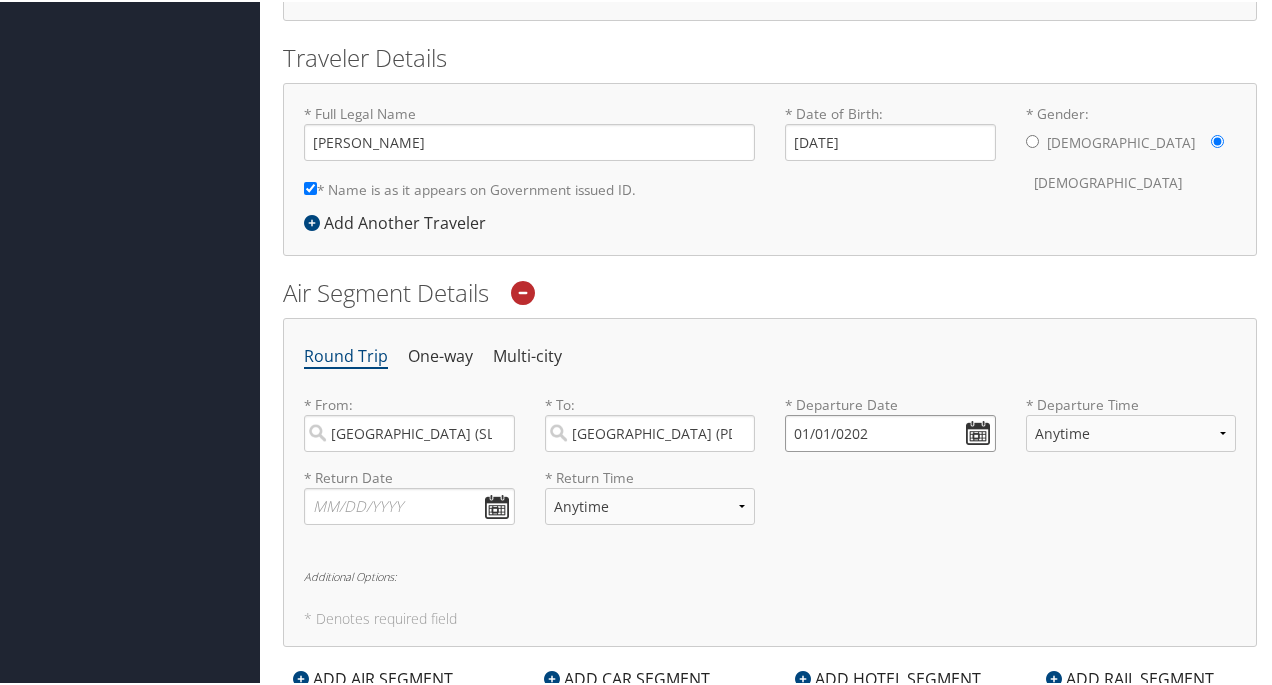 scroll, scrollTop: 396, scrollLeft: 0, axis: vertical 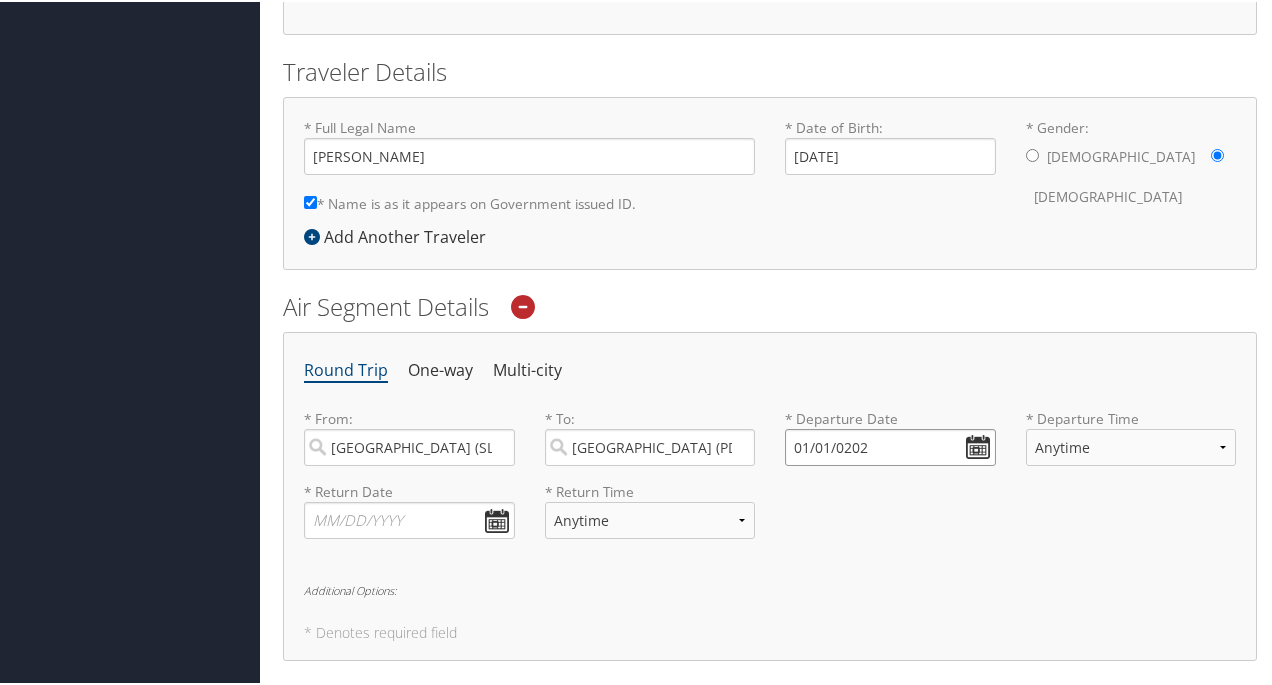 drag, startPoint x: 871, startPoint y: 441, endPoint x: 766, endPoint y: 447, distance: 105.17129 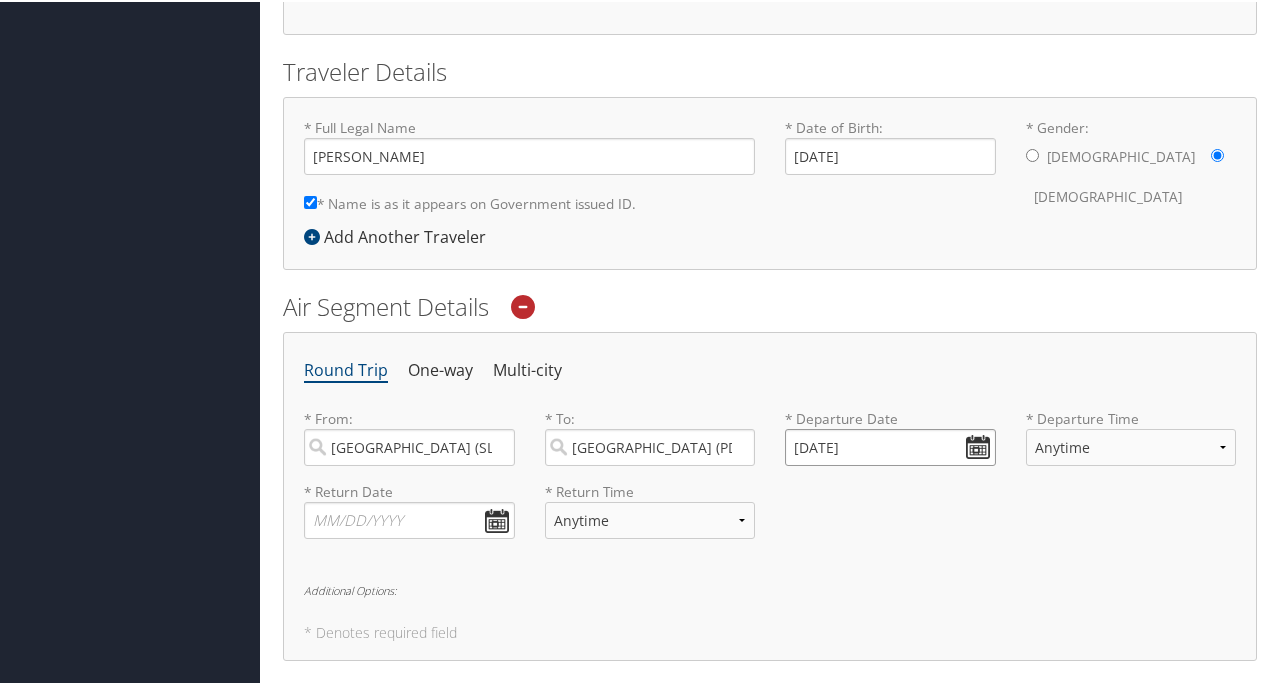 drag, startPoint x: 873, startPoint y: 433, endPoint x: 764, endPoint y: 438, distance: 109.11462 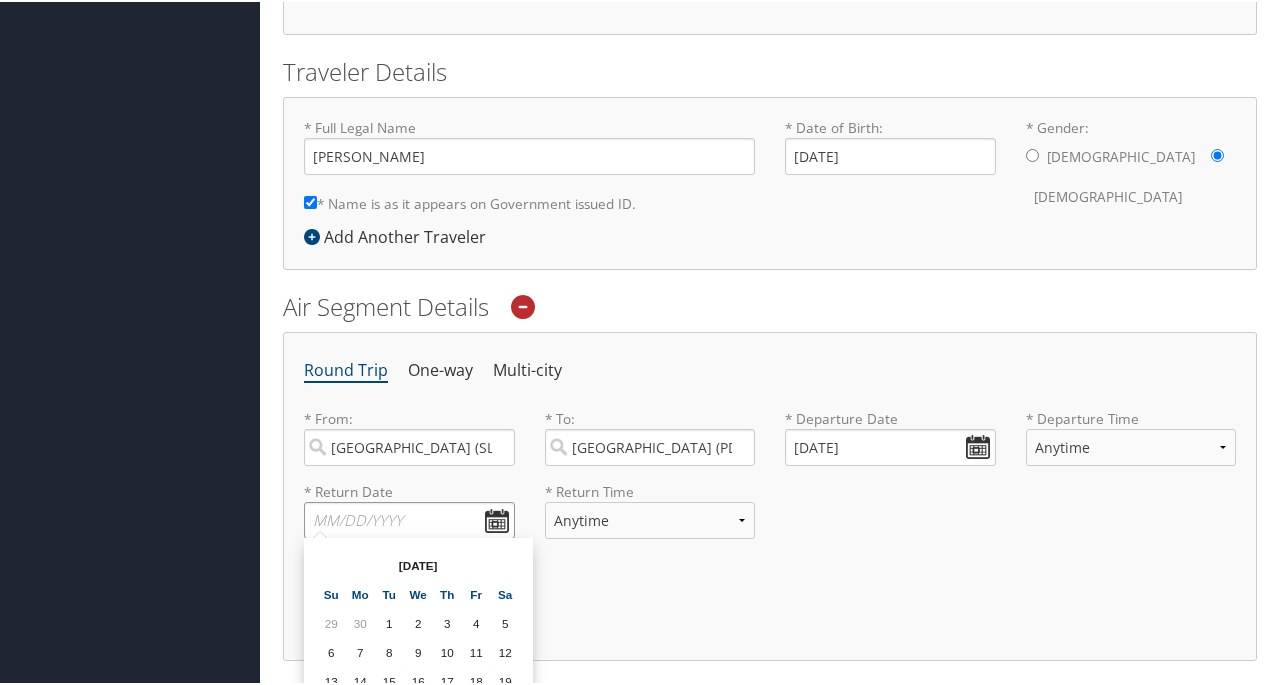 click at bounding box center (409, 518) 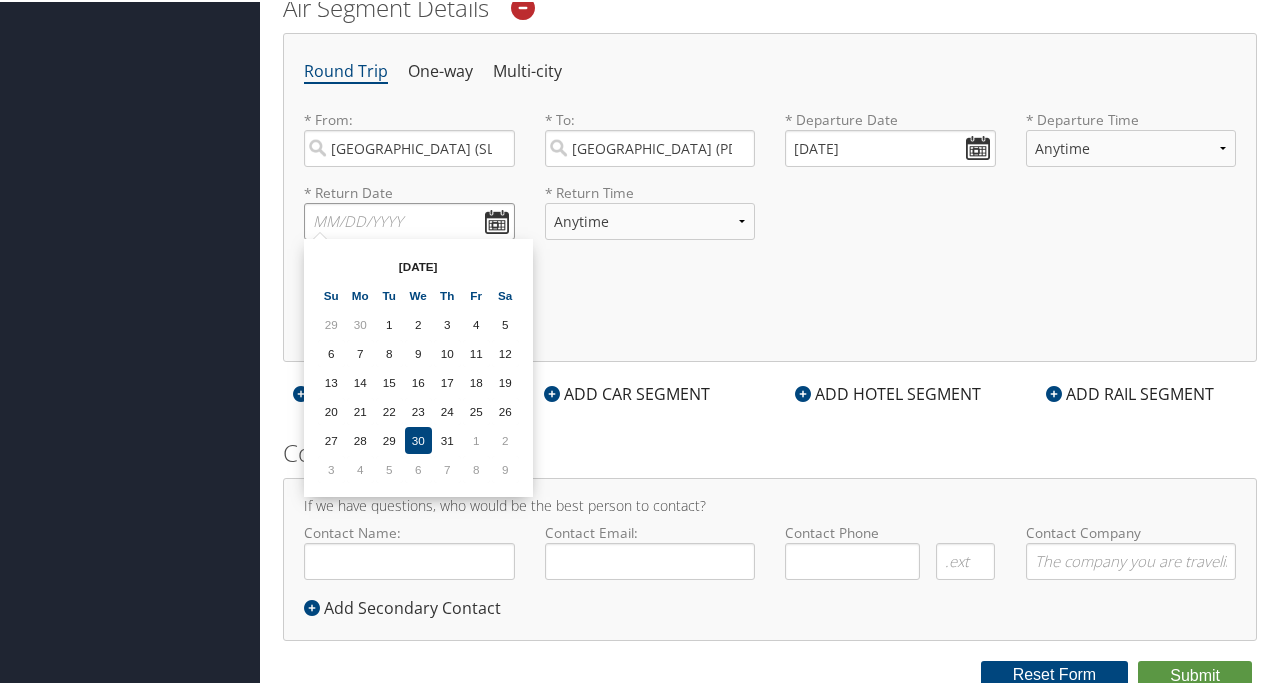 scroll, scrollTop: 696, scrollLeft: 0, axis: vertical 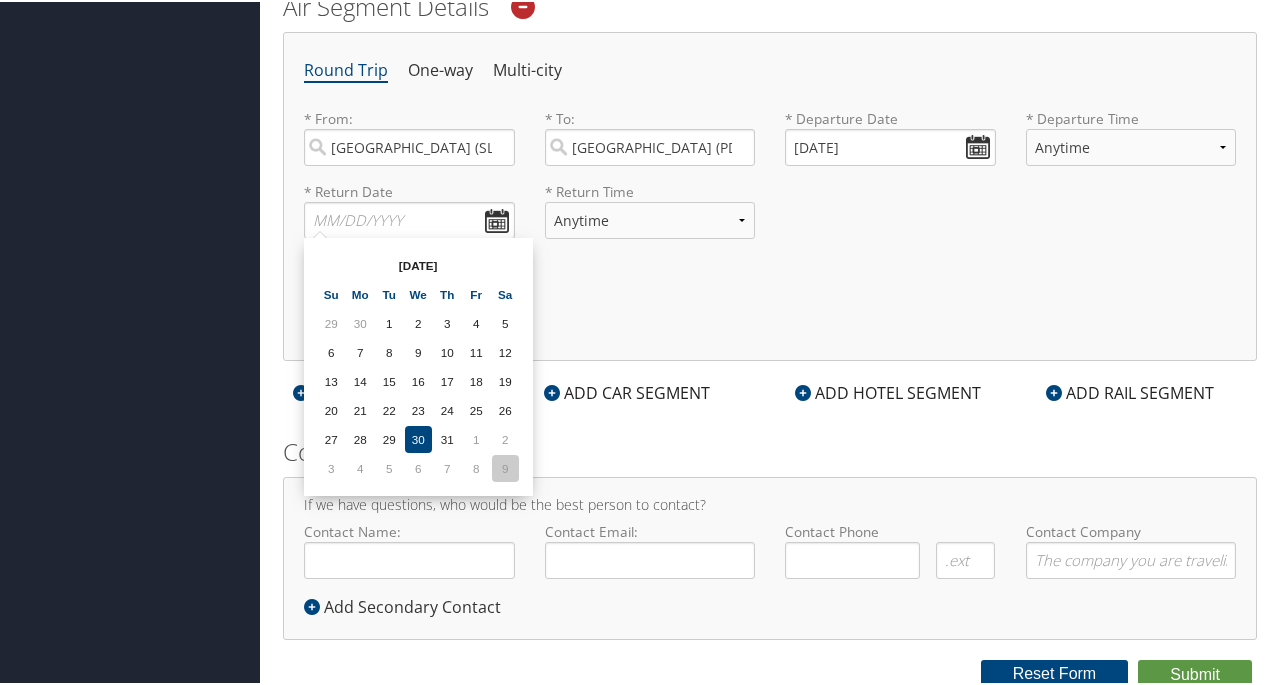 click on "9" at bounding box center (505, 466) 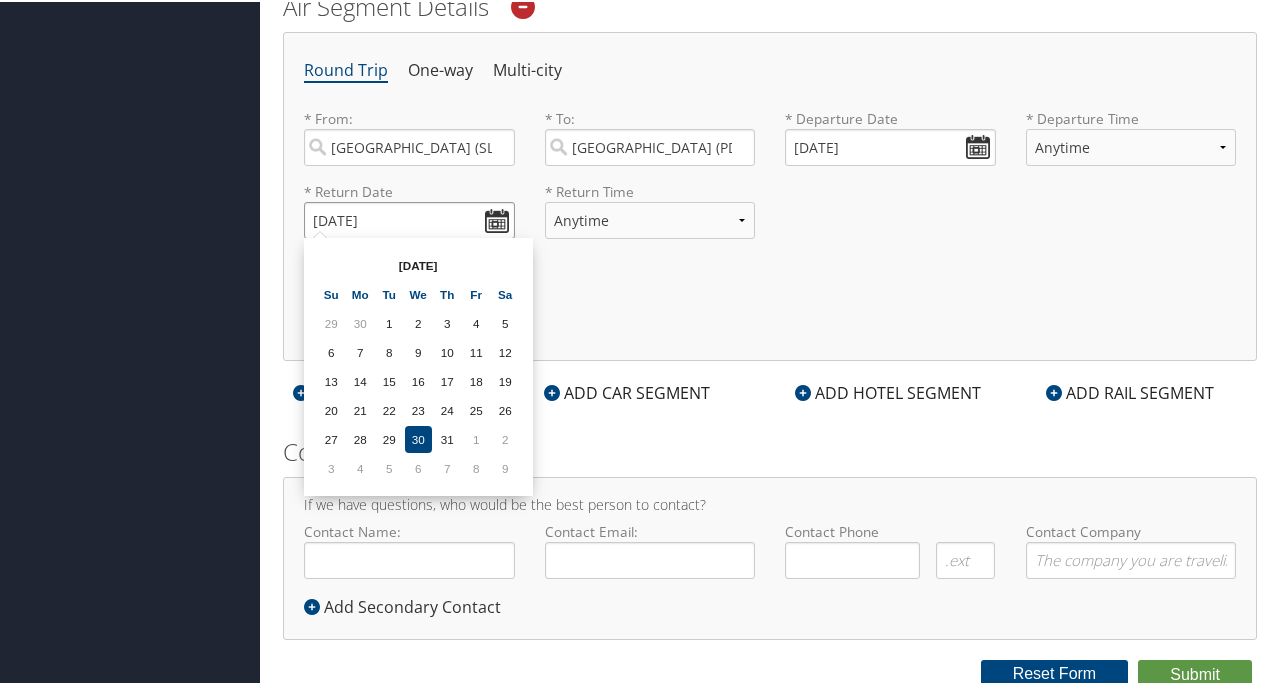 drag, startPoint x: 394, startPoint y: 208, endPoint x: 286, endPoint y: 211, distance: 108.04166 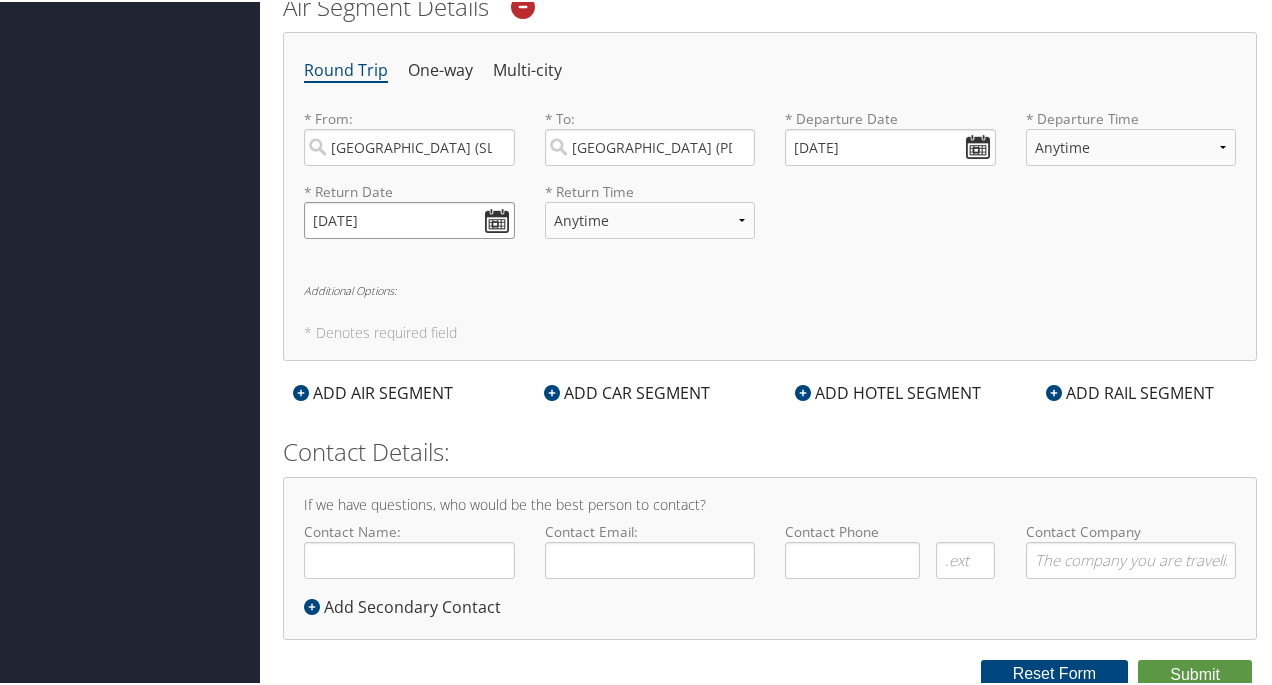 type on "[DATE]" 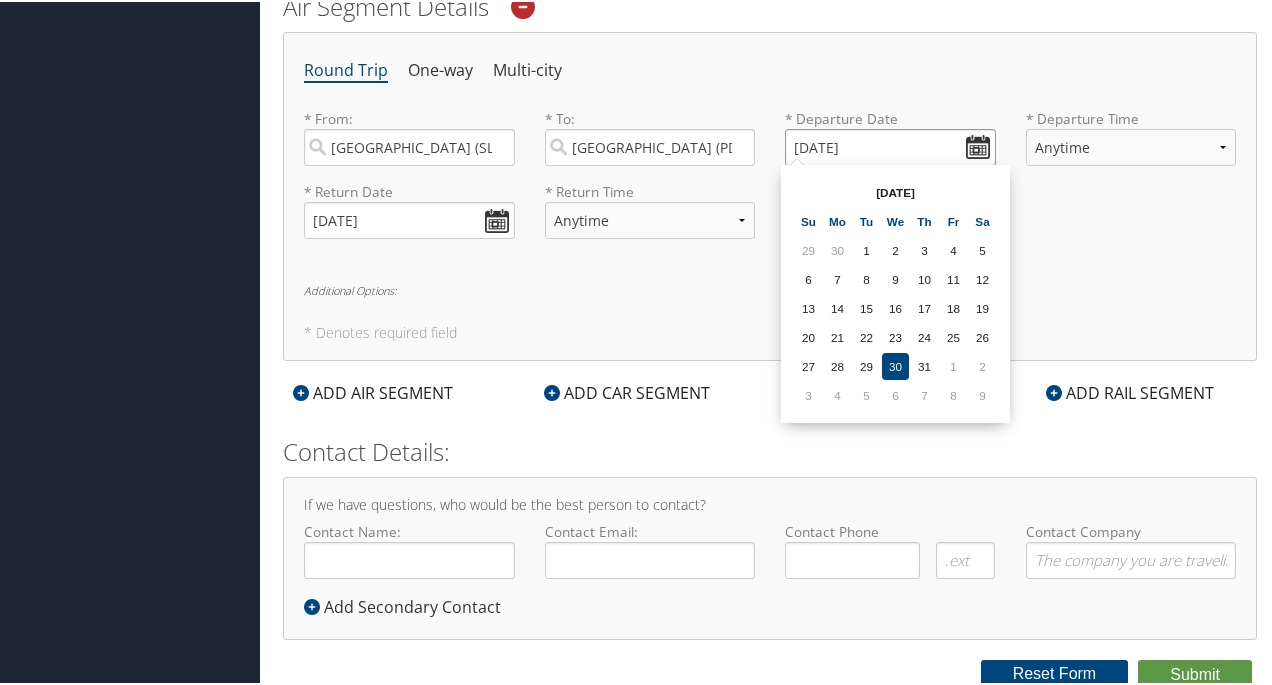 drag, startPoint x: 866, startPoint y: 139, endPoint x: 766, endPoint y: 139, distance: 100 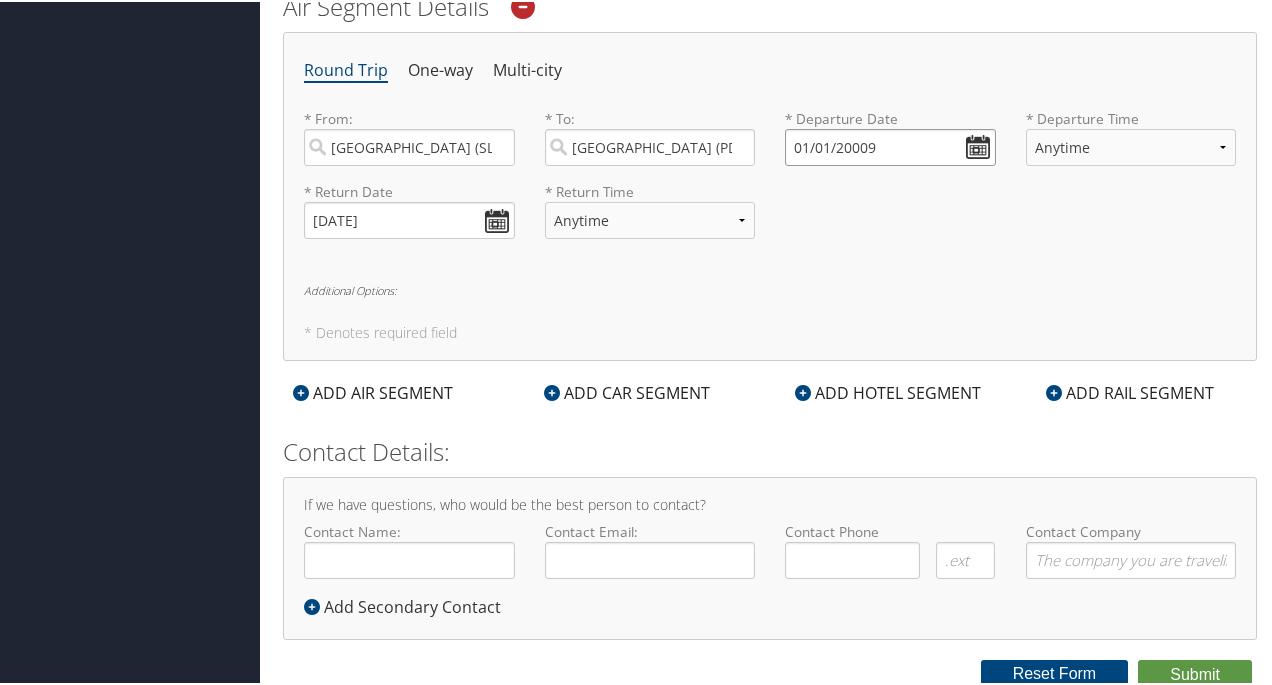 type on "[DATE]" 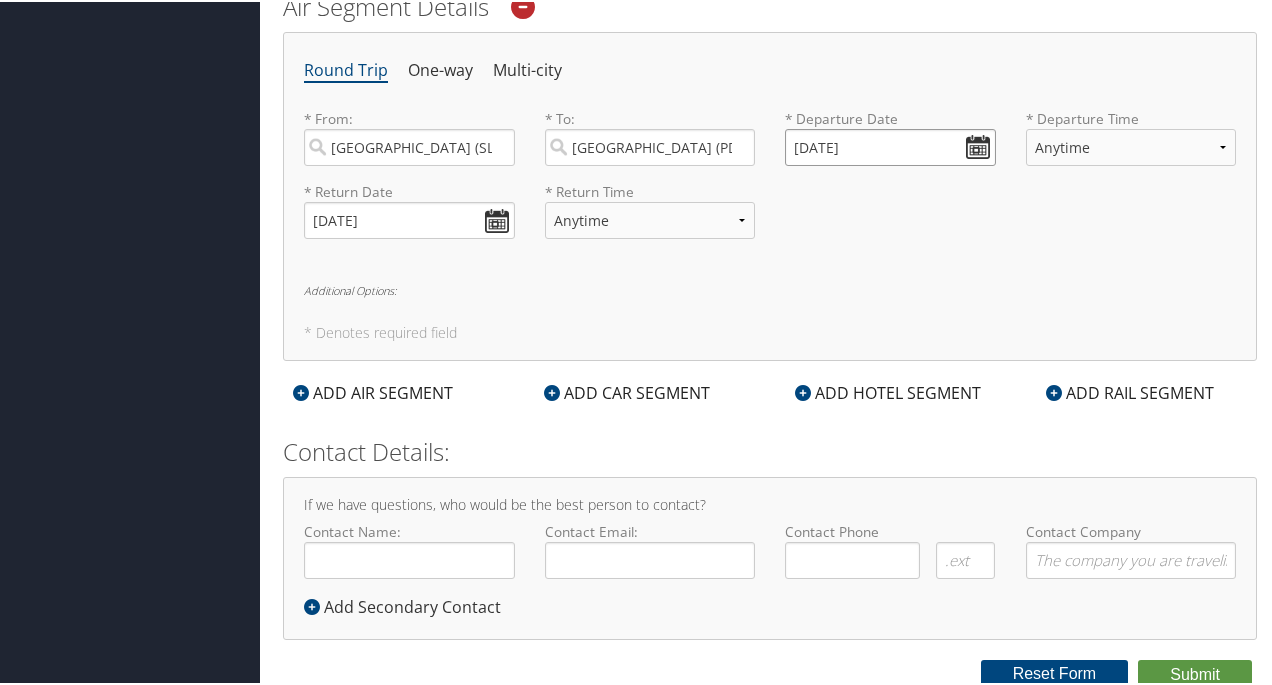 drag, startPoint x: 875, startPoint y: 139, endPoint x: 727, endPoint y: 128, distance: 148.40822 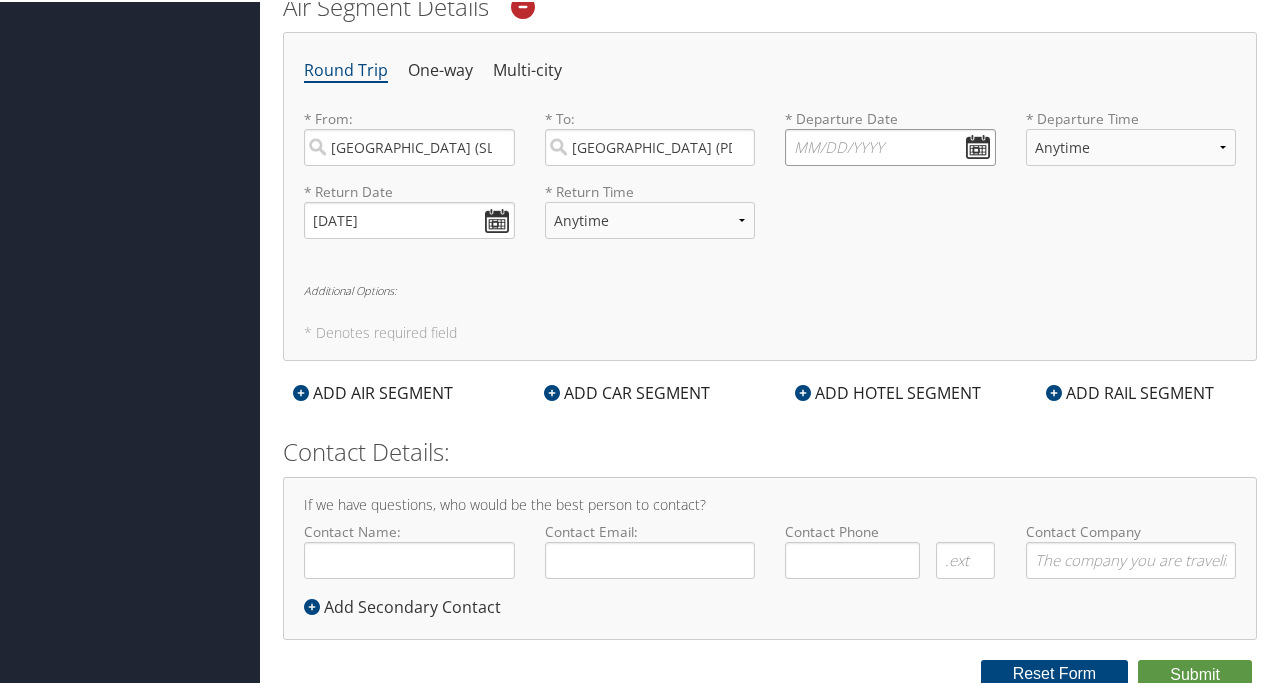 type 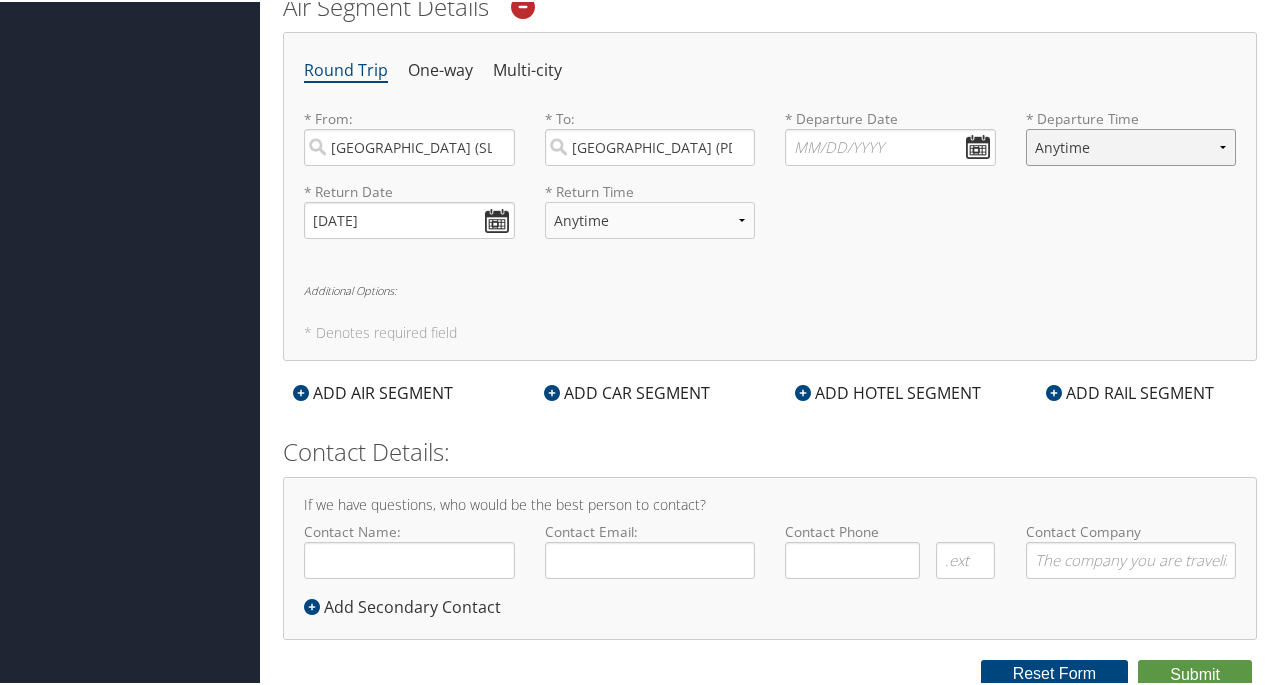 click on "Anytime Early Morning (5AM-7AM) Morning (7AM-12PM) Afternoon (12PM-5PM) Evening (5PM-10PM) Red Eye (10PM-5AM)  12:00 AM   1:00 AM   2:00 AM   3:00 AM   4:00 AM   5:00 AM   6:00 AM   7:00 AM   8:00 AM   9:00 AM   10:00 AM   11:00 AM   12:00 PM (Noon)   1:00 PM   2:00 PM   3:00 PM   4:00 PM   5:00 PM   6:00 PM   7:00 PM   8:00 PM   9:00 PM   10:00 PM   11:00 PM" at bounding box center [1131, 145] 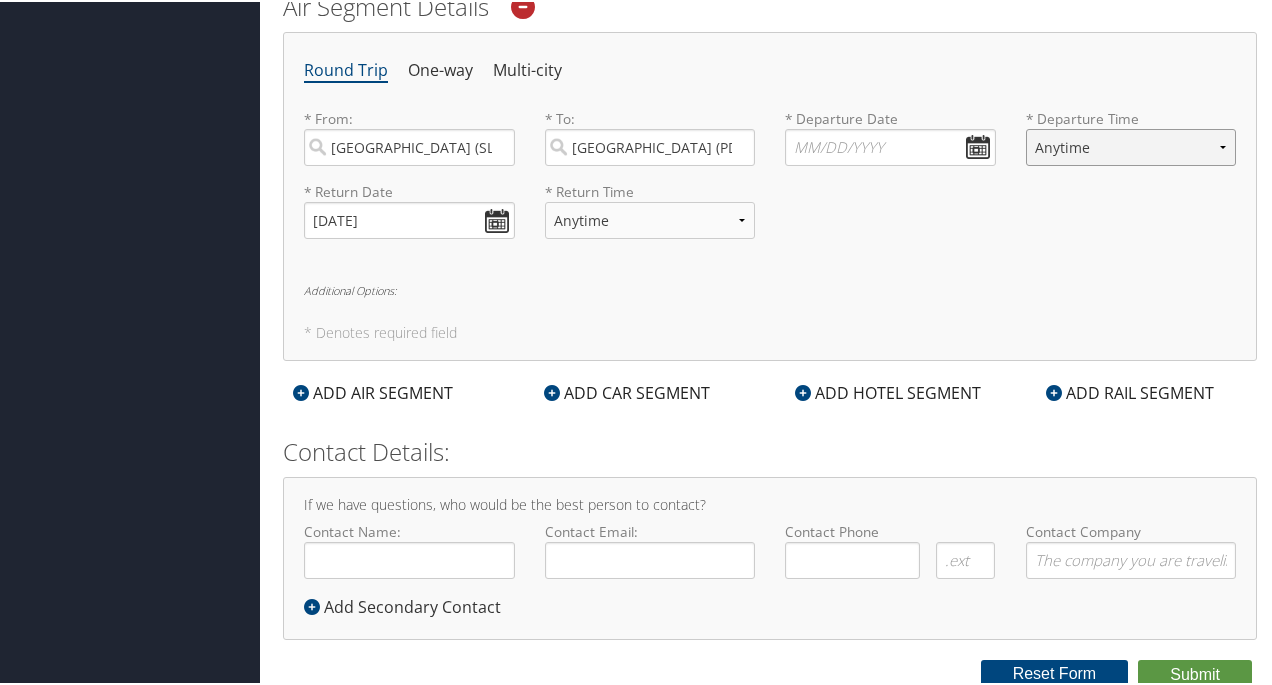 select on "11:00 AM" 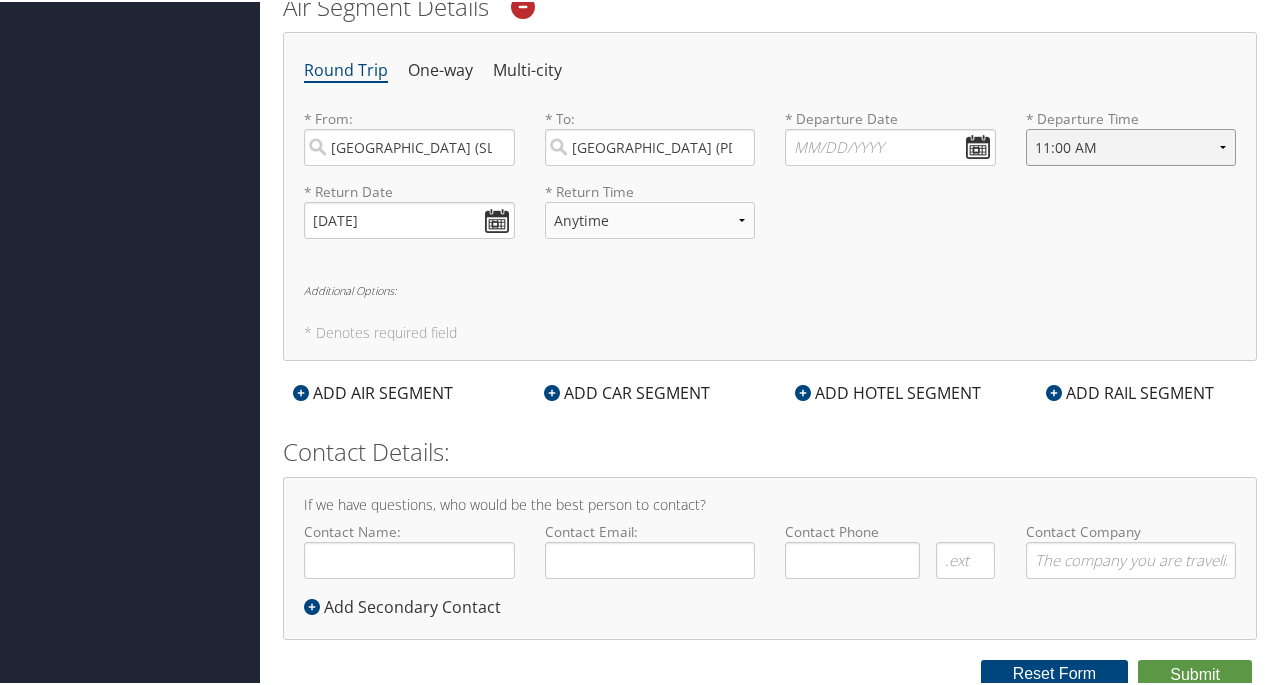 click on "Anytime Early Morning (5AM-7AM) Morning (7AM-12PM) Afternoon (12PM-5PM) Evening (5PM-10PM) Red Eye (10PM-5AM)  12:00 AM   1:00 AM   2:00 AM   3:00 AM   4:00 AM   5:00 AM   6:00 AM   7:00 AM   8:00 AM   9:00 AM   10:00 AM   11:00 AM   12:00 PM (Noon)   1:00 PM   2:00 PM   3:00 PM   4:00 PM   5:00 PM   6:00 PM   7:00 PM   8:00 PM   9:00 PM   10:00 PM   11:00 PM" at bounding box center (1131, 145) 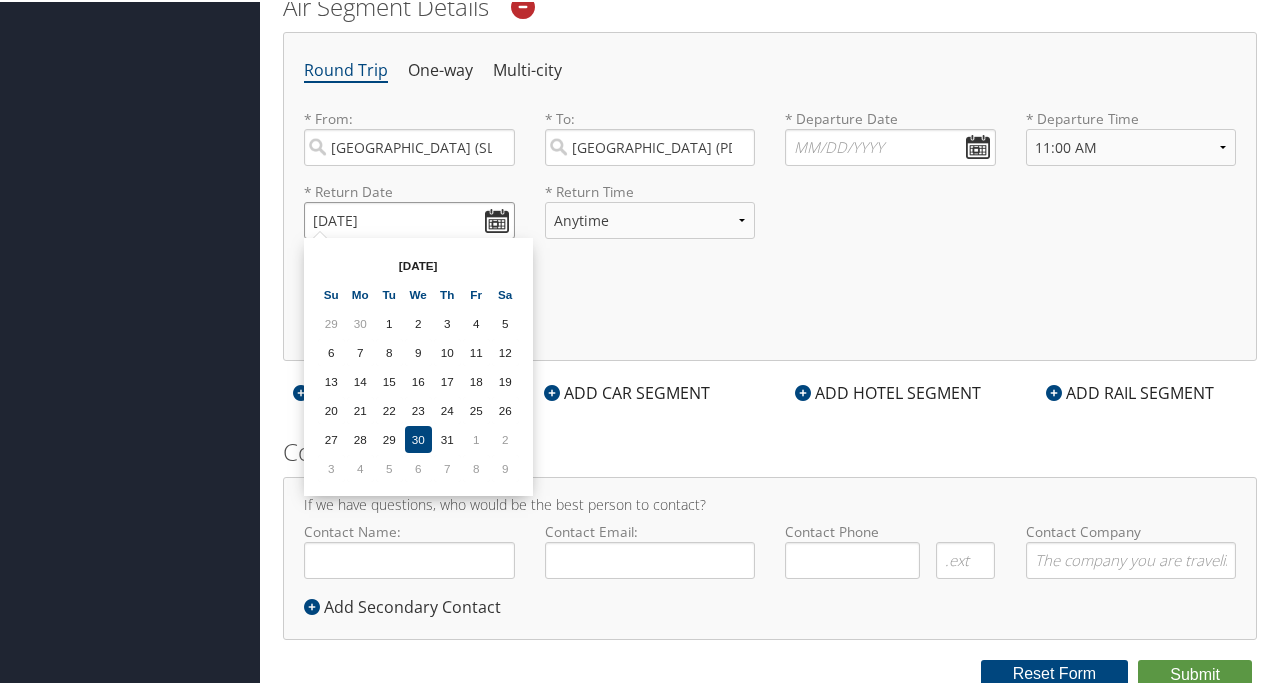 click on "[DATE]" at bounding box center [409, 218] 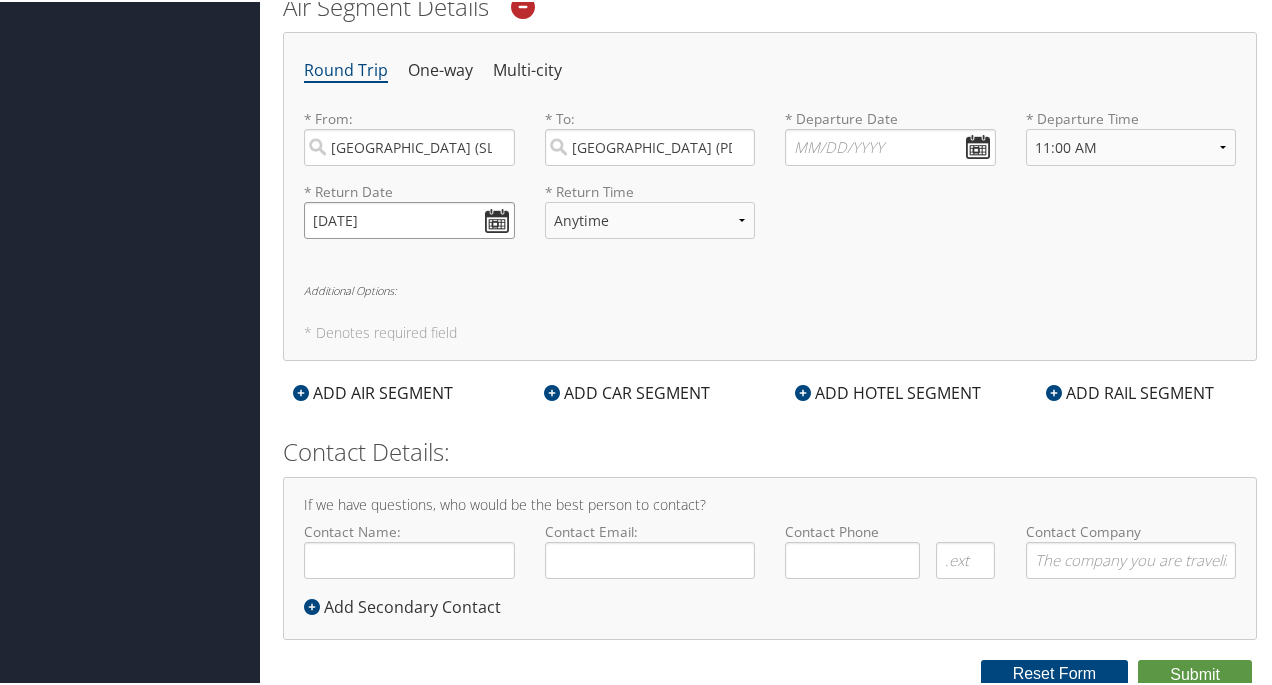 type on "[DATE]" 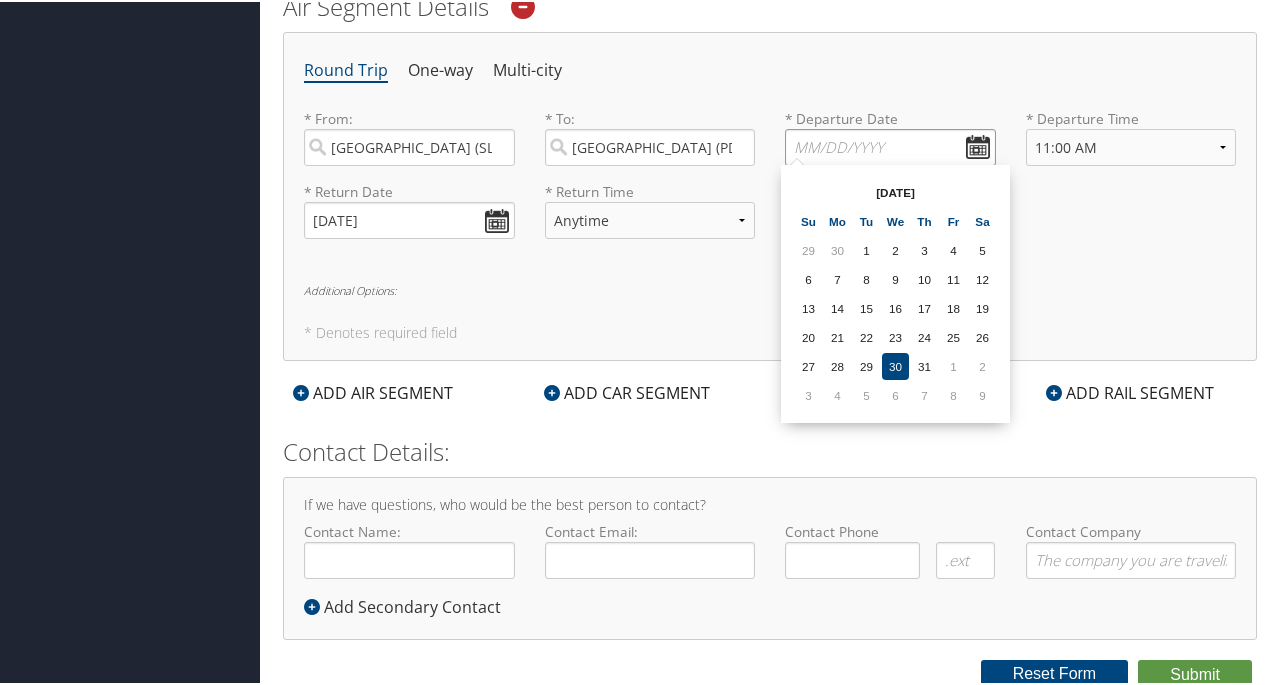 click at bounding box center [890, 145] 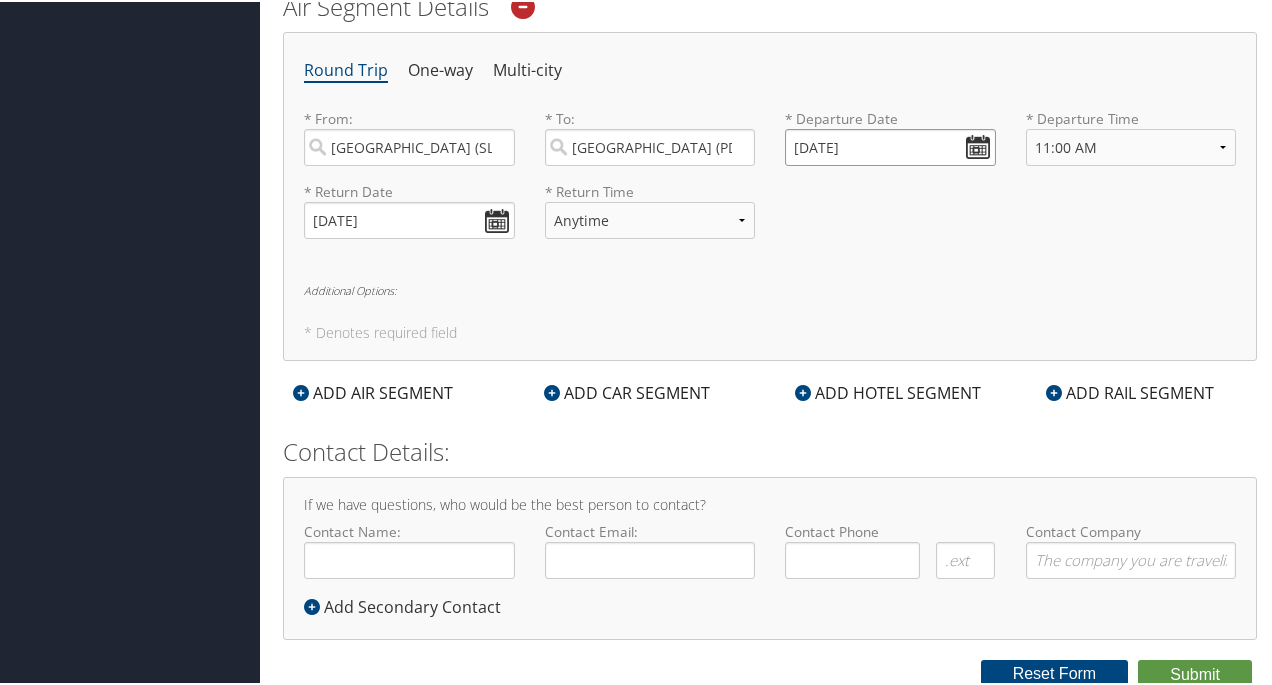 drag, startPoint x: 870, startPoint y: 139, endPoint x: 782, endPoint y: 143, distance: 88.09086 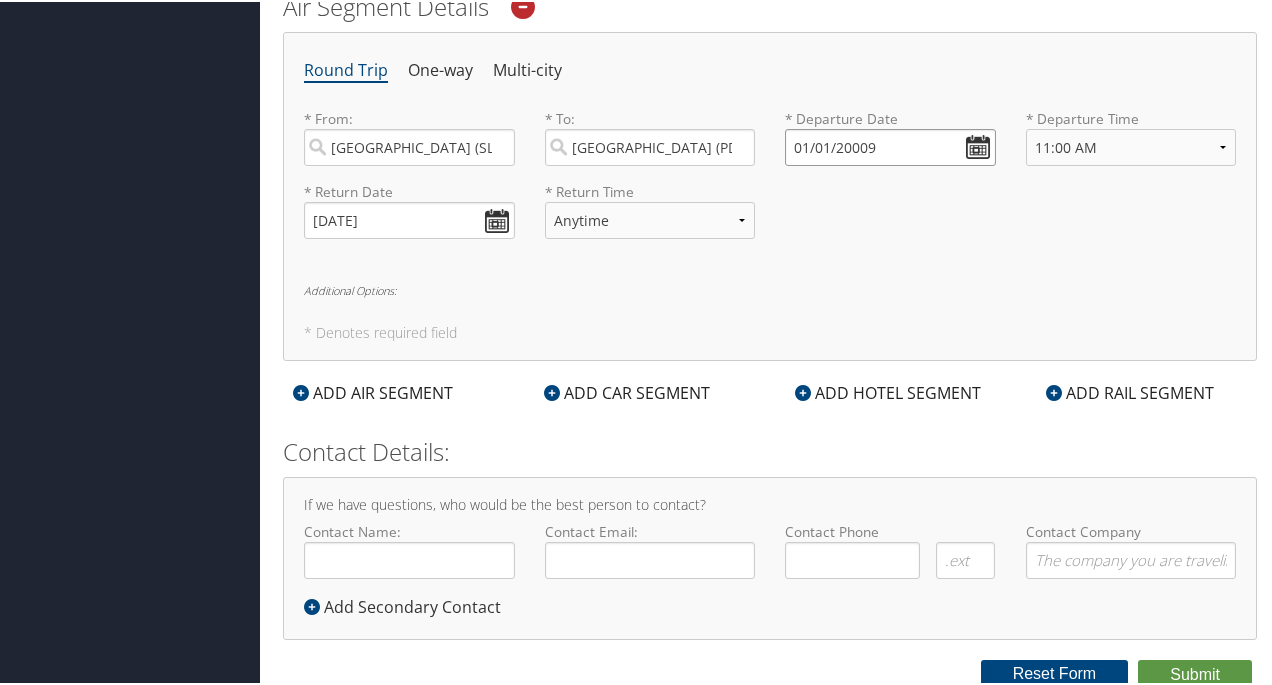drag, startPoint x: 885, startPoint y: 134, endPoint x: 768, endPoint y: 135, distance: 117.00427 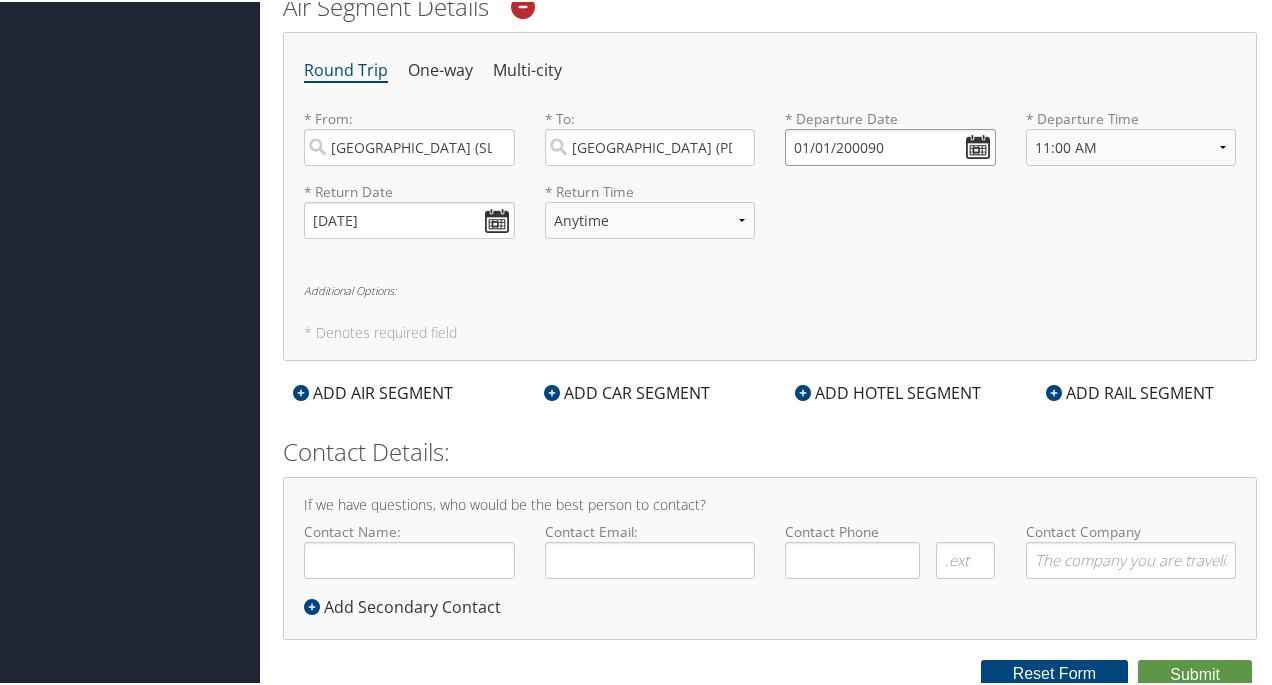 type on "Invalid date" 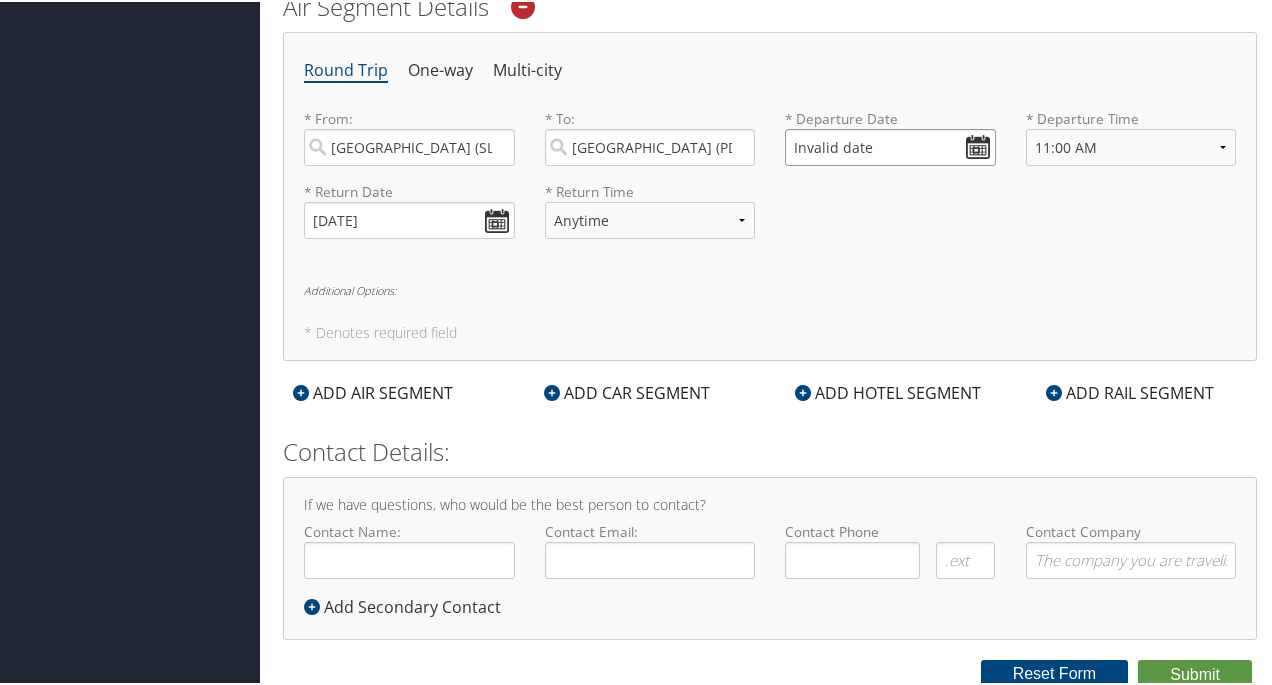 drag, startPoint x: 874, startPoint y: 138, endPoint x: 748, endPoint y: 143, distance: 126.09917 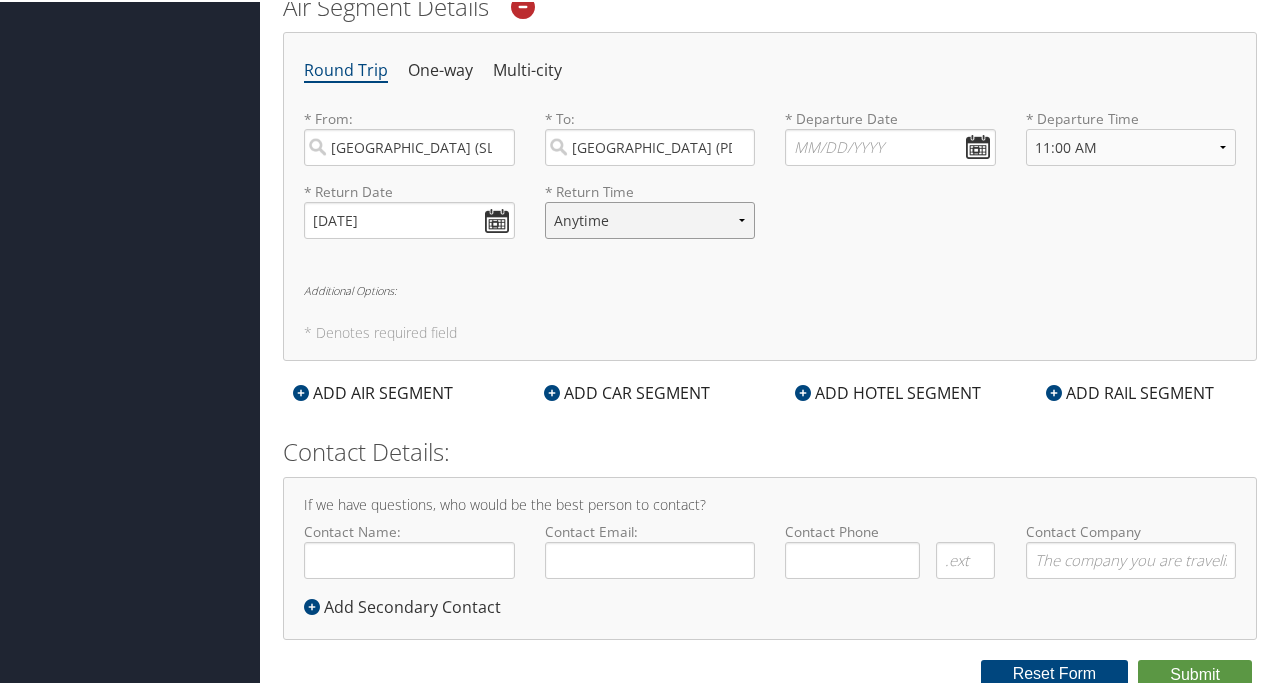 click on "Anytime Early Morning (5AM-7AM) Morning (7AM-12PM) Afternoon (12PM-5PM) Evening (5PM-10PM) Red Eye (10PM-5AM)  12:00 AM   1:00 AM   2:00 AM   3:00 AM   4:00 AM   5:00 AM   6:00 AM   7:00 AM   8:00 AM   9:00 AM   10:00 AM   11:00 AM   12:00 PM (Noon)   1:00 PM   2:00 PM   3:00 PM   4:00 PM   5:00 PM   6:00 PM   7:00 PM   8:00 PM   9:00 PM   10:00 PM   11:00 PM" at bounding box center [650, 218] 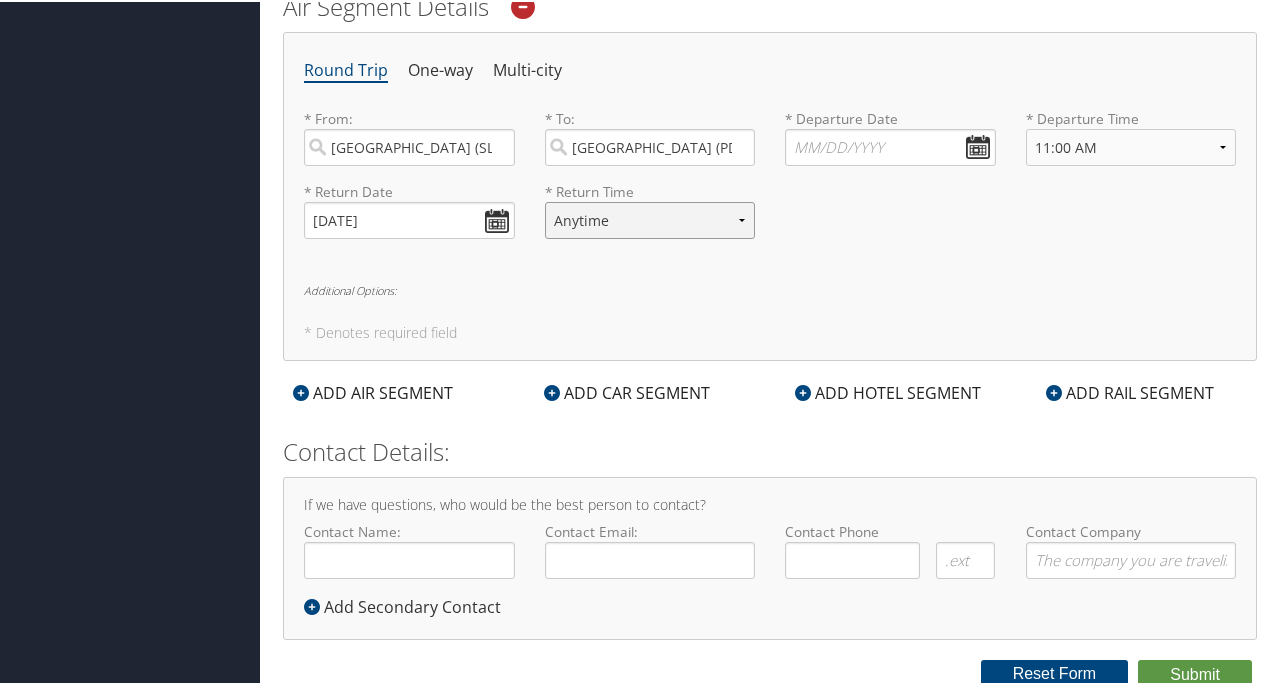 select on "7AM-12PM" 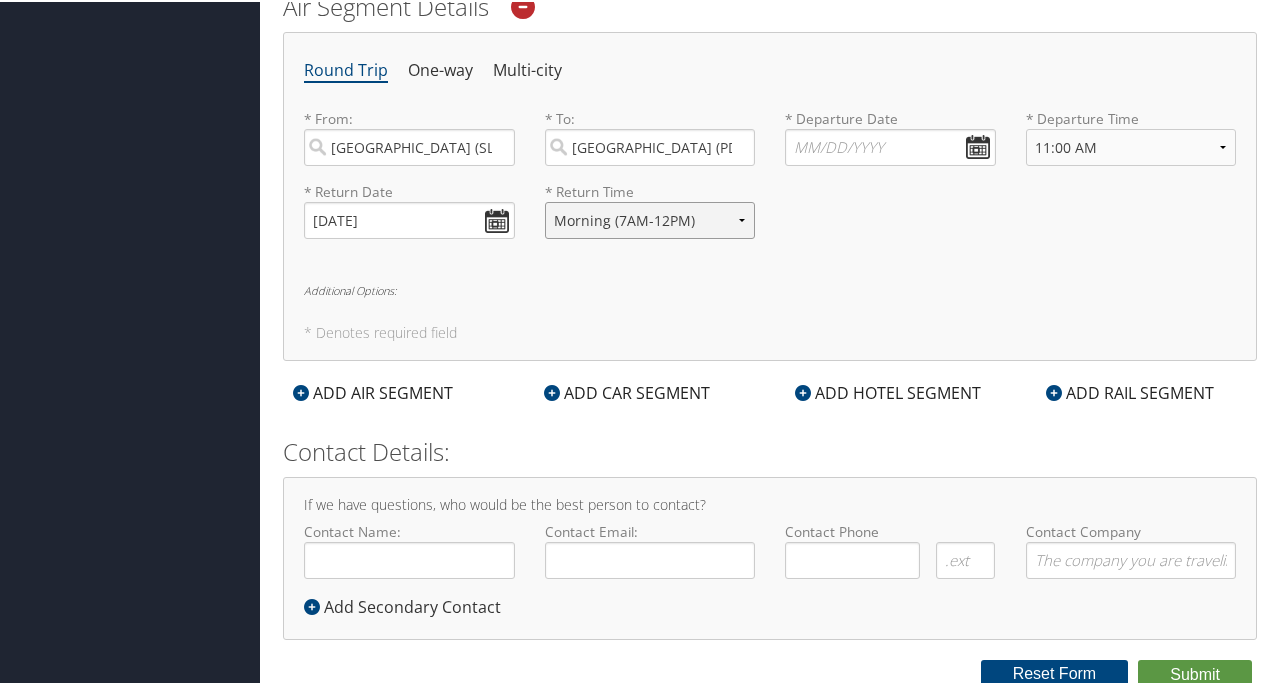 click on "Anytime Early Morning (5AM-7AM) Morning (7AM-12PM) Afternoon (12PM-5PM) Evening (5PM-10PM) Red Eye (10PM-5AM)  12:00 AM   1:00 AM   2:00 AM   3:00 AM   4:00 AM   5:00 AM   6:00 AM   7:00 AM   8:00 AM   9:00 AM   10:00 AM   11:00 AM   12:00 PM (Noon)   1:00 PM   2:00 PM   3:00 PM   4:00 PM   5:00 PM   6:00 PM   7:00 PM   8:00 PM   9:00 PM   10:00 PM   11:00 PM" at bounding box center [650, 218] 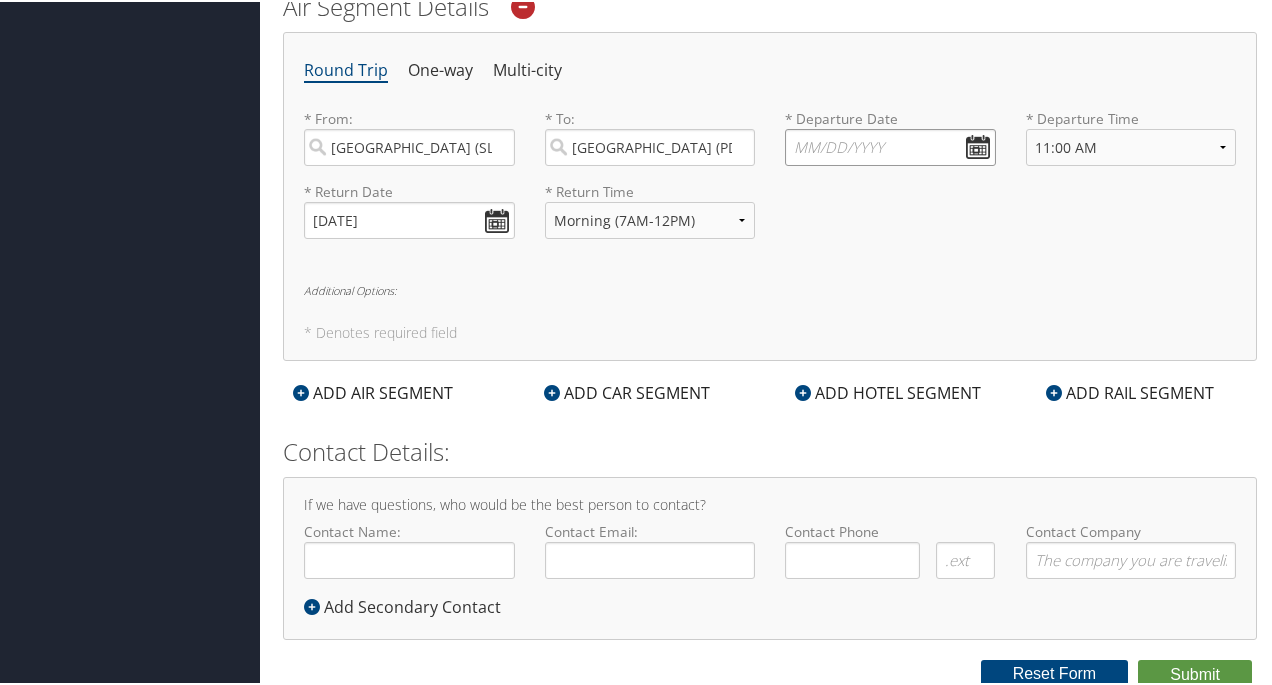 click at bounding box center (890, 145) 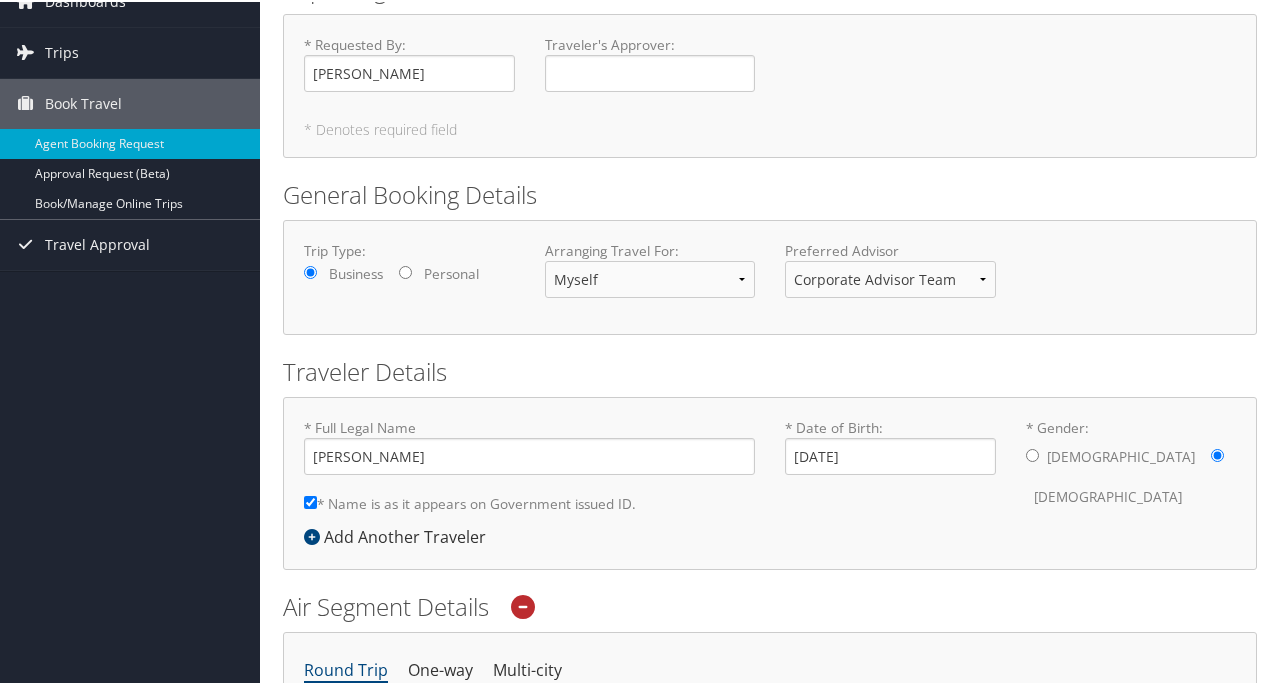 scroll, scrollTop: 696, scrollLeft: 0, axis: vertical 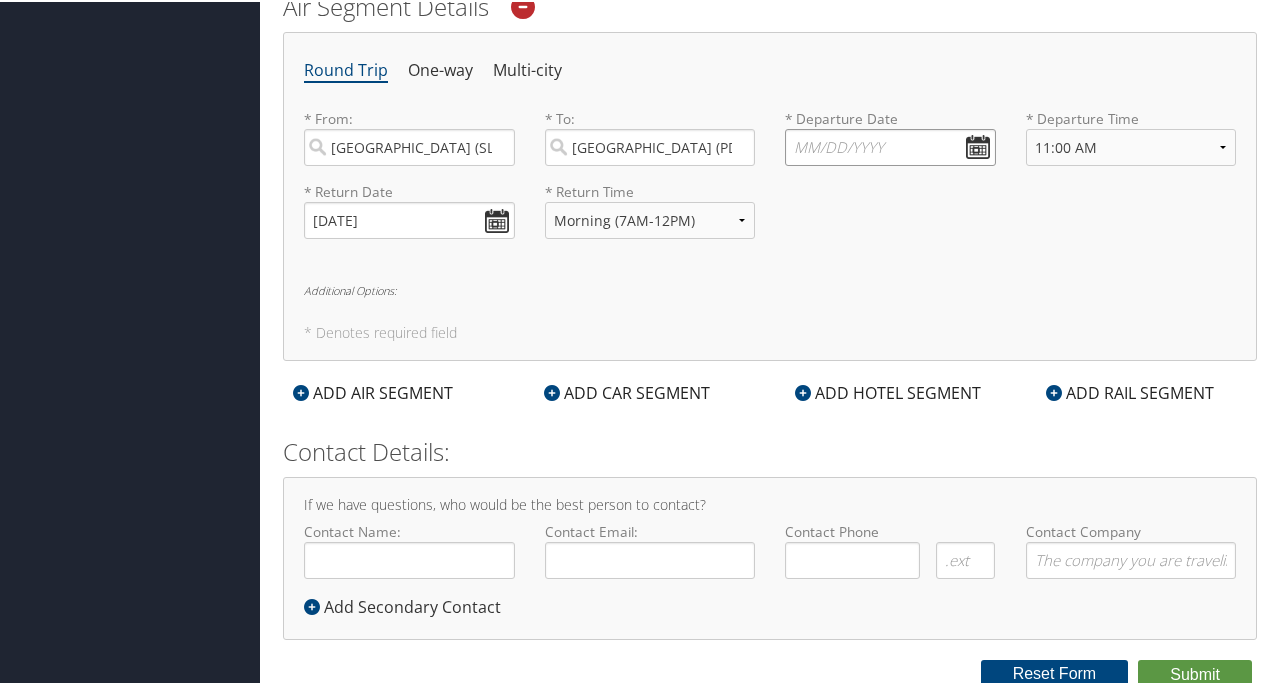click at bounding box center (890, 145) 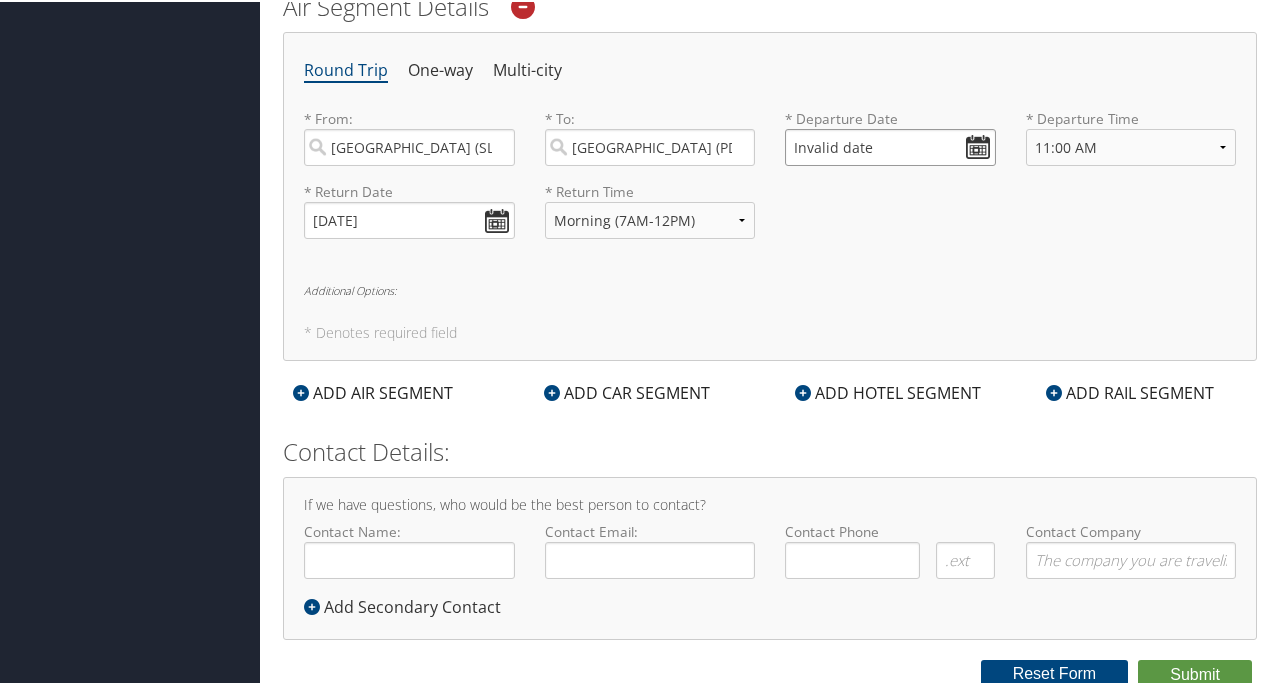 type on "Invalid date" 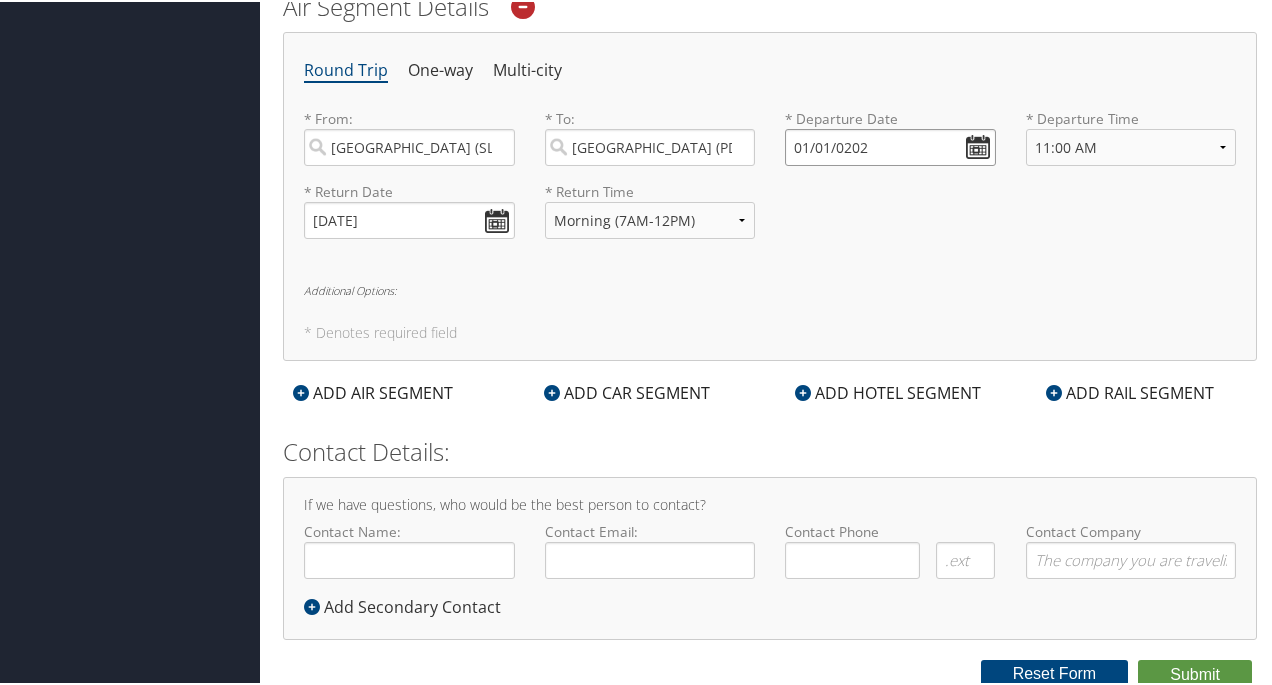 type on "[DATE]" 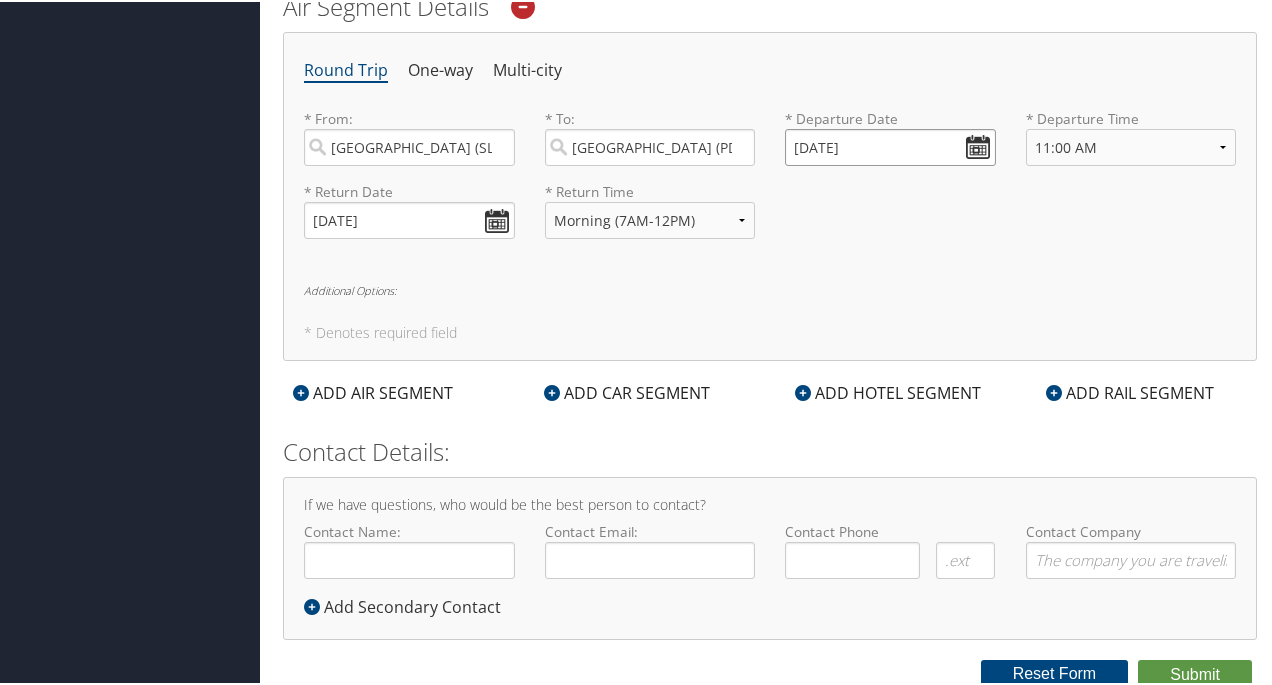 drag, startPoint x: 886, startPoint y: 133, endPoint x: 766, endPoint y: 149, distance: 121.061966 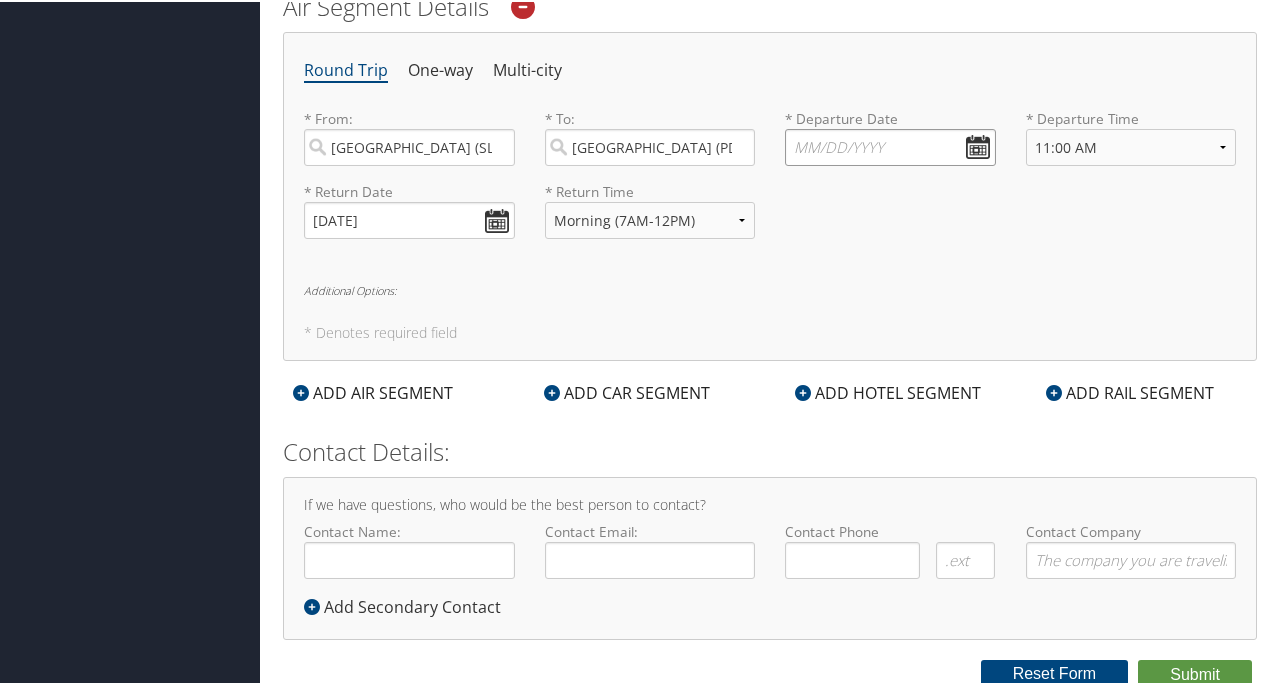 drag, startPoint x: 794, startPoint y: 139, endPoint x: 881, endPoint y: 148, distance: 87.46428 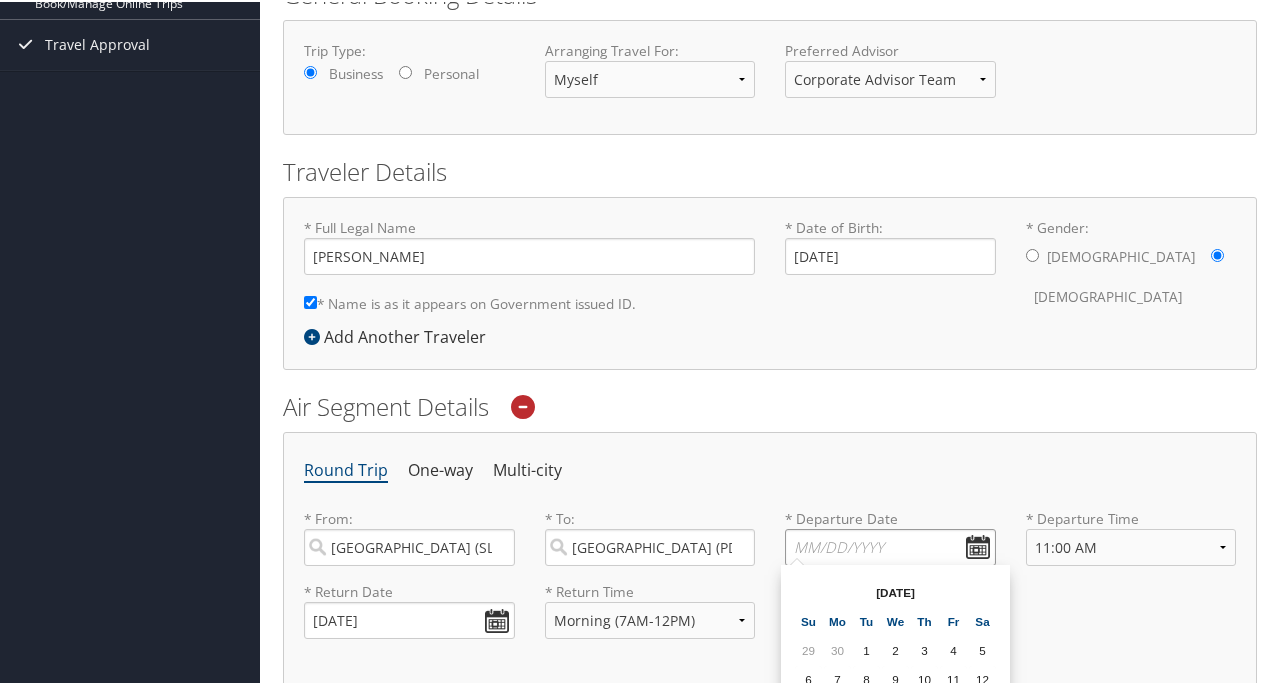 scroll, scrollTop: 696, scrollLeft: 0, axis: vertical 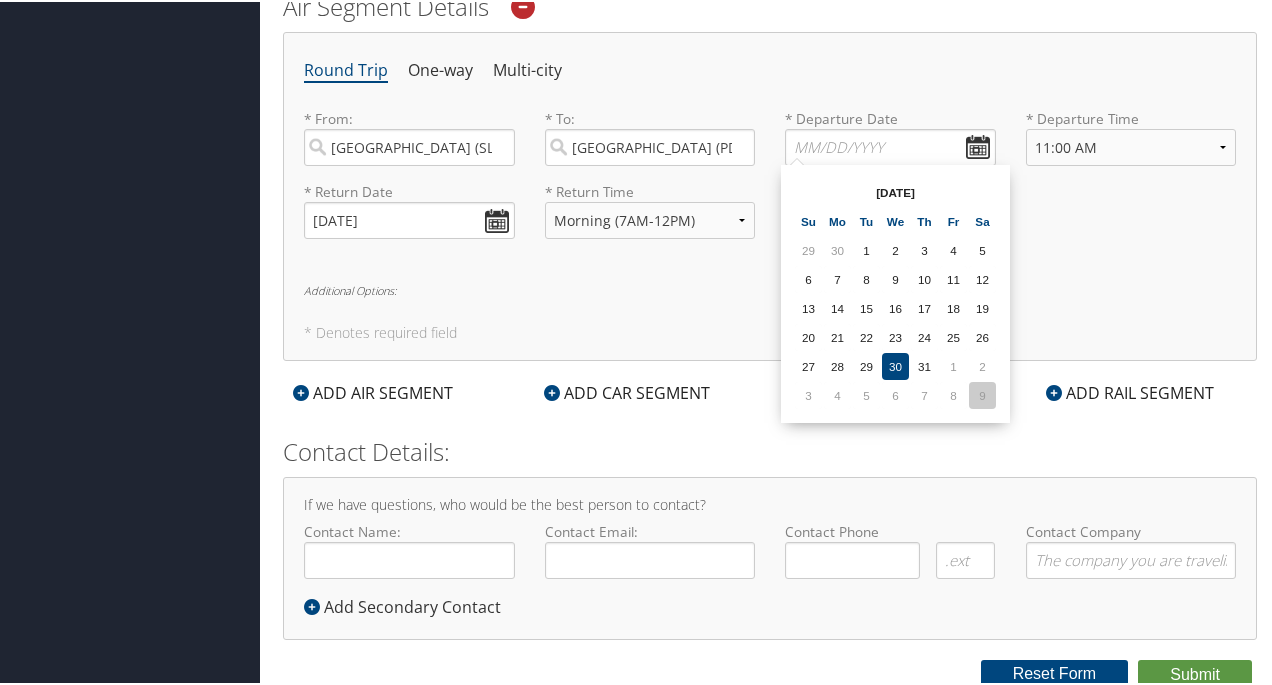 click on "9" at bounding box center (982, 393) 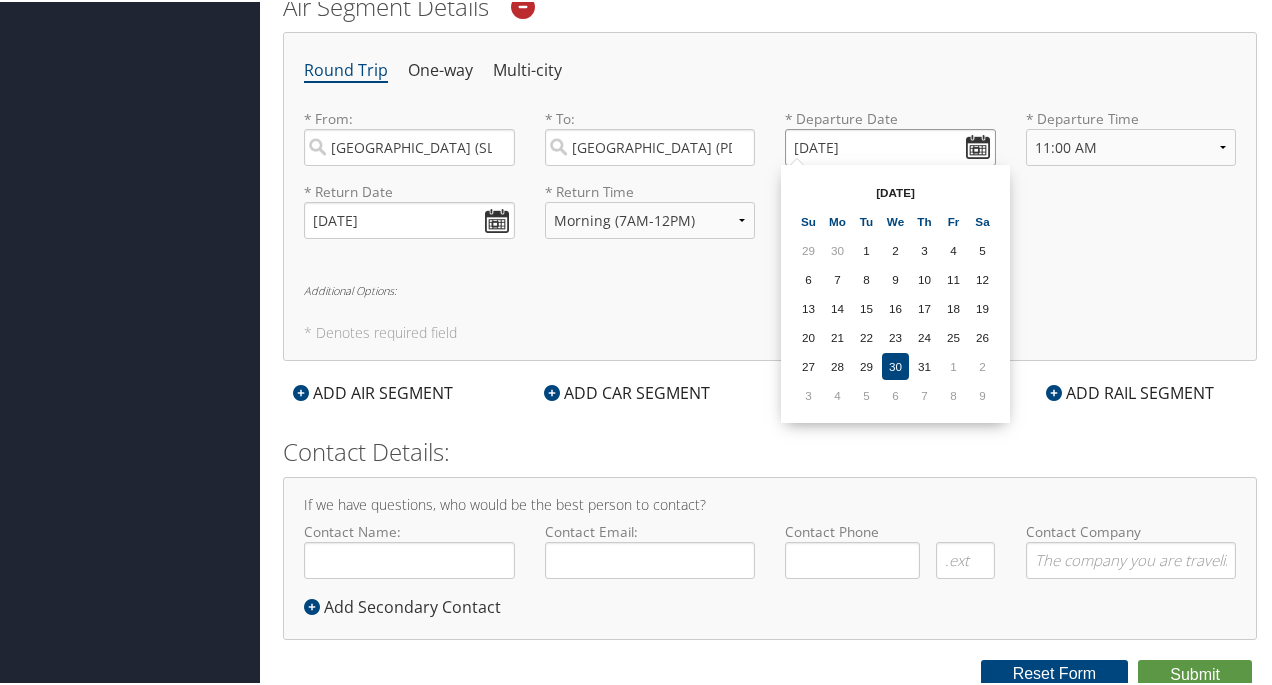 click on "[DATE]" at bounding box center [890, 145] 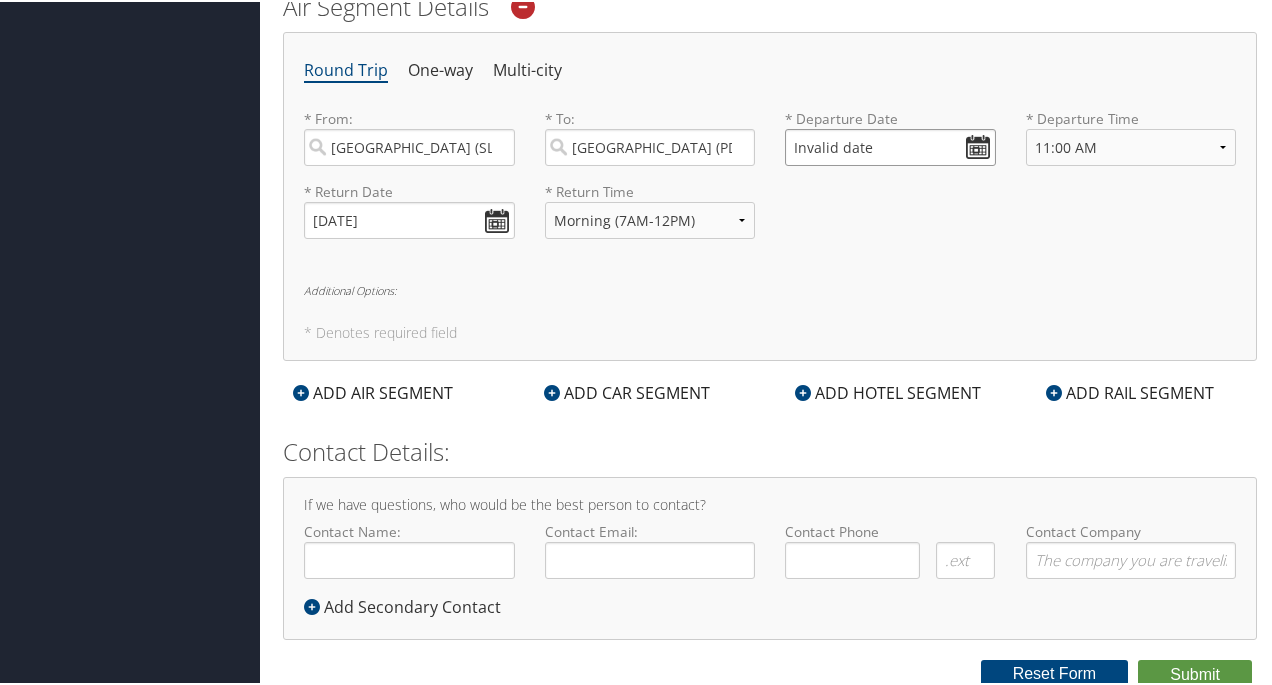 drag, startPoint x: 882, startPoint y: 131, endPoint x: 740, endPoint y: 139, distance: 142.22517 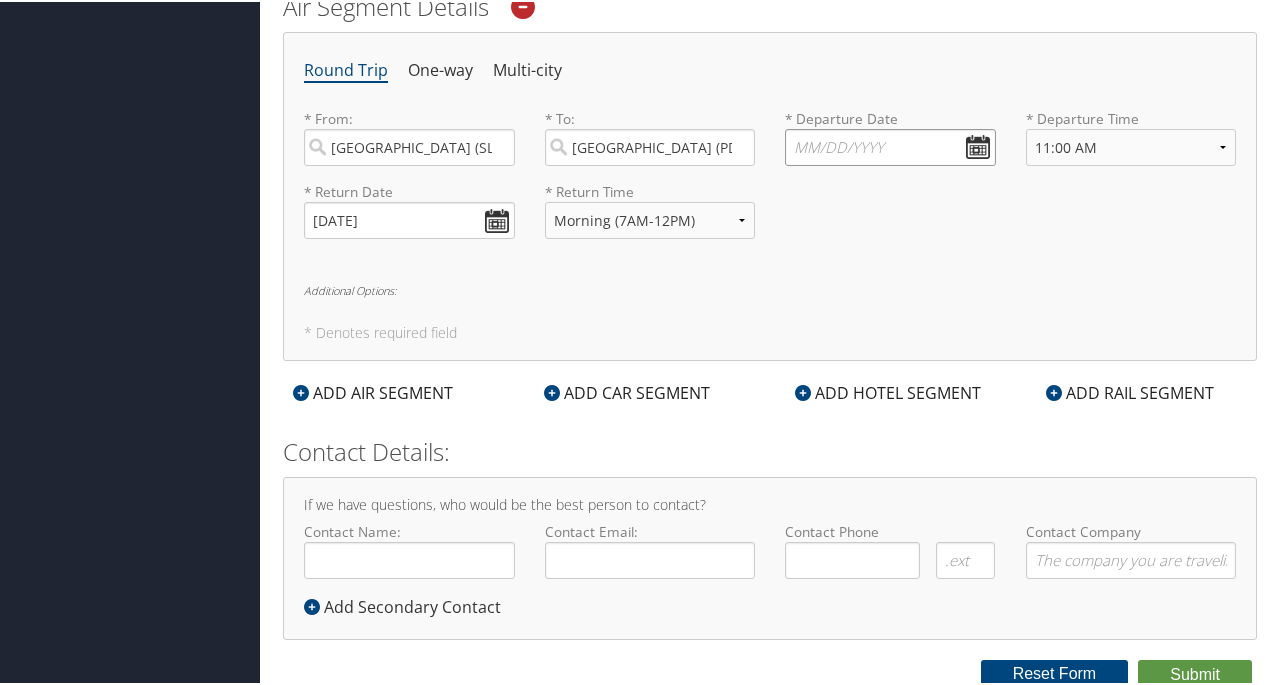 click at bounding box center (890, 145) 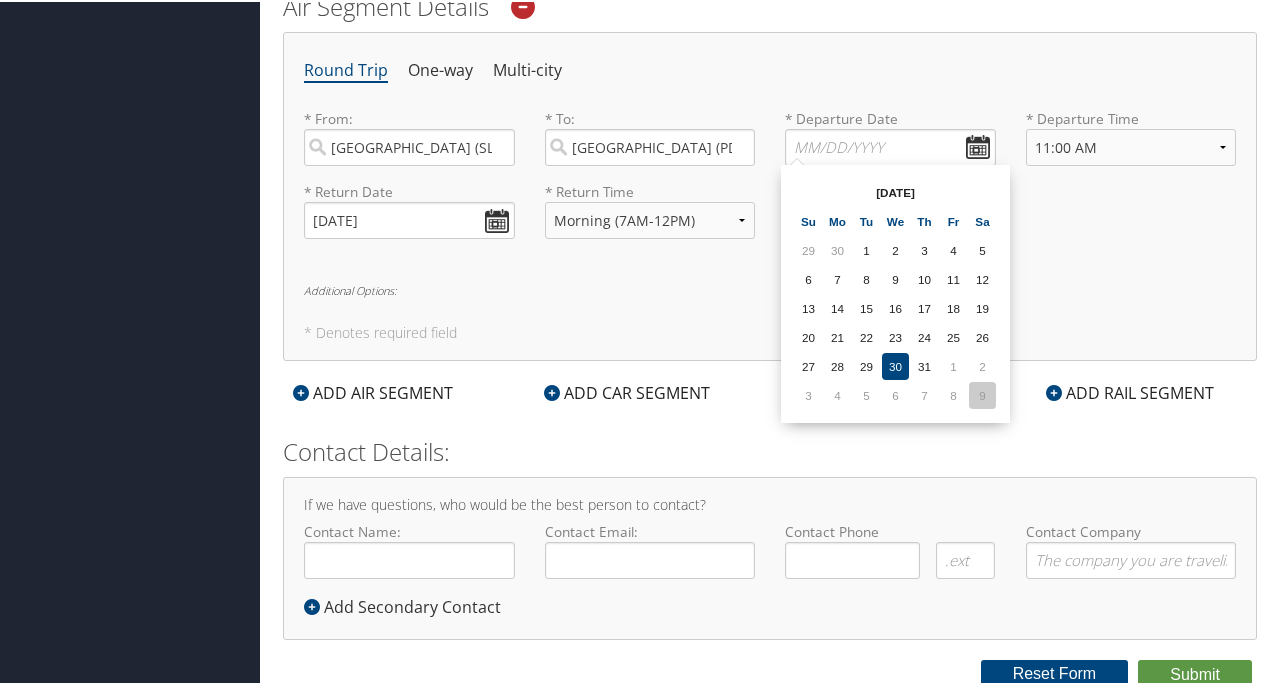 click on "9" at bounding box center (982, 393) 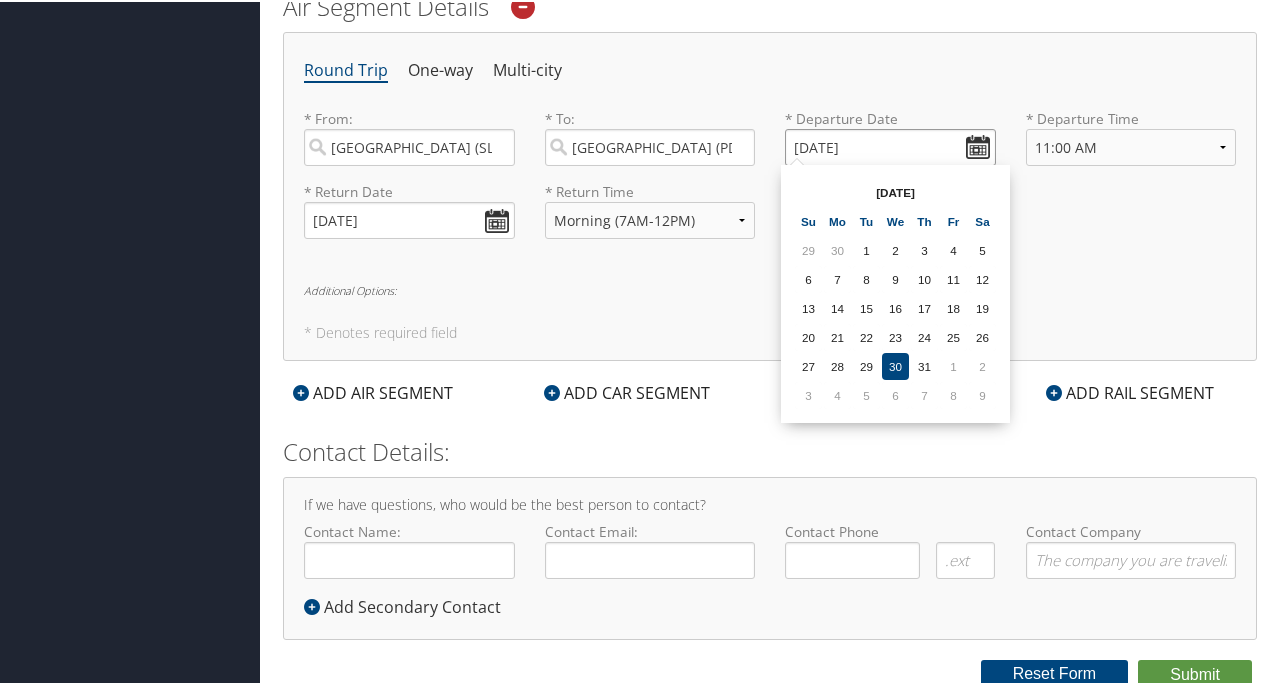 click on "[DATE]" at bounding box center [890, 145] 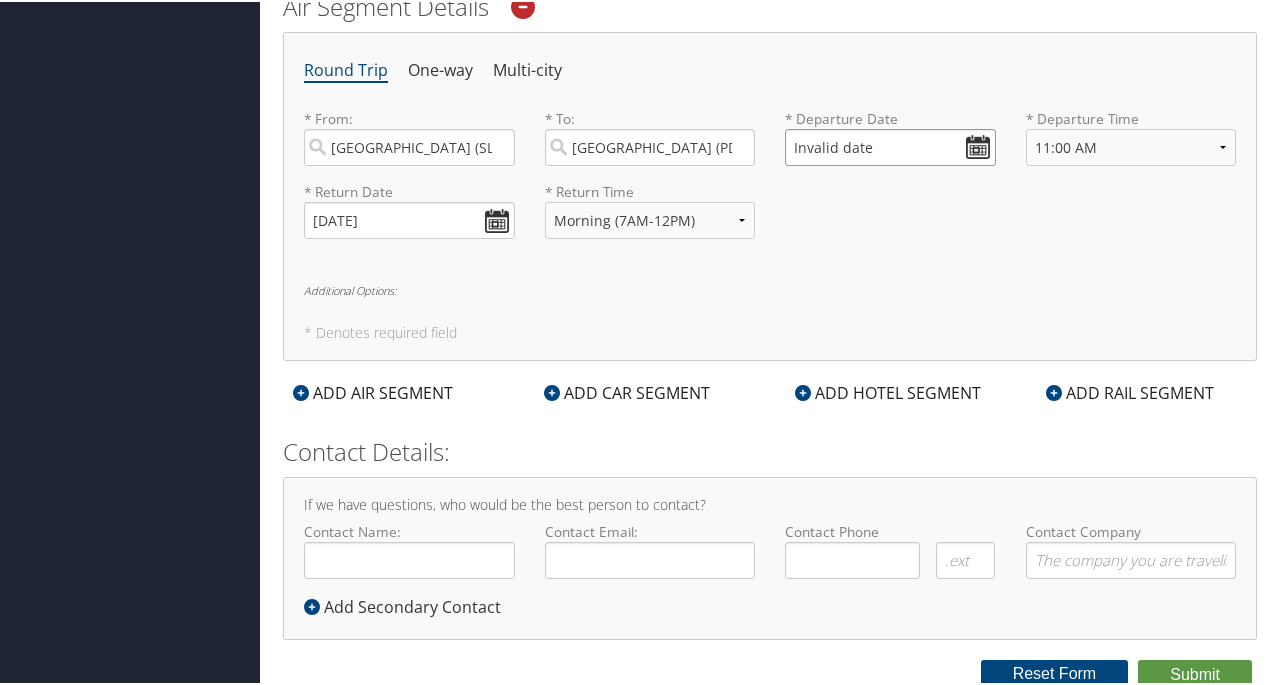 drag, startPoint x: 870, startPoint y: 137, endPoint x: 769, endPoint y: 137, distance: 101 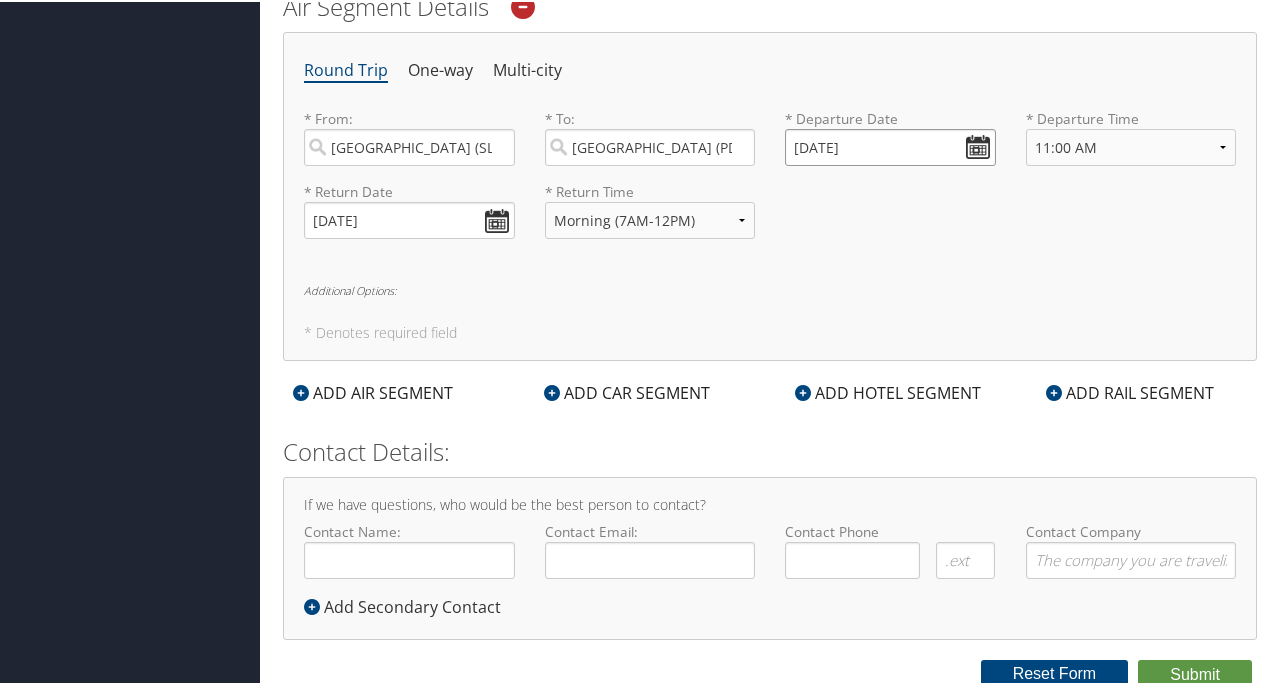 type on "01/01/20009" 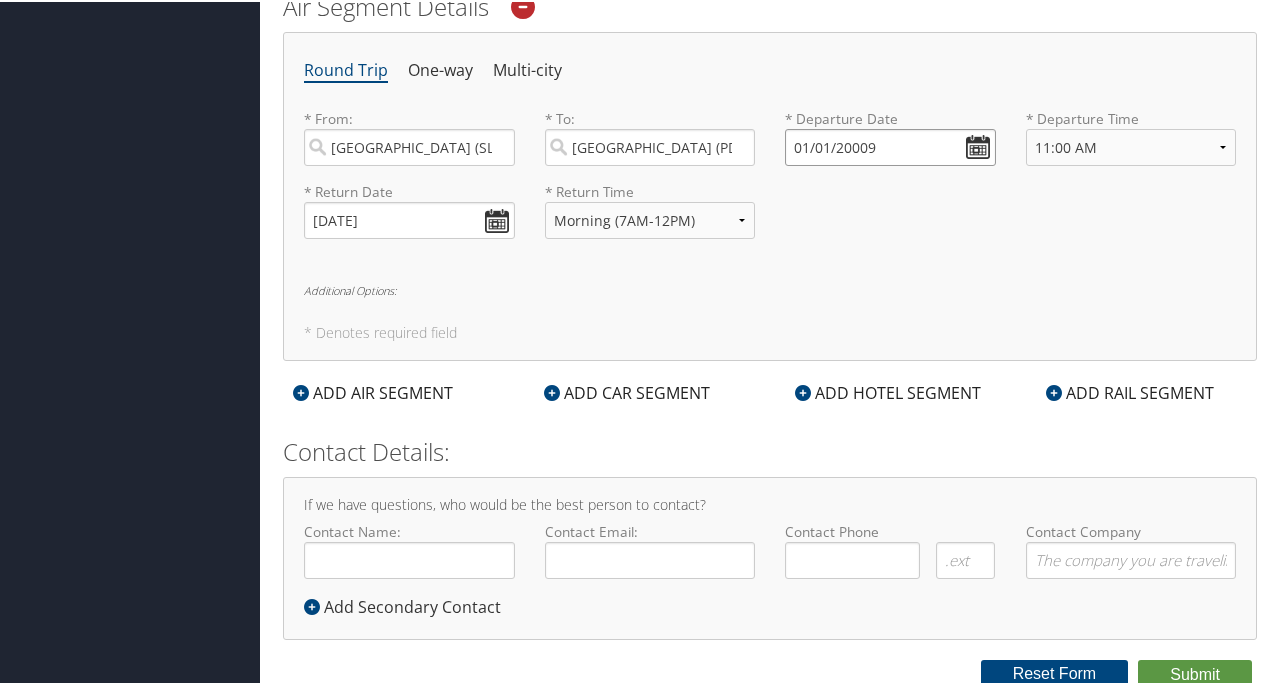 click on "01/01/20009" at bounding box center [890, 145] 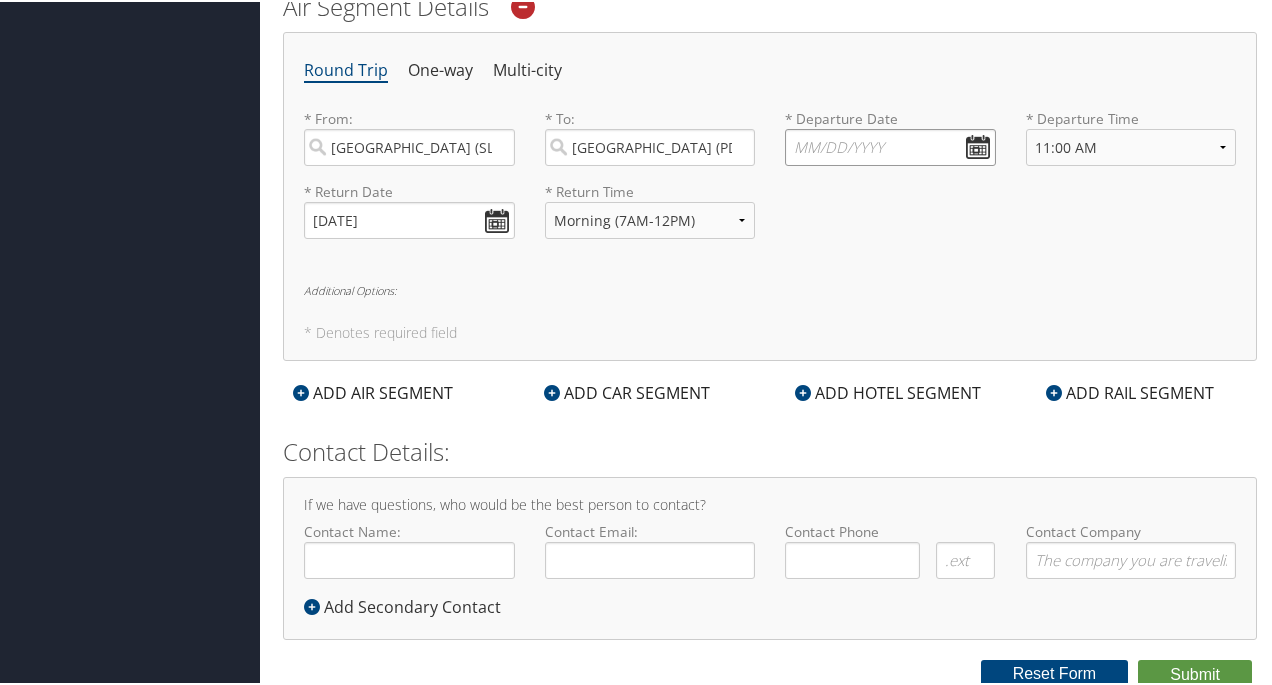 click at bounding box center (890, 145) 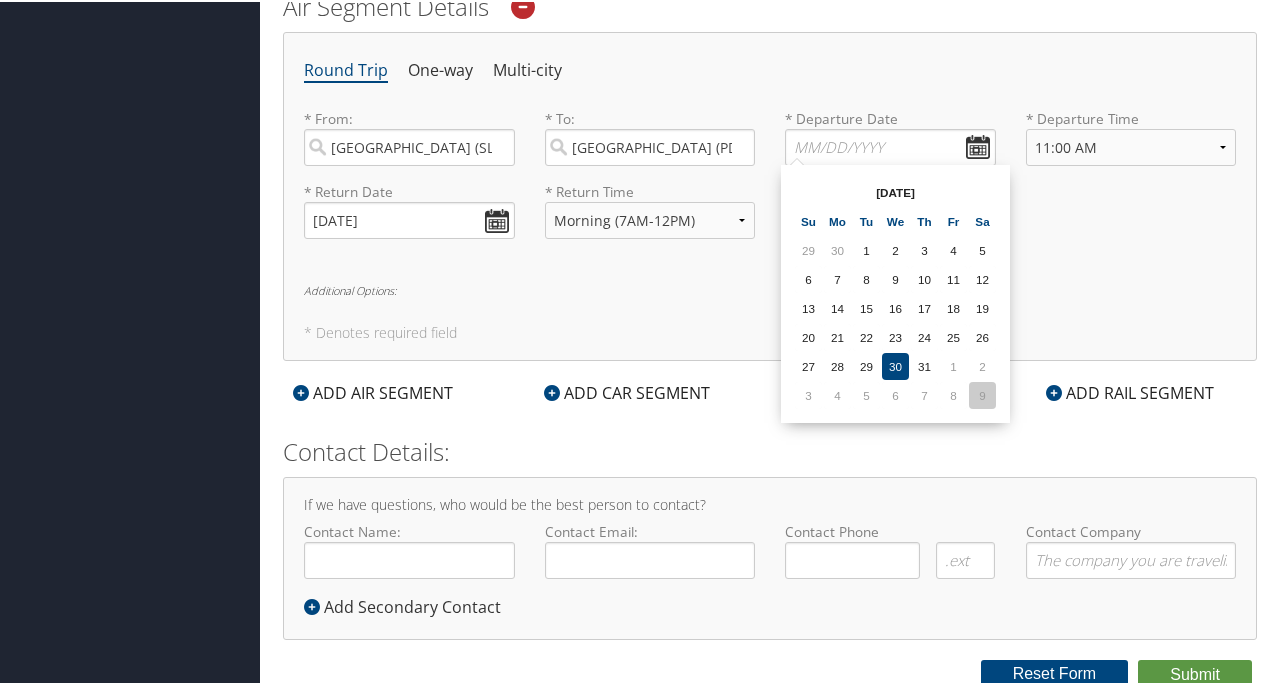 click on "9" at bounding box center [982, 393] 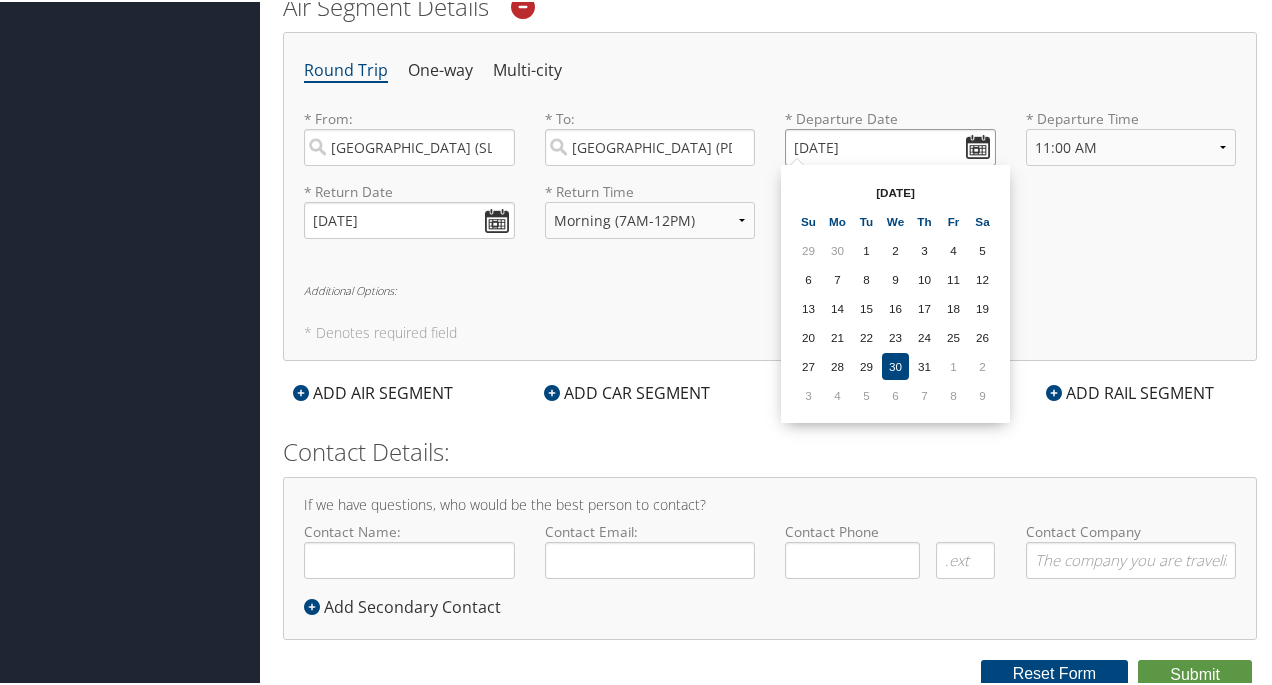 click on "[DATE]" at bounding box center [890, 145] 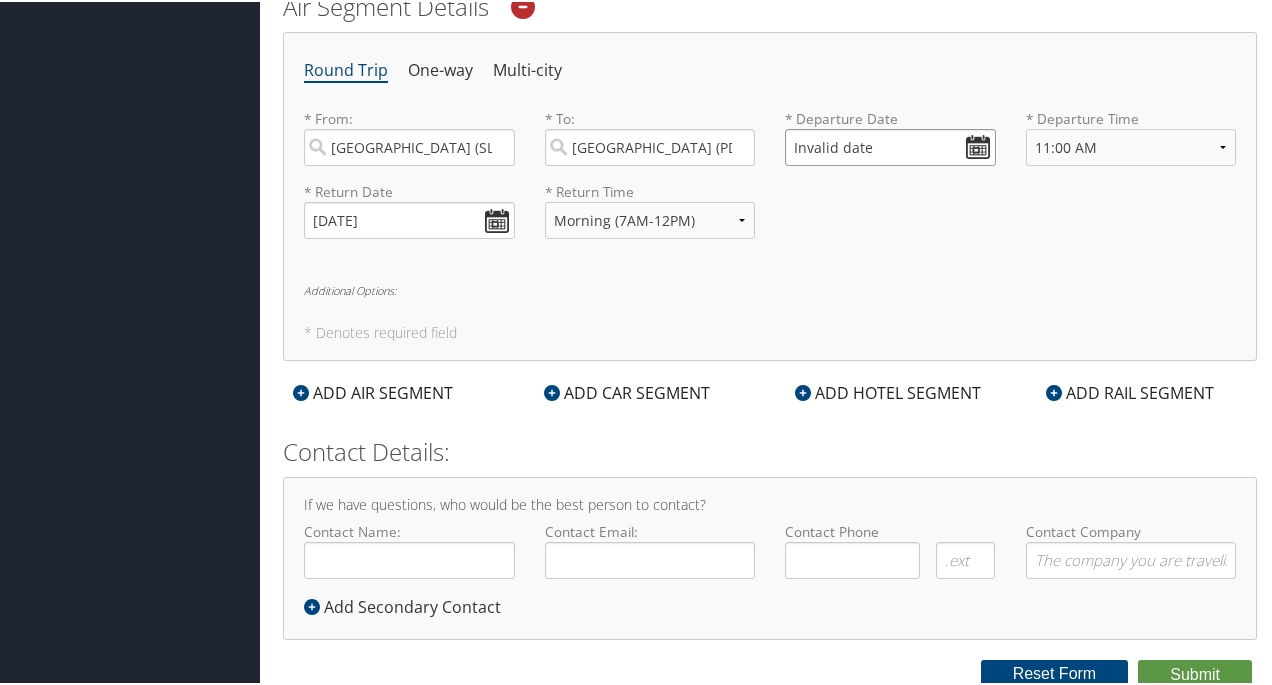 type on "Invalid date" 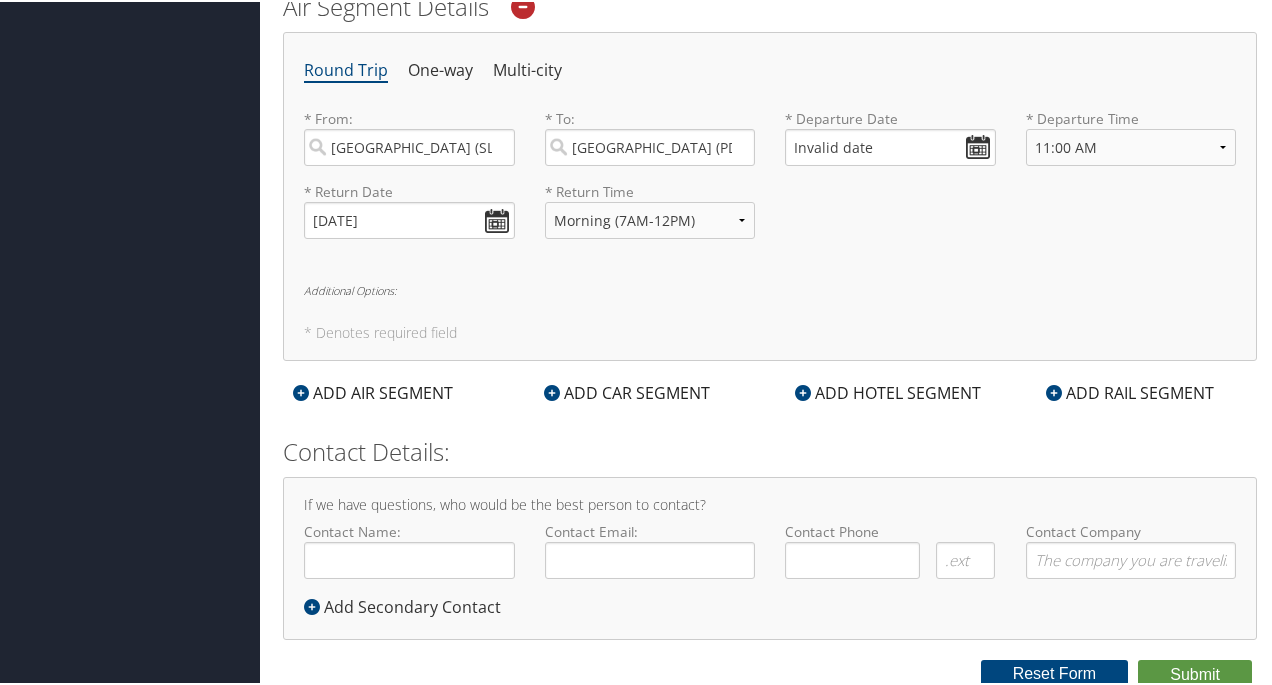 click on "* Return Date [DATE] Dates must be valid * Return Time Anytime Early Morning (5AM-7AM) Morning (7AM-12PM) Afternoon (12PM-5PM) Evening (5PM-10PM) Red Eye (10PM-5AM)  12:00 AM   1:00 AM   2:00 AM   3:00 AM   4:00 AM   5:00 AM   6:00 AM   7:00 AM   8:00 AM   9:00 AM   10:00 AM   11:00 AM   12:00 PM (Noon)   1:00 PM   2:00 PM   3:00 PM   4:00 PM   5:00 PM   6:00 PM   7:00 PM   8:00 PM   9:00 PM   10:00 PM   11:00 PM  Required" at bounding box center (770, 216) 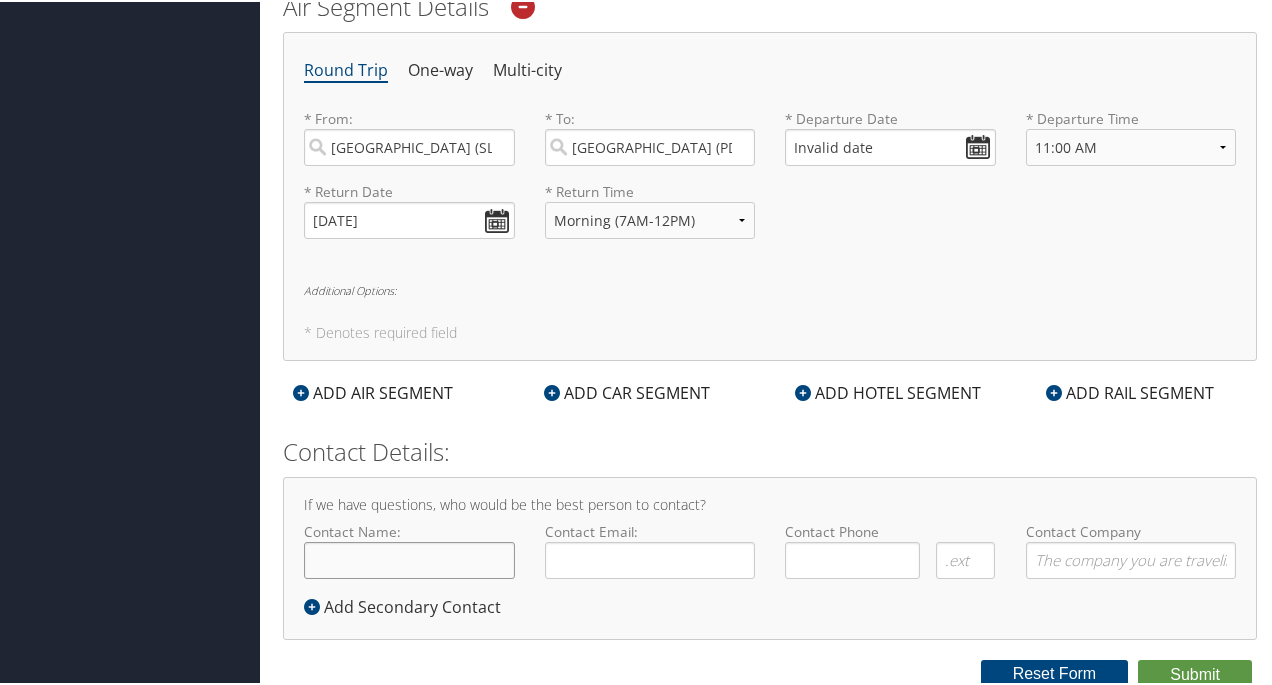 click on "Contact Name:" 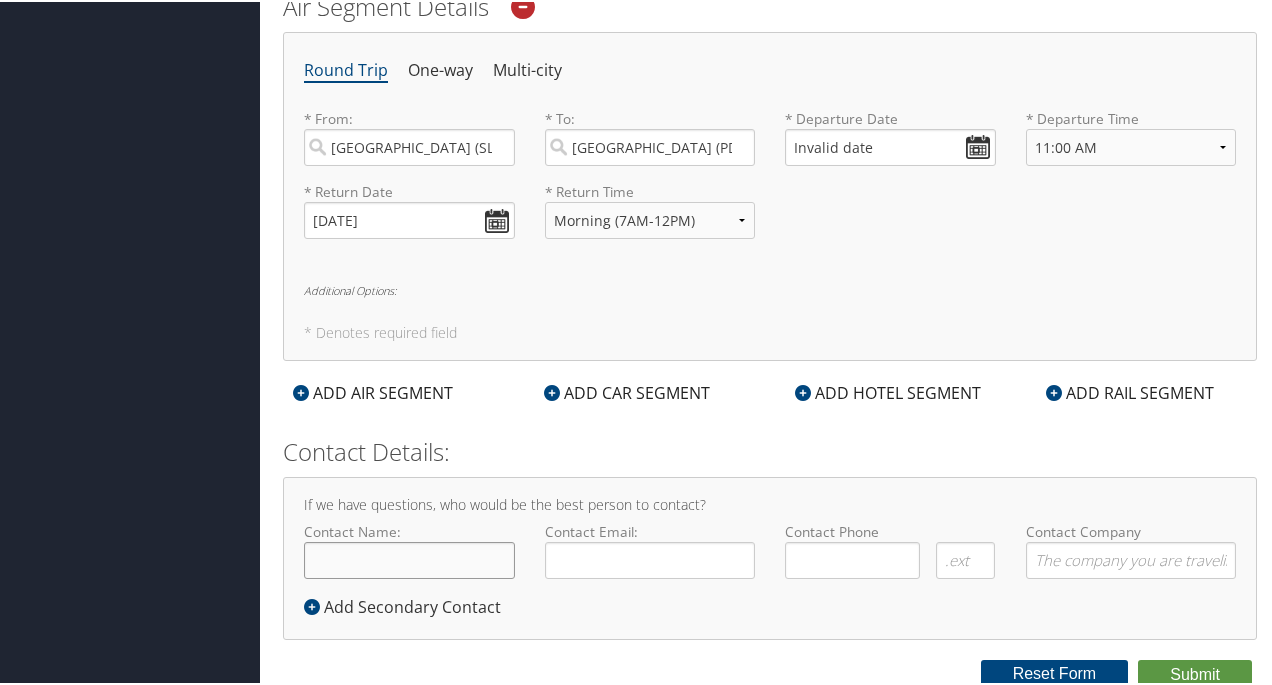 type on "[PERSON_NAME]" 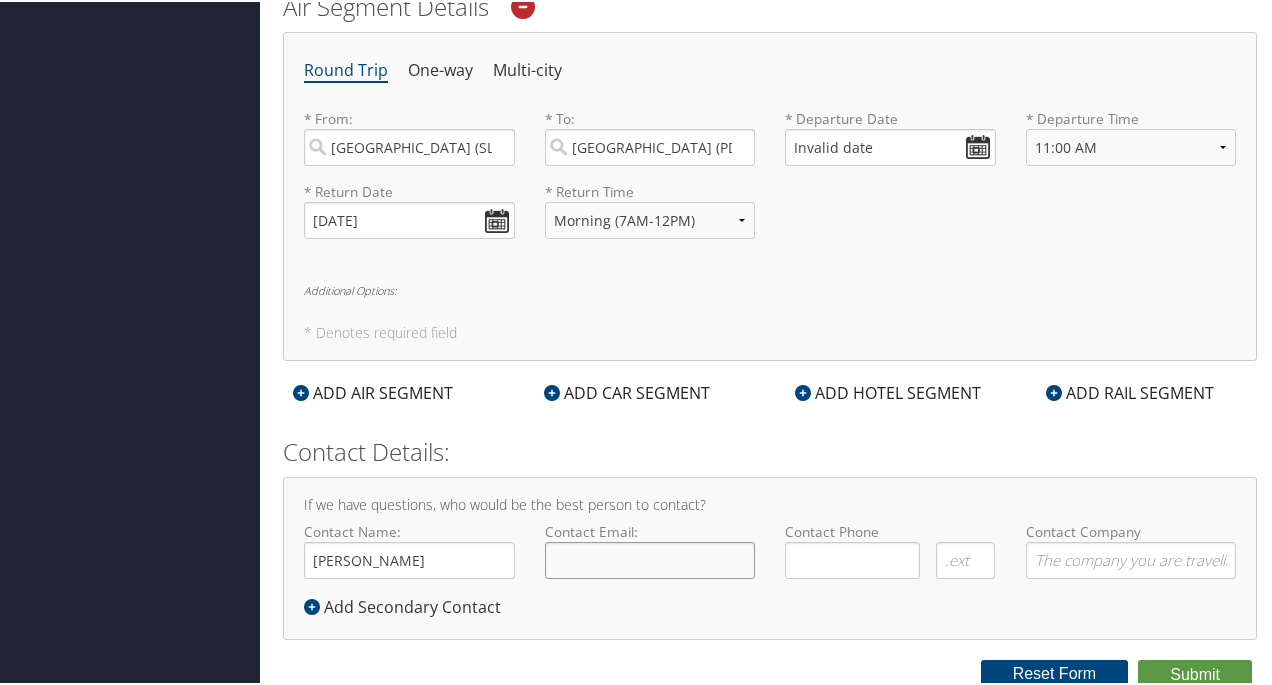 click on "Contact Email:" 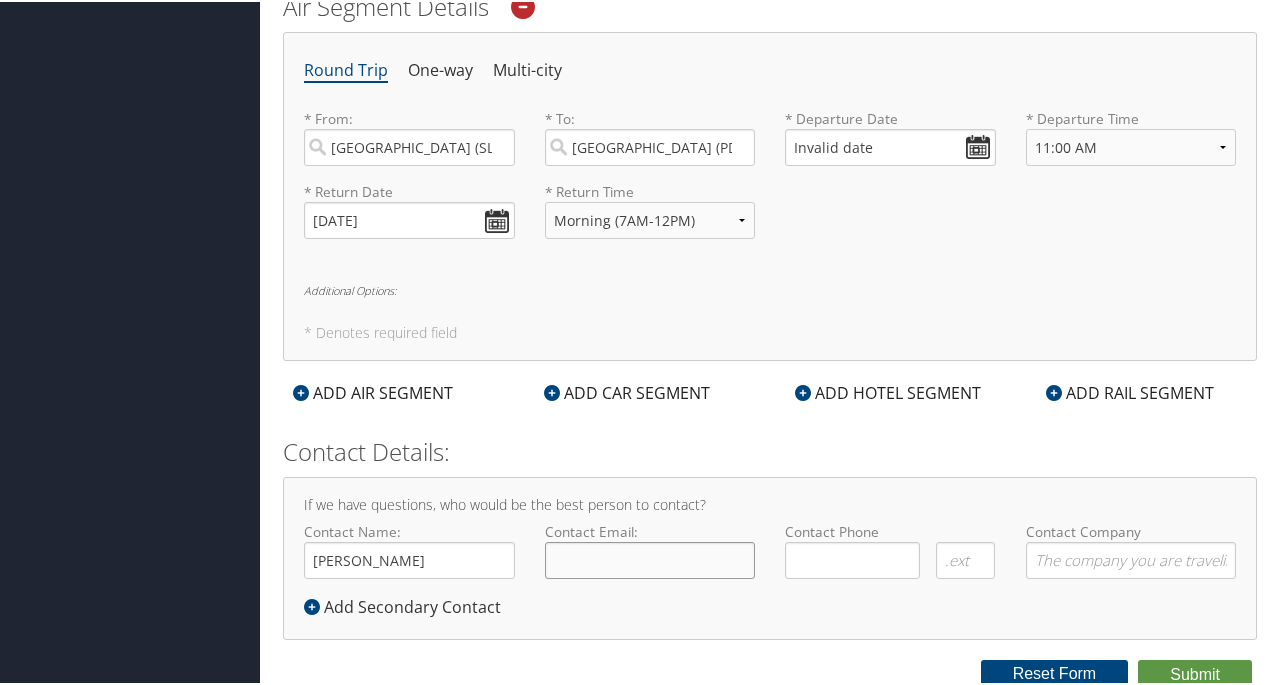 type on "[EMAIL_ADDRESS][DOMAIN_NAME]" 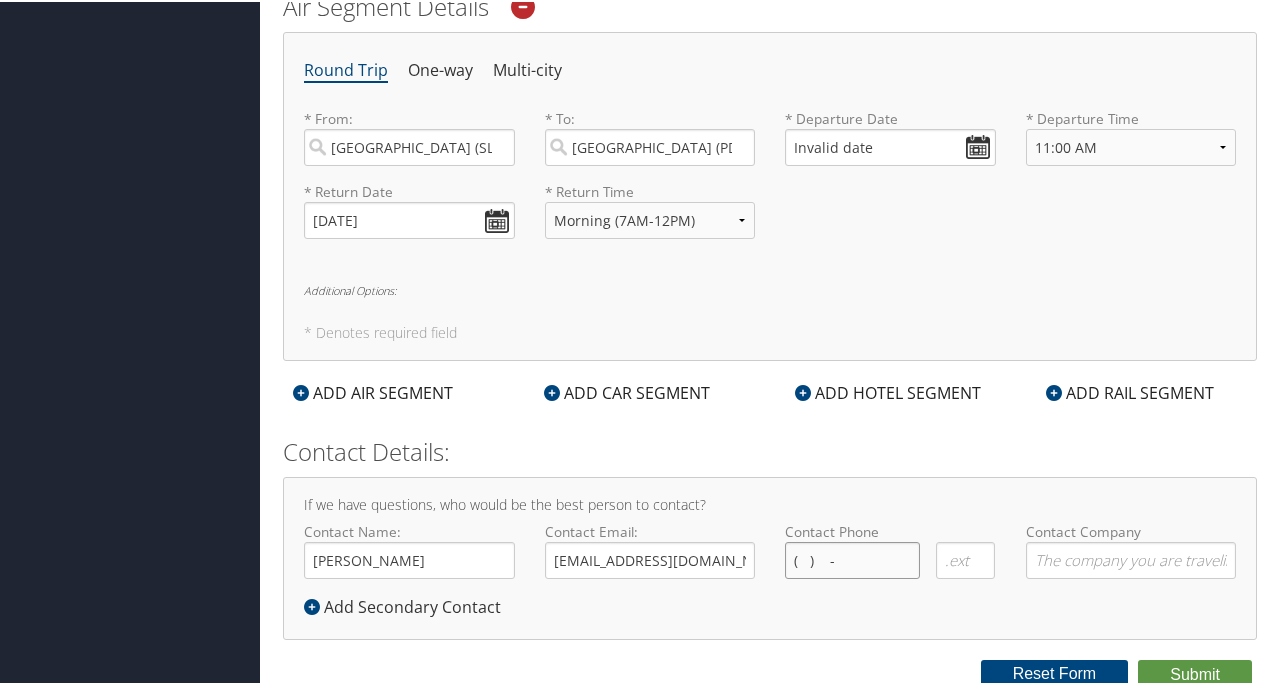 click on "(   )    -" at bounding box center (852, 558) 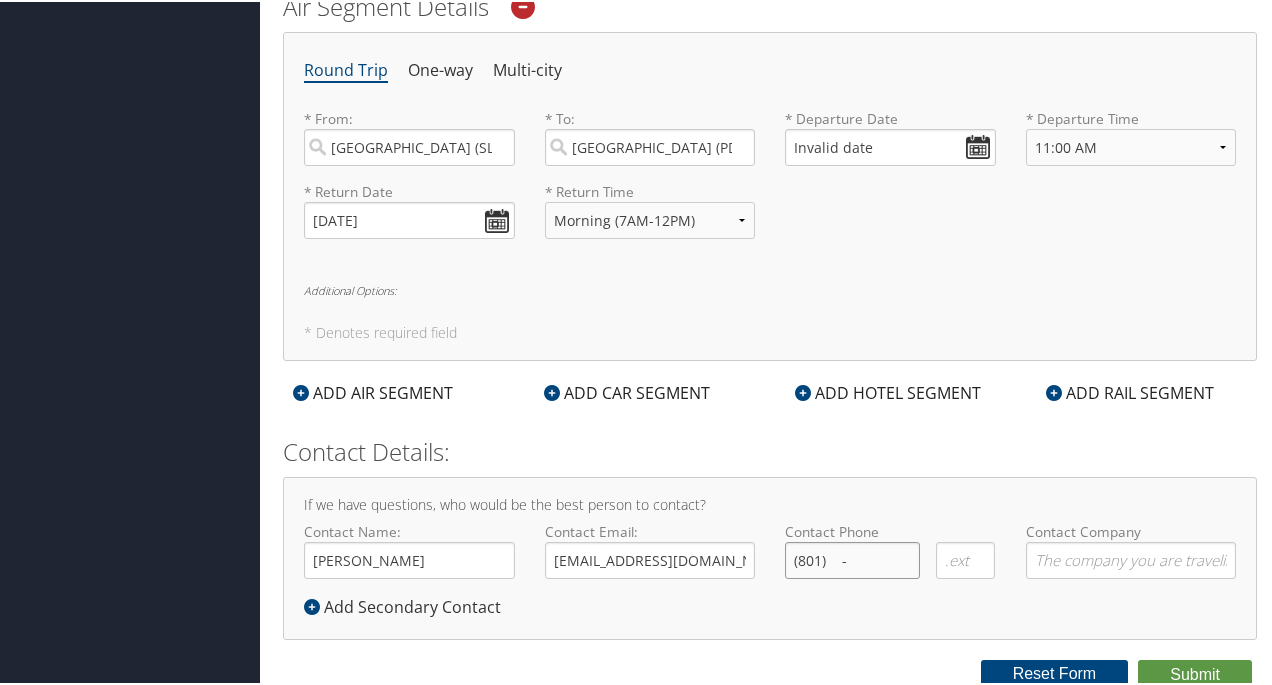 drag, startPoint x: 808, startPoint y: 538, endPoint x: 622, endPoint y: 450, distance: 205.76686 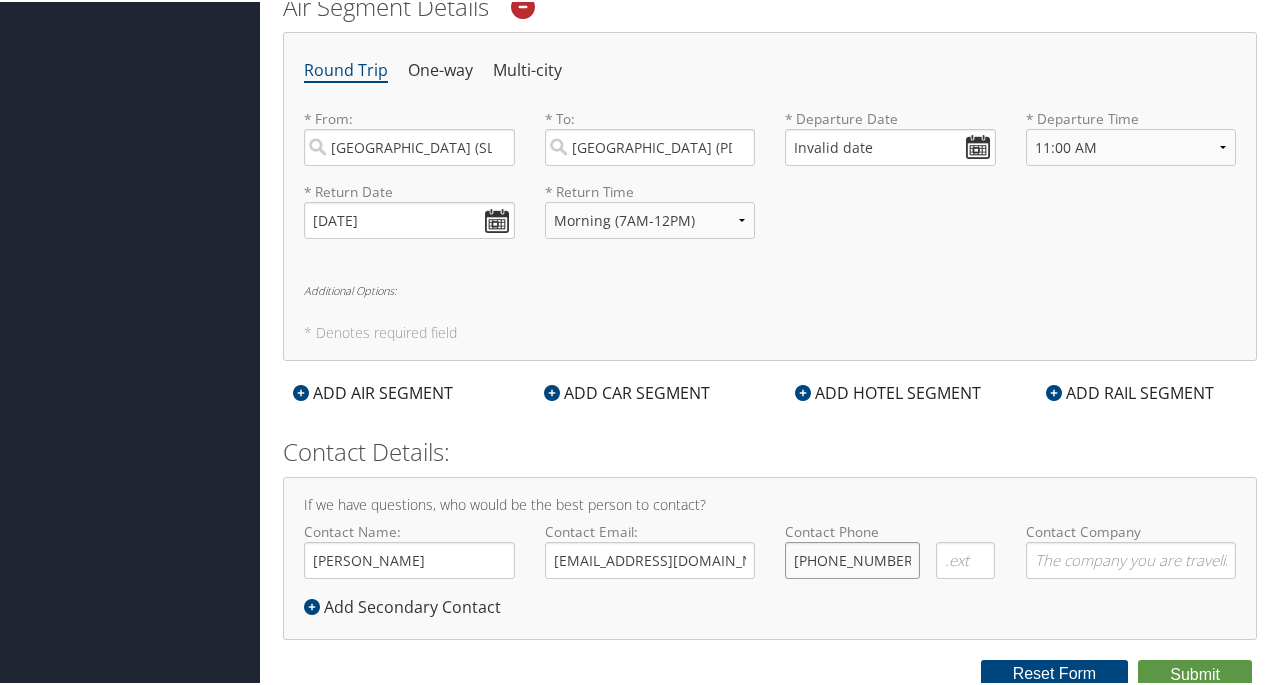 type on "[PHONE_NUMBER]" 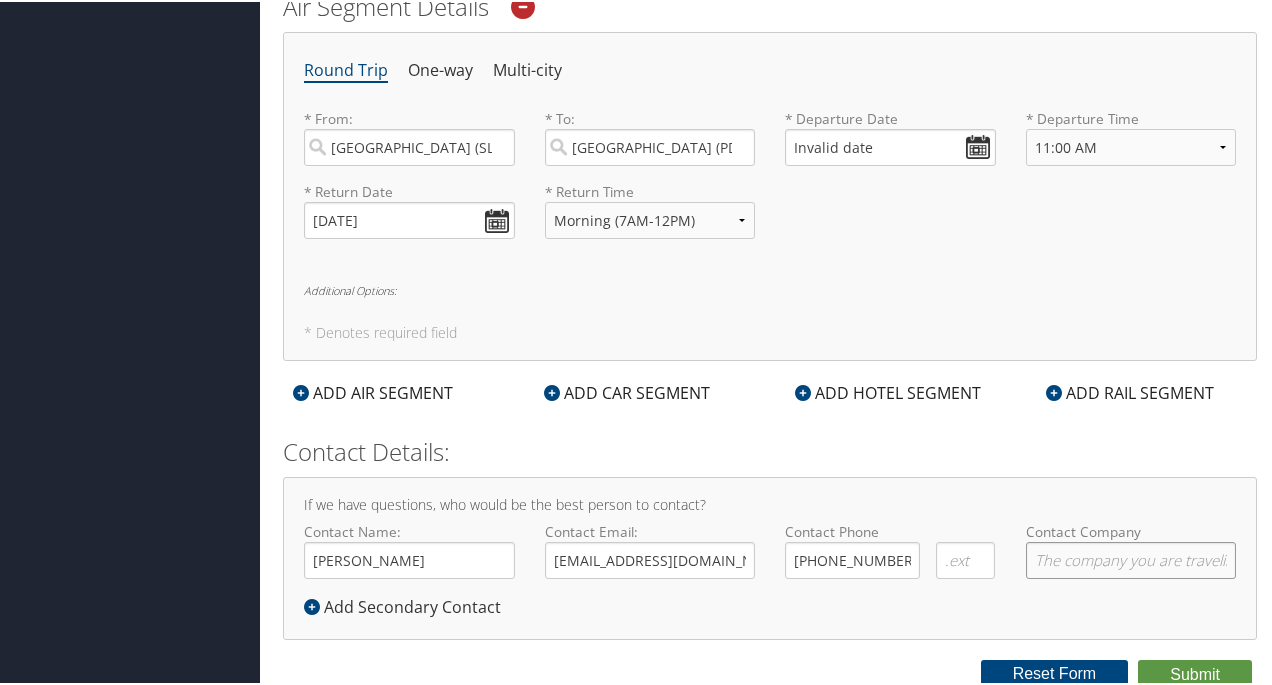 click on "Contact Company" 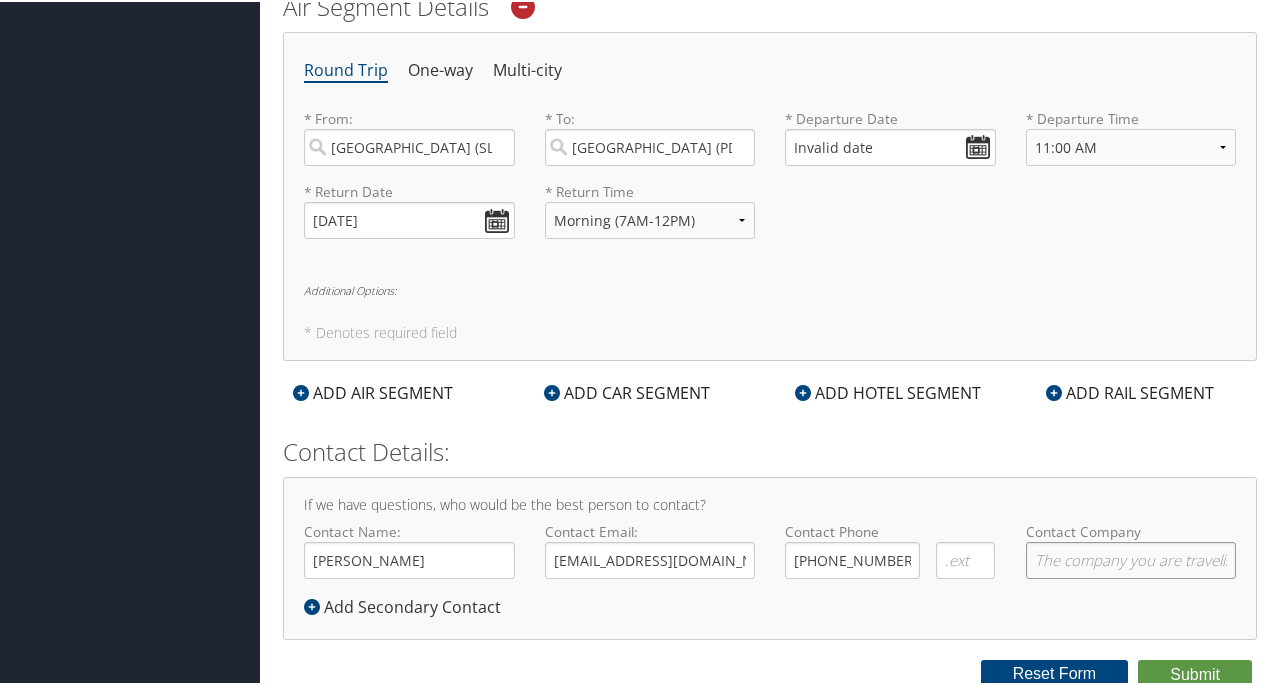 type on "Handi Quilter" 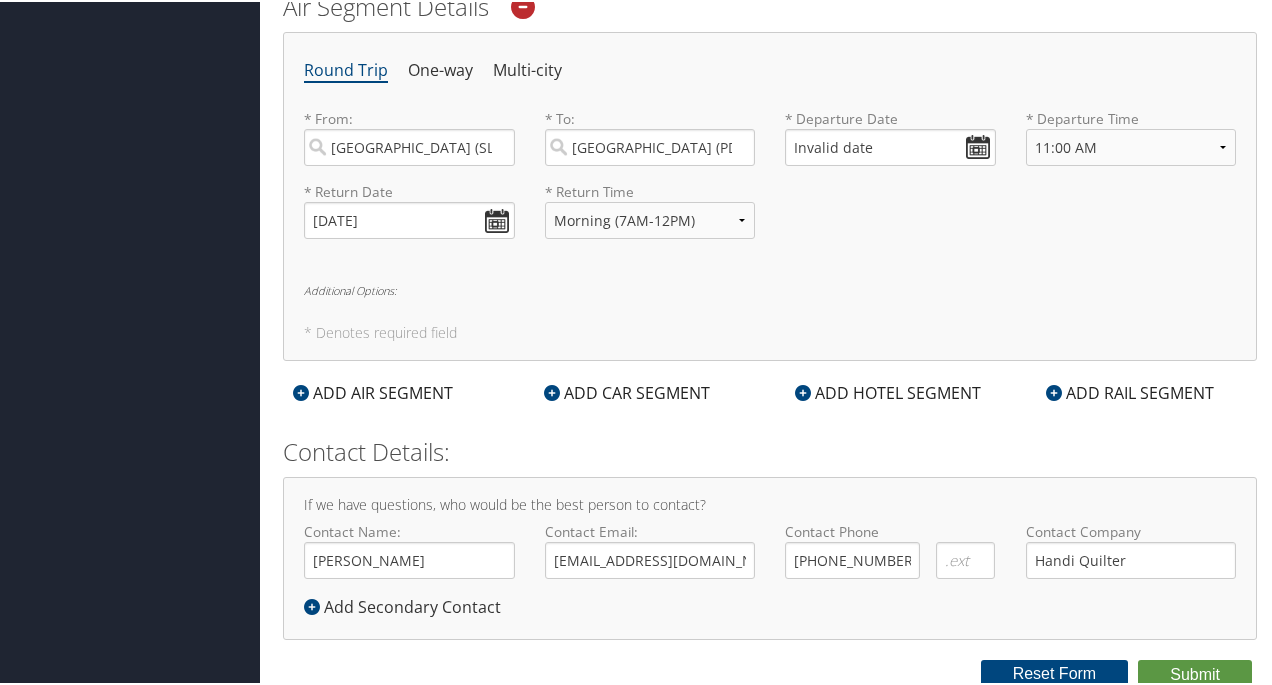 click on "ADD CAR SEGMENT" at bounding box center [627, 391] 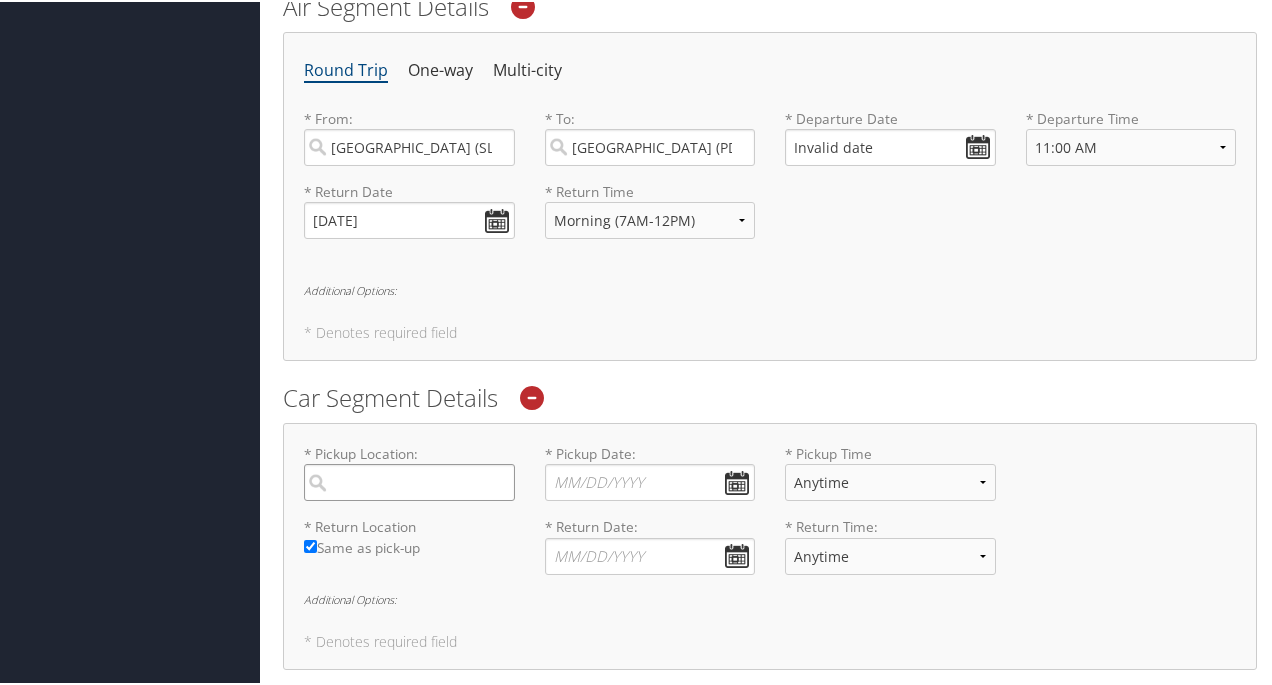 click at bounding box center [409, 480] 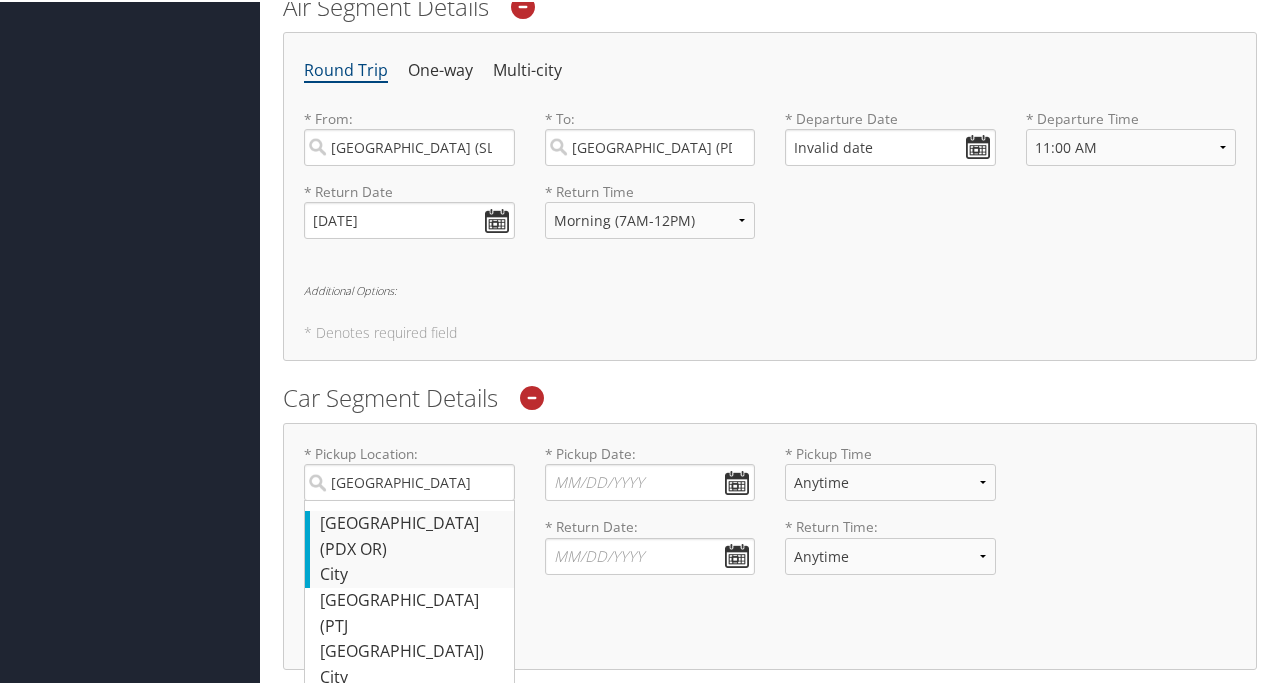 click on "[GEOGRAPHIC_DATA]   (PDX OR)" at bounding box center [412, 534] 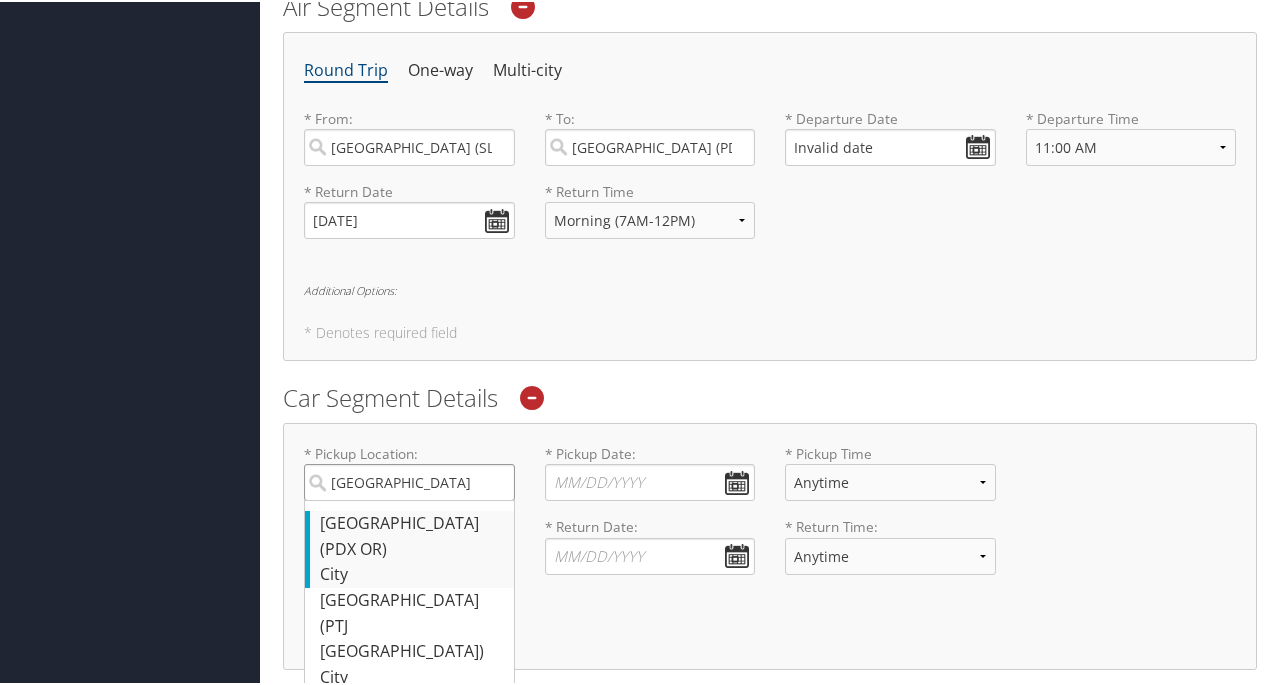 click on "[GEOGRAPHIC_DATA]" at bounding box center [409, 480] 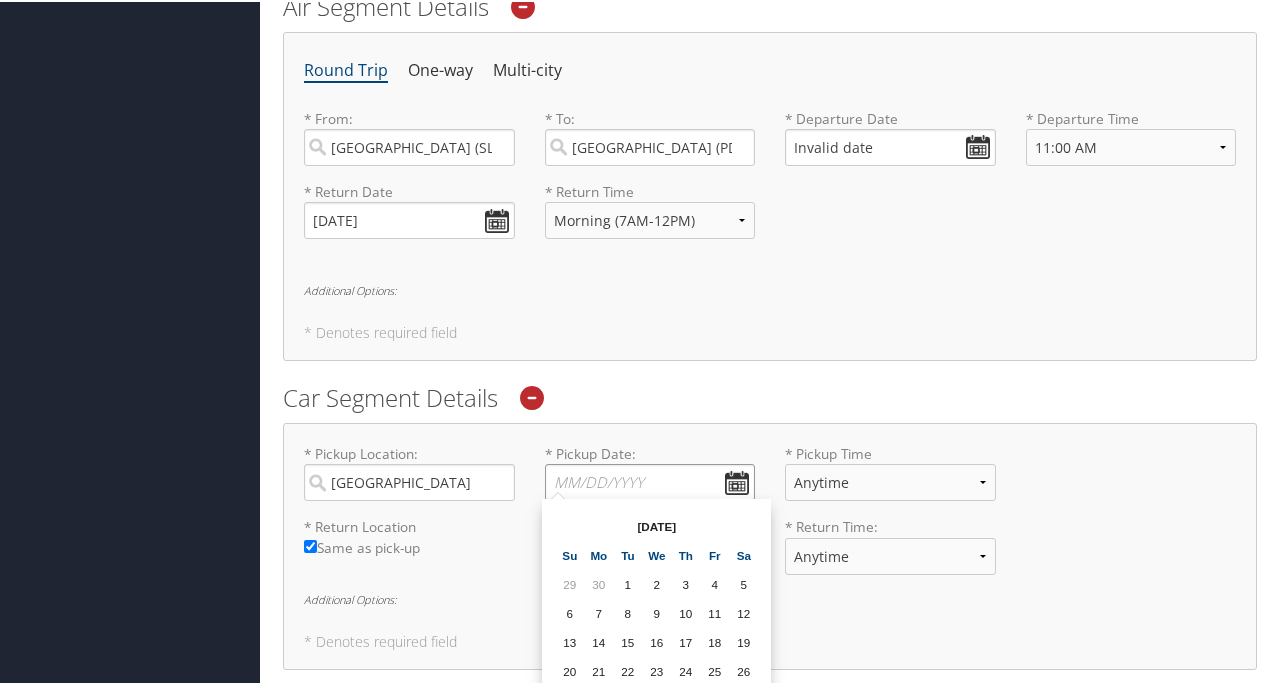 click on "* Pickup Date: Dates must be valid" at bounding box center (650, 480) 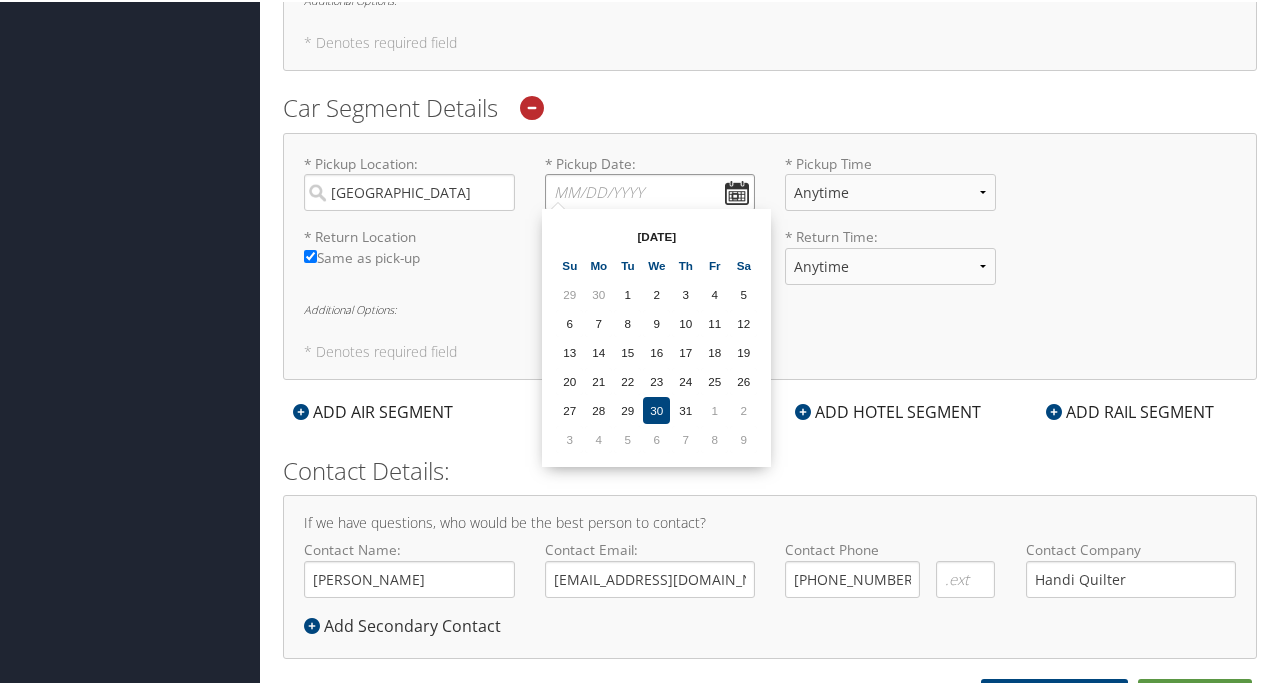 scroll, scrollTop: 996, scrollLeft: 0, axis: vertical 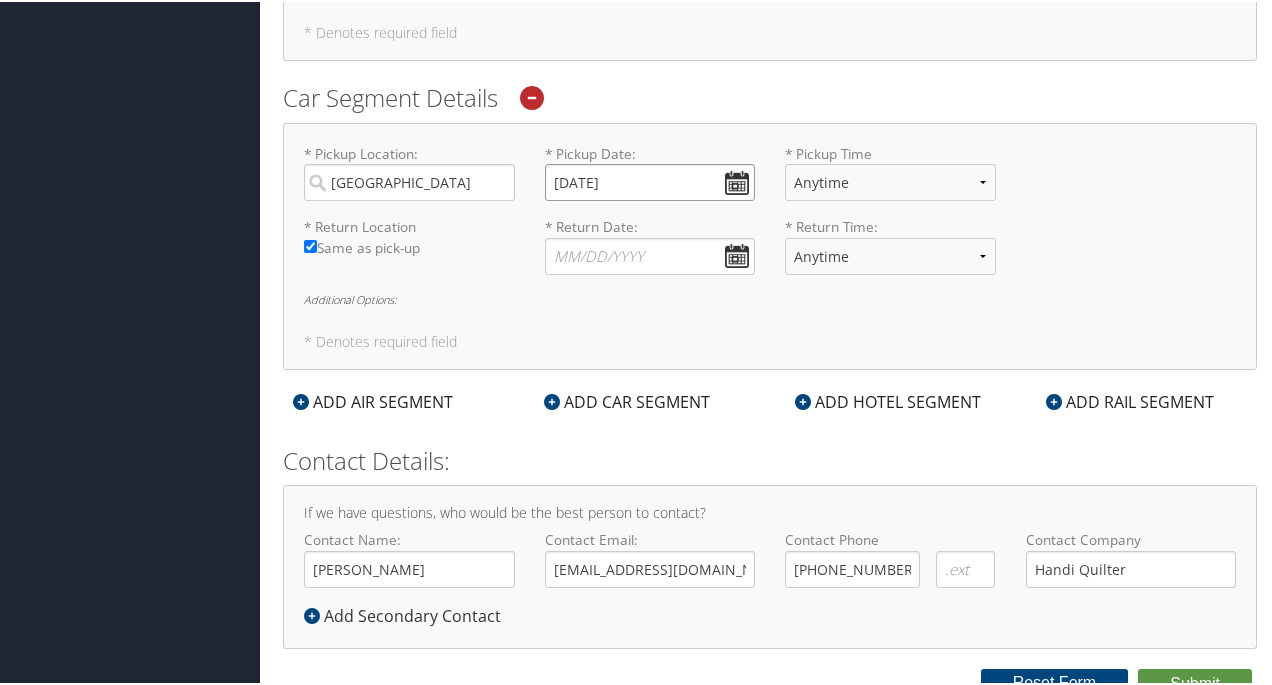 type on "[DATE]" 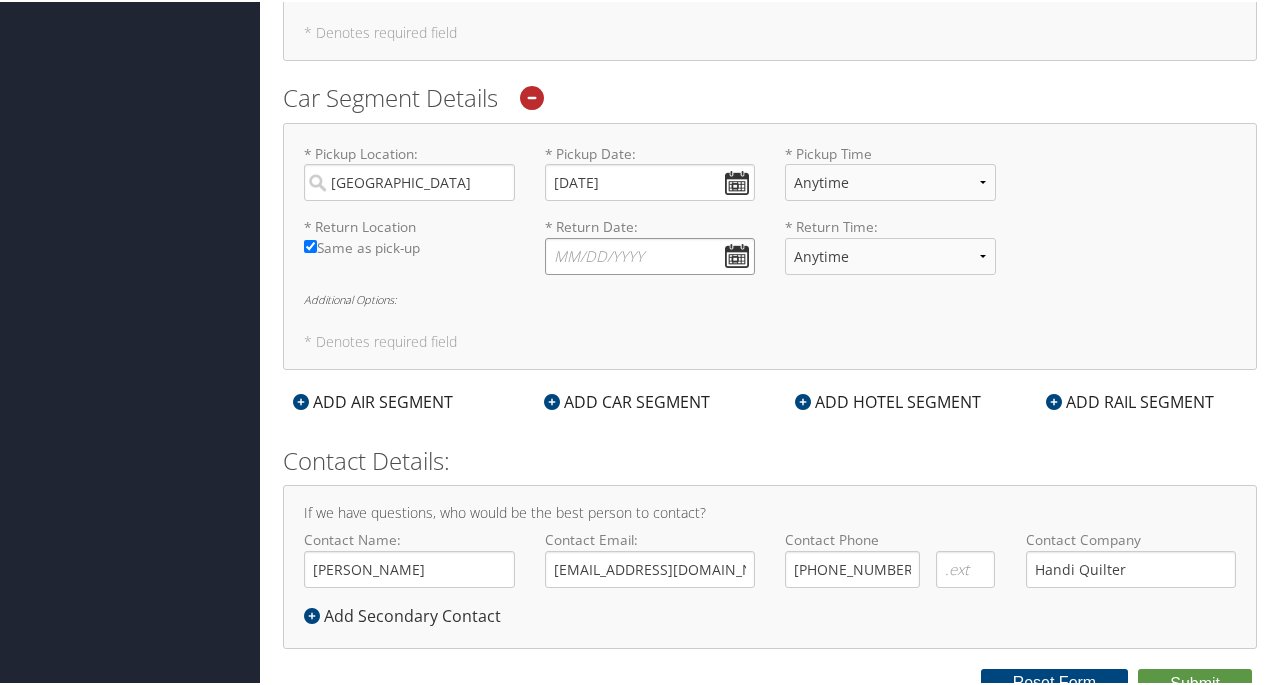 click on "* Return Date: Dates must be valid" at bounding box center (650, 254) 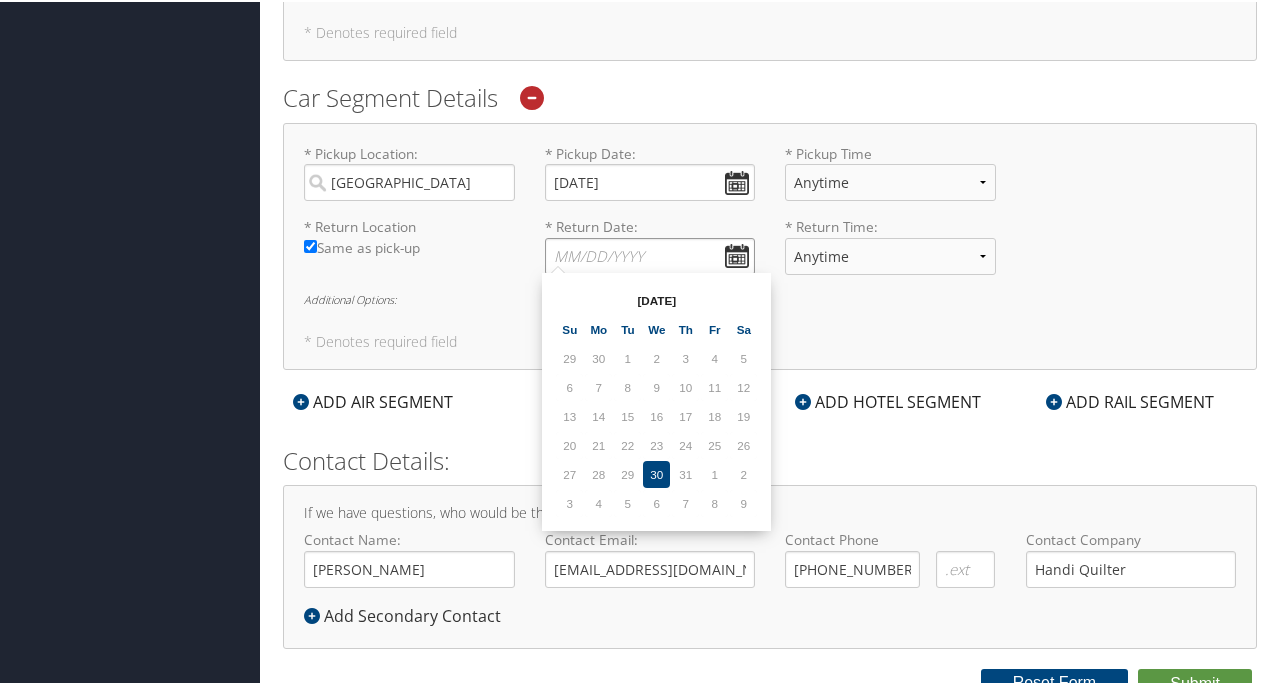 scroll, scrollTop: 1004, scrollLeft: 0, axis: vertical 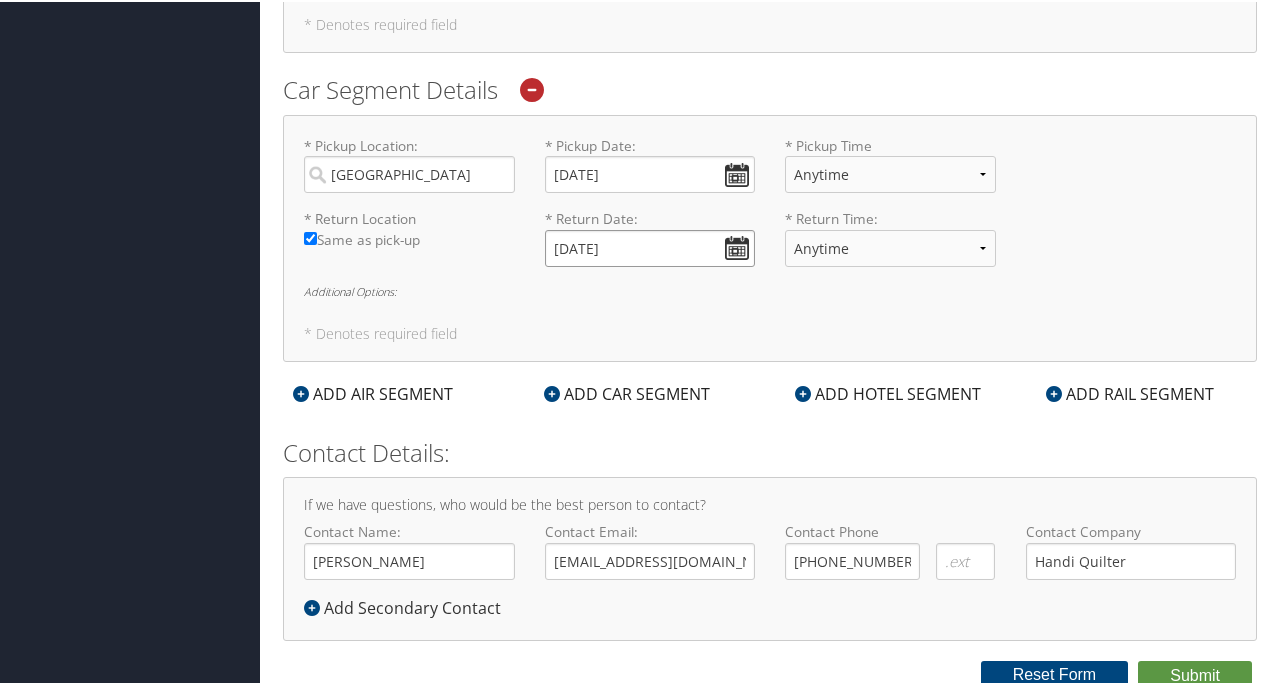 type on "[DATE]" 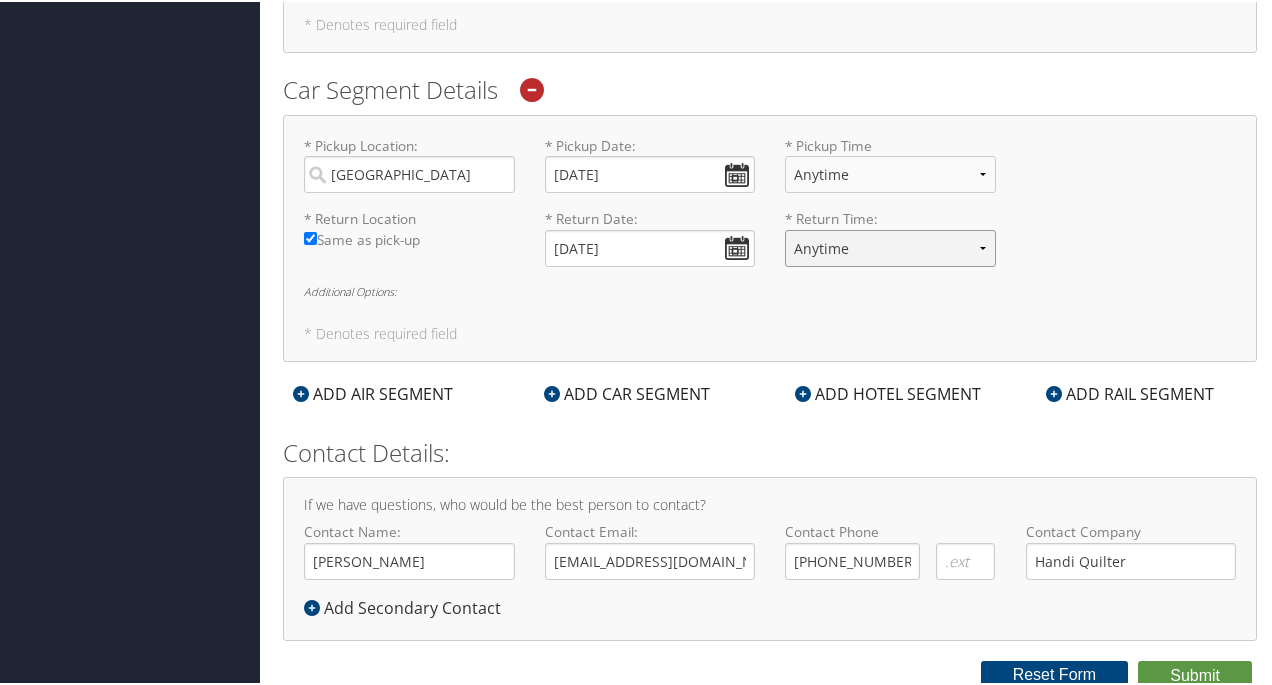 click on "Anytime   12:00 AM   1:00 AM   2:00 AM   3:00 AM   4:00 AM   5:00 AM   6:00 AM   7:00 AM   8:00 AM   9:00 AM   10:00 AM   11:00 AM   12:00 PM (Noon)   1:00 PM   2:00 PM   3:00 PM   4:00 PM   5:00 PM   6:00 PM   7:00 PM   8:00 PM   9:00 PM   10:00 PM   11:00 PM" at bounding box center [890, 246] 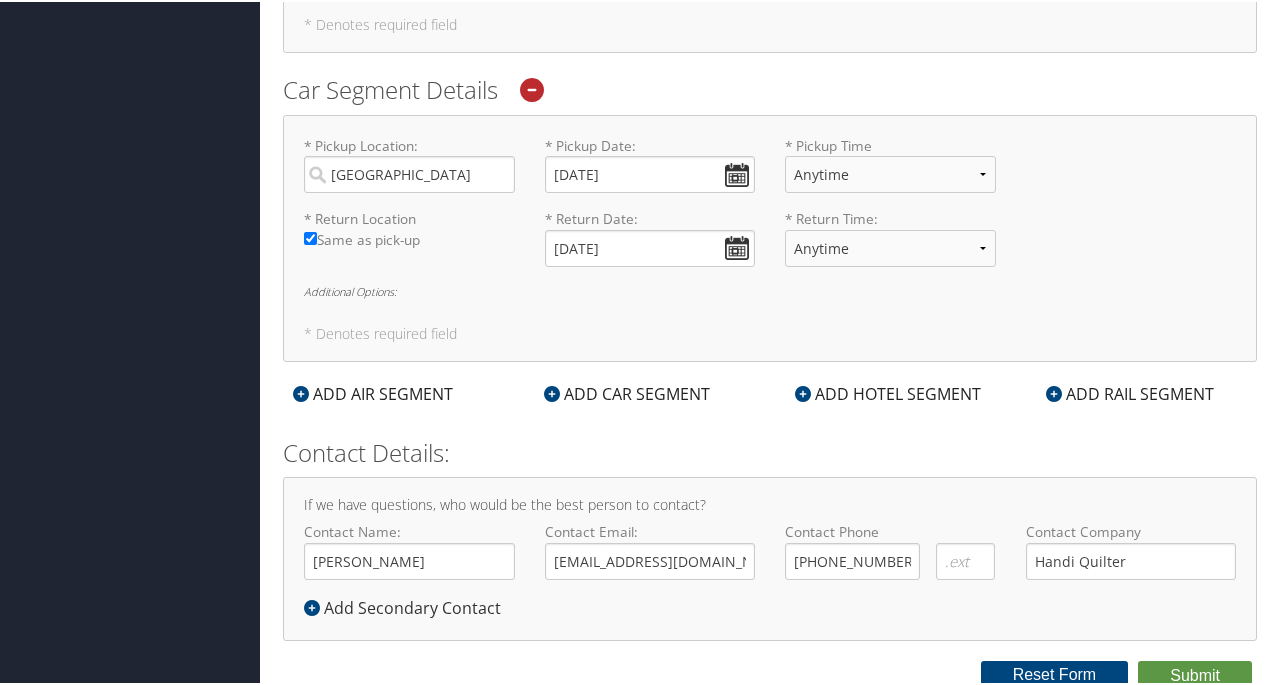click on "* Return Location Required   Same as pick-up * Return Date: [DATE] Dates must be valid * Return Time:  Anytime   12:00 AM   1:00 AM   2:00 AM   3:00 AM   4:00 AM   5:00 AM   6:00 AM   7:00 AM   8:00 AM   9:00 AM   10:00 AM   11:00 AM   12:00 PM (Noon)   1:00 PM   2:00 PM   3:00 PM   4:00 PM   5:00 PM   6:00 PM   7:00 PM   8:00 PM   9:00 PM   10:00 PM   11:00 PM  Required" at bounding box center (770, 243) 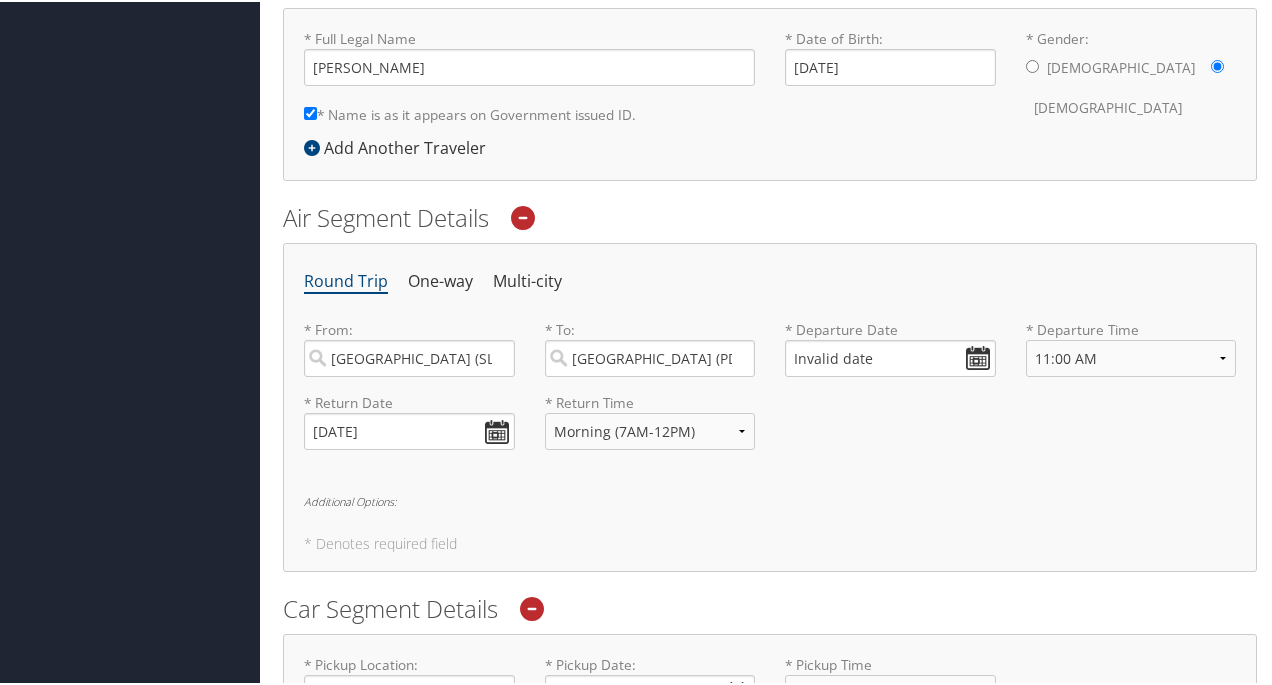 scroll, scrollTop: 504, scrollLeft: 0, axis: vertical 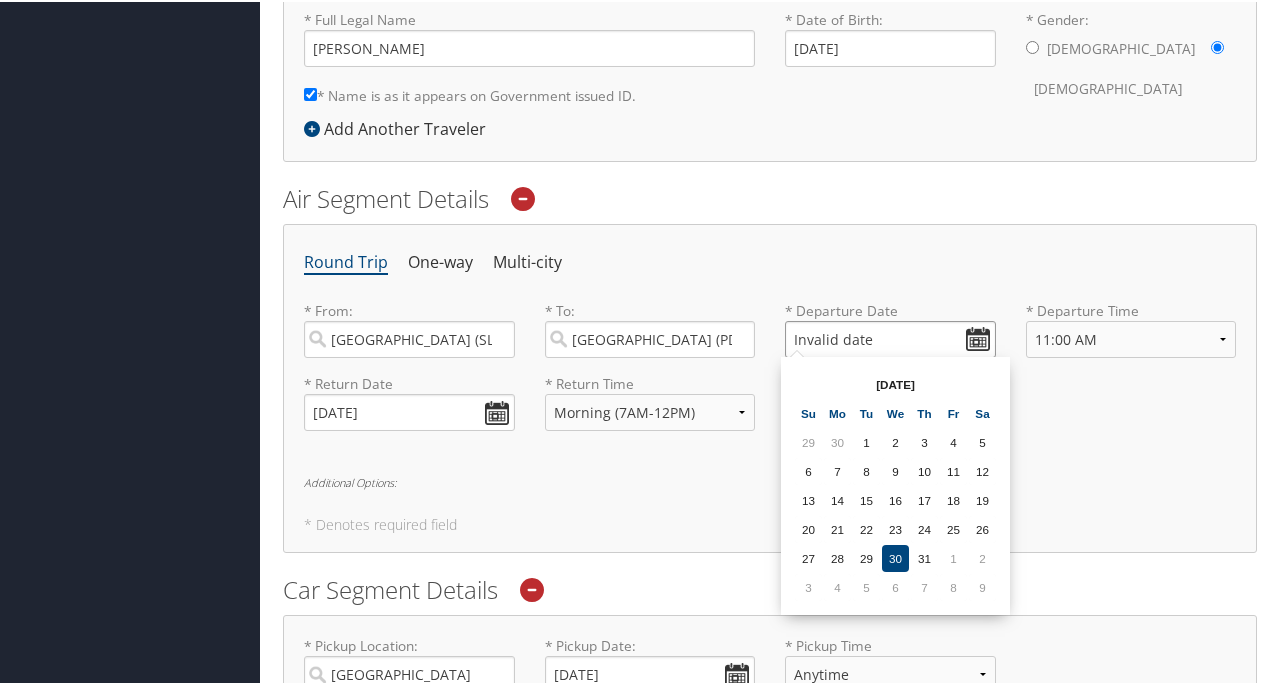 click on "Invalid date" at bounding box center (890, 337) 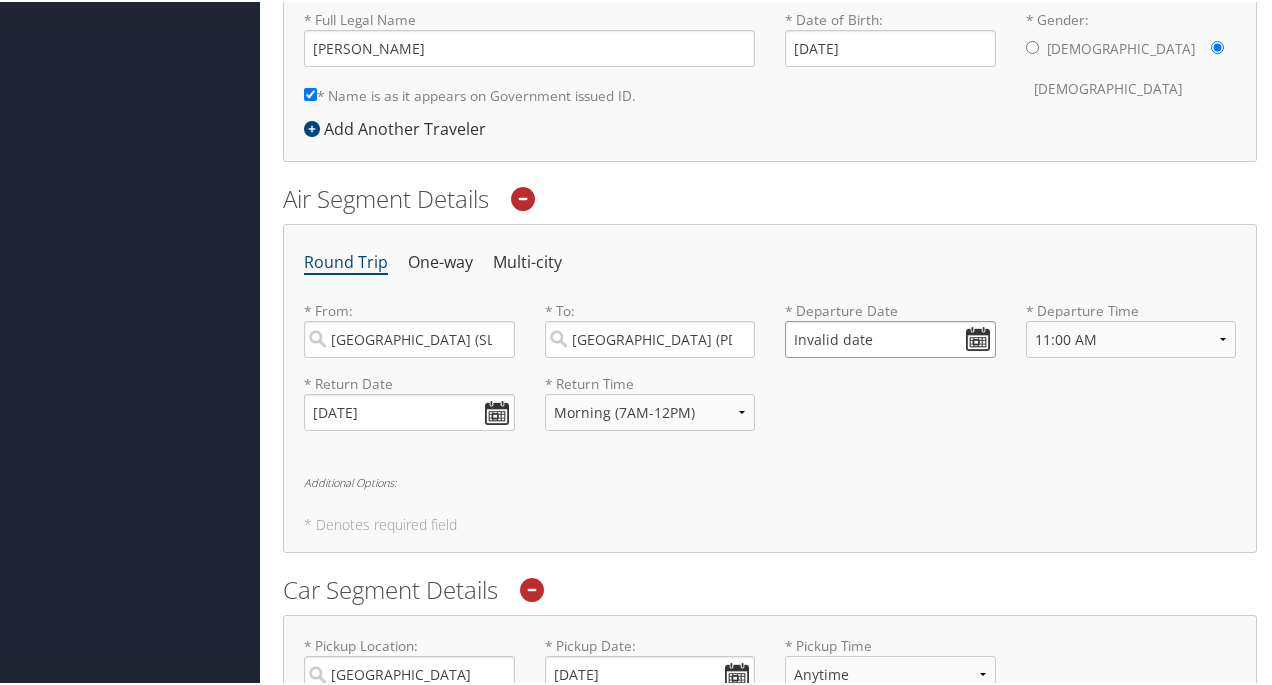 drag, startPoint x: 867, startPoint y: 335, endPoint x: 746, endPoint y: 345, distance: 121.41252 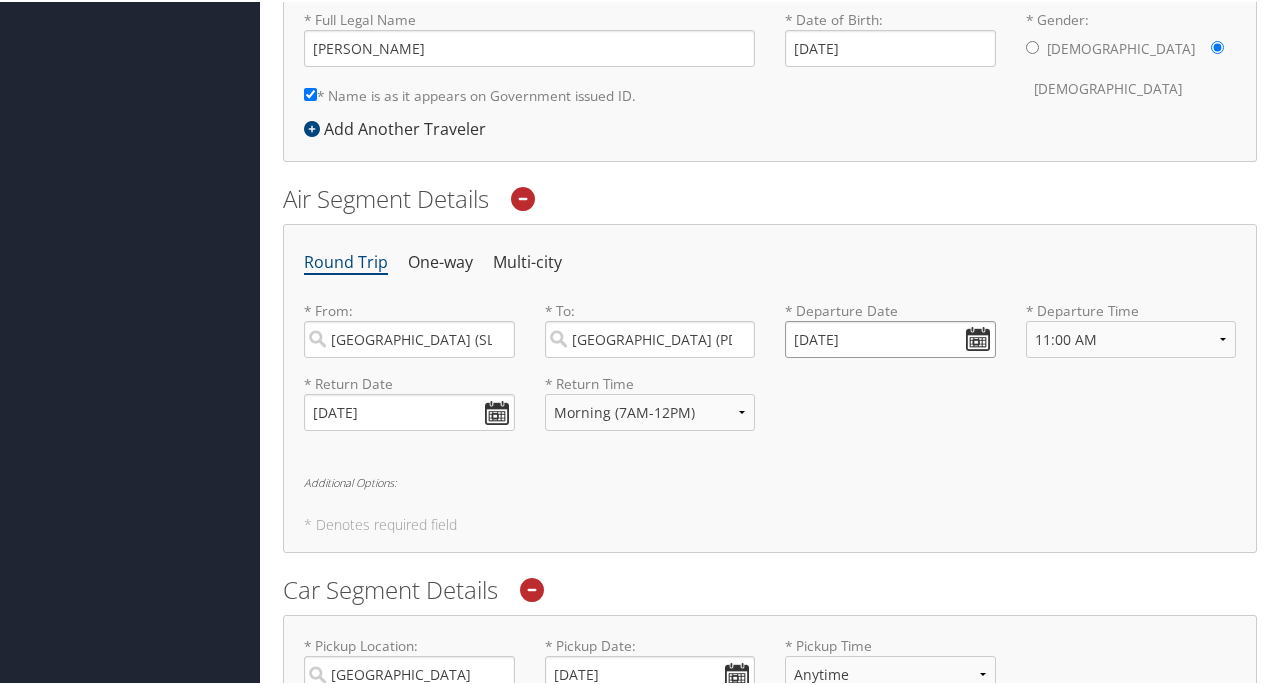 type on "01/01/0202" 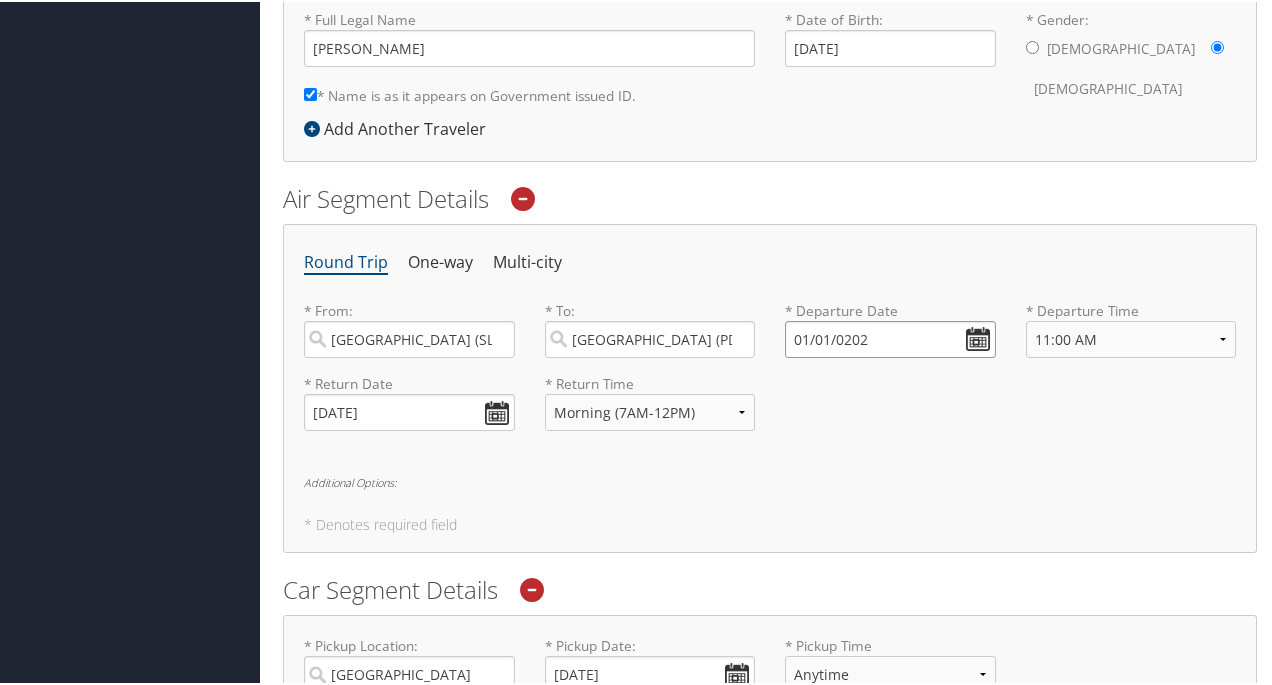 click on "01/01/0202" at bounding box center (890, 337) 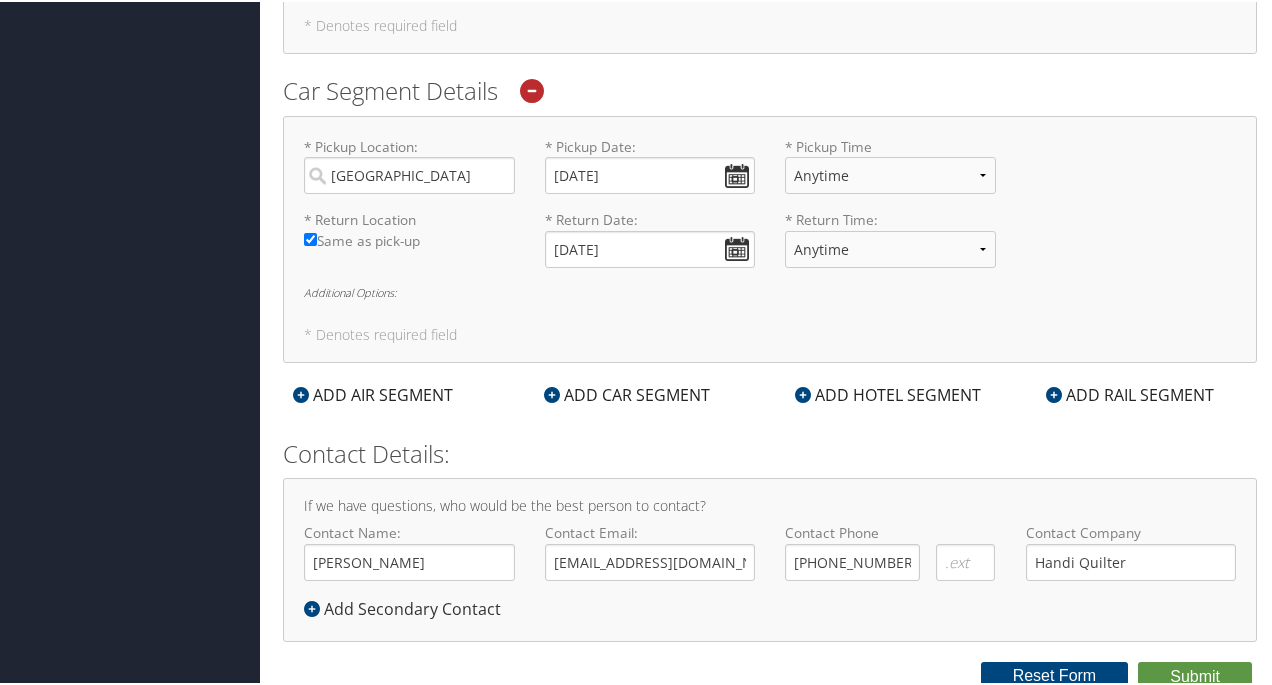 scroll, scrollTop: 1004, scrollLeft: 0, axis: vertical 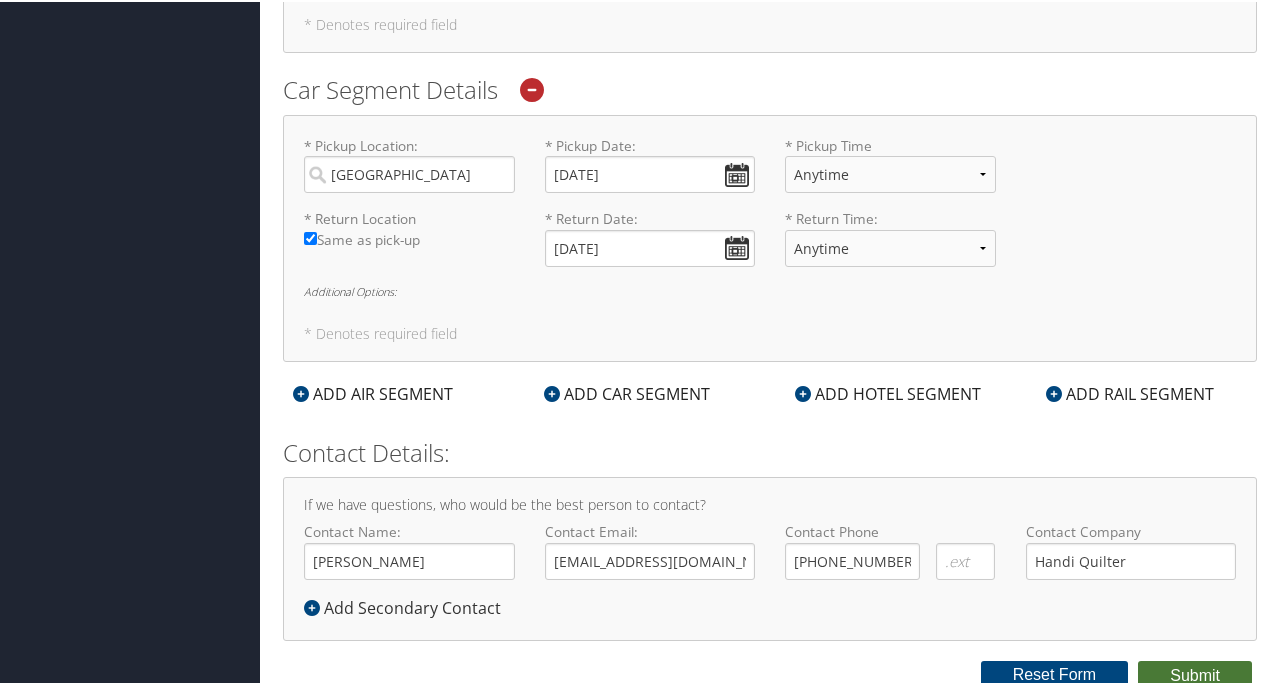 click on "Submit" at bounding box center [1195, 674] 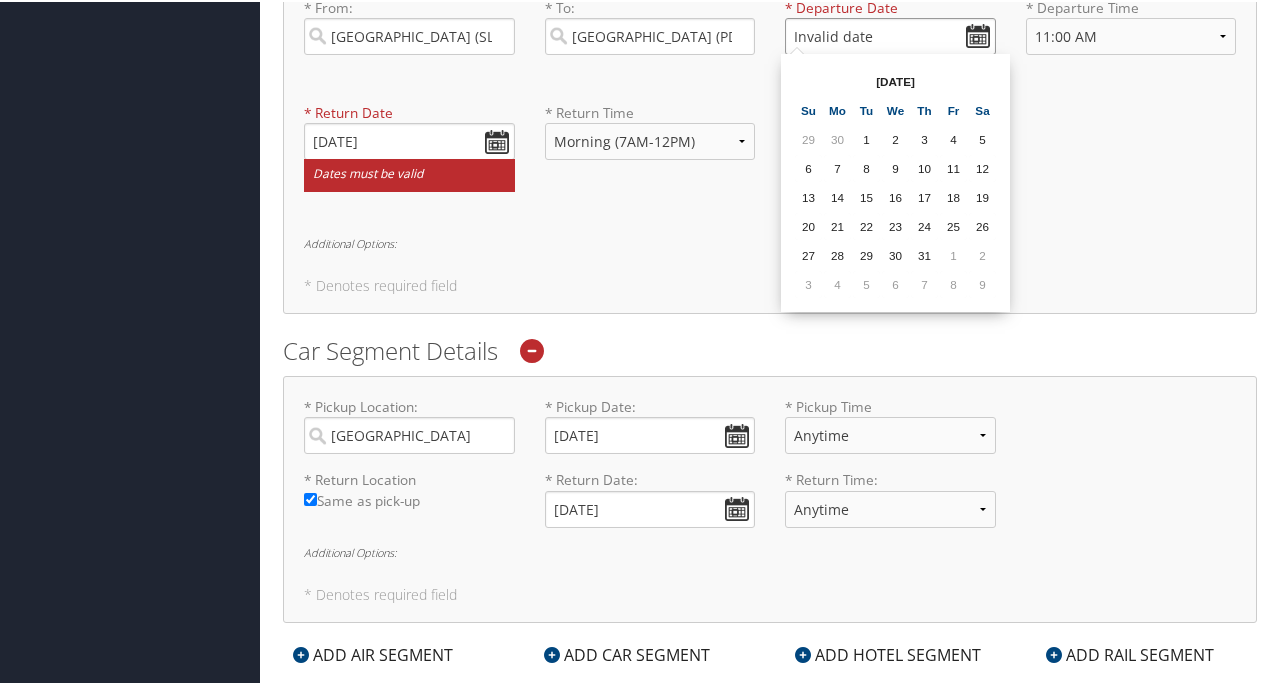 scroll, scrollTop: 596, scrollLeft: 0, axis: vertical 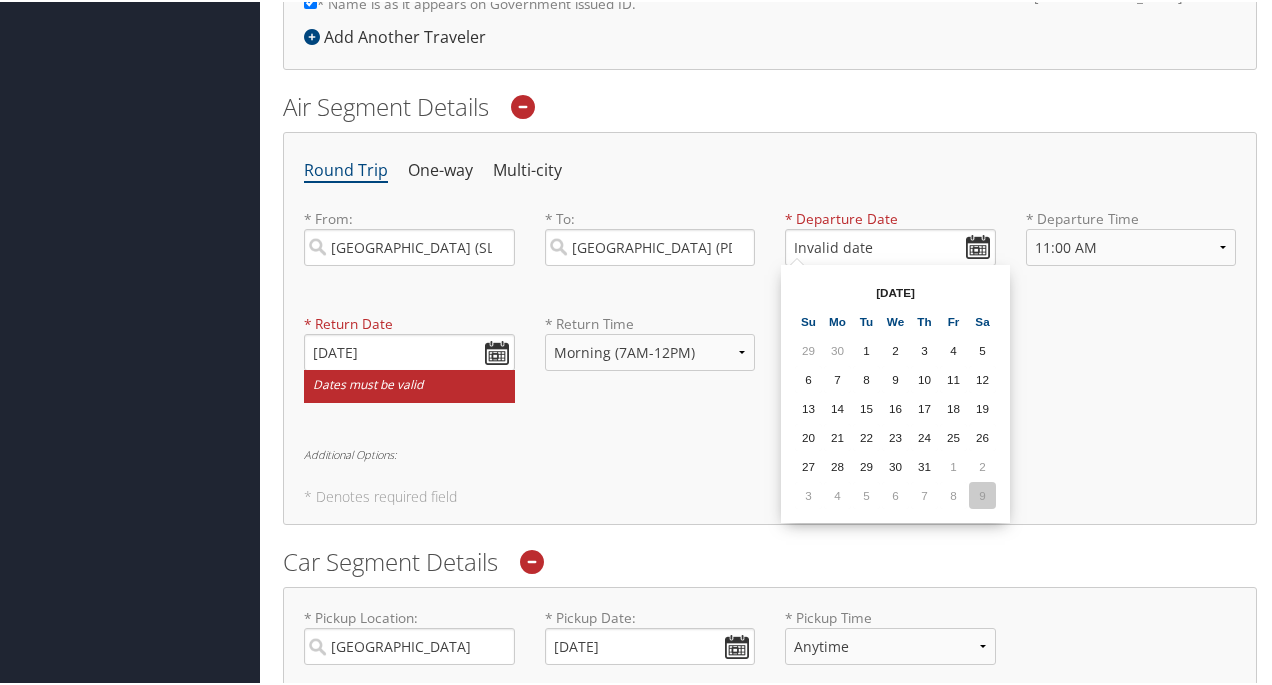 click on "9" at bounding box center (982, 493) 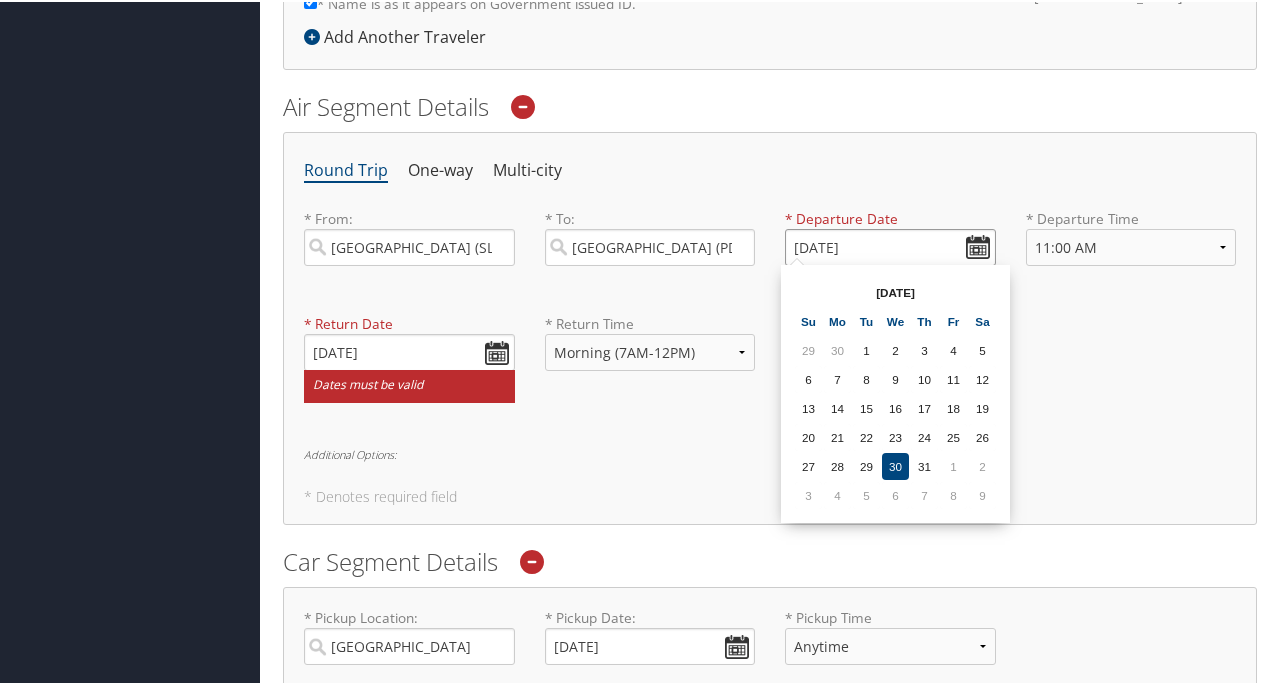 click on "[DATE]" at bounding box center (890, 245) 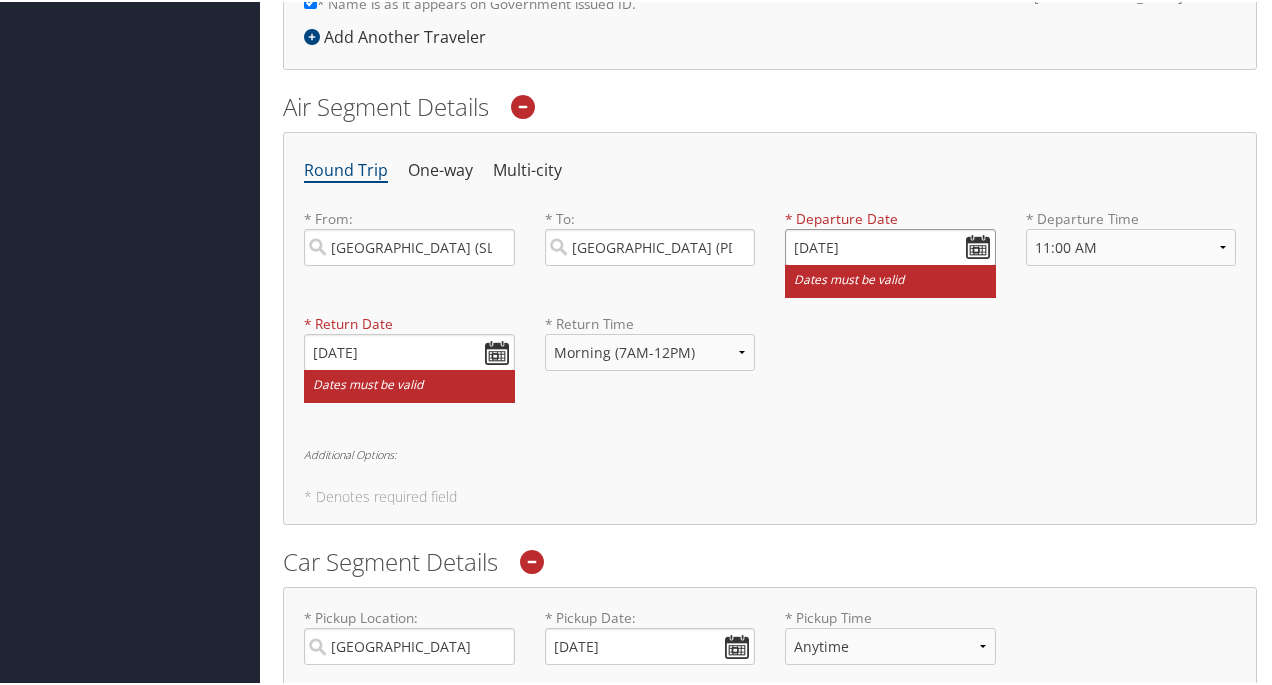 drag, startPoint x: 795, startPoint y: 245, endPoint x: 807, endPoint y: 245, distance: 12 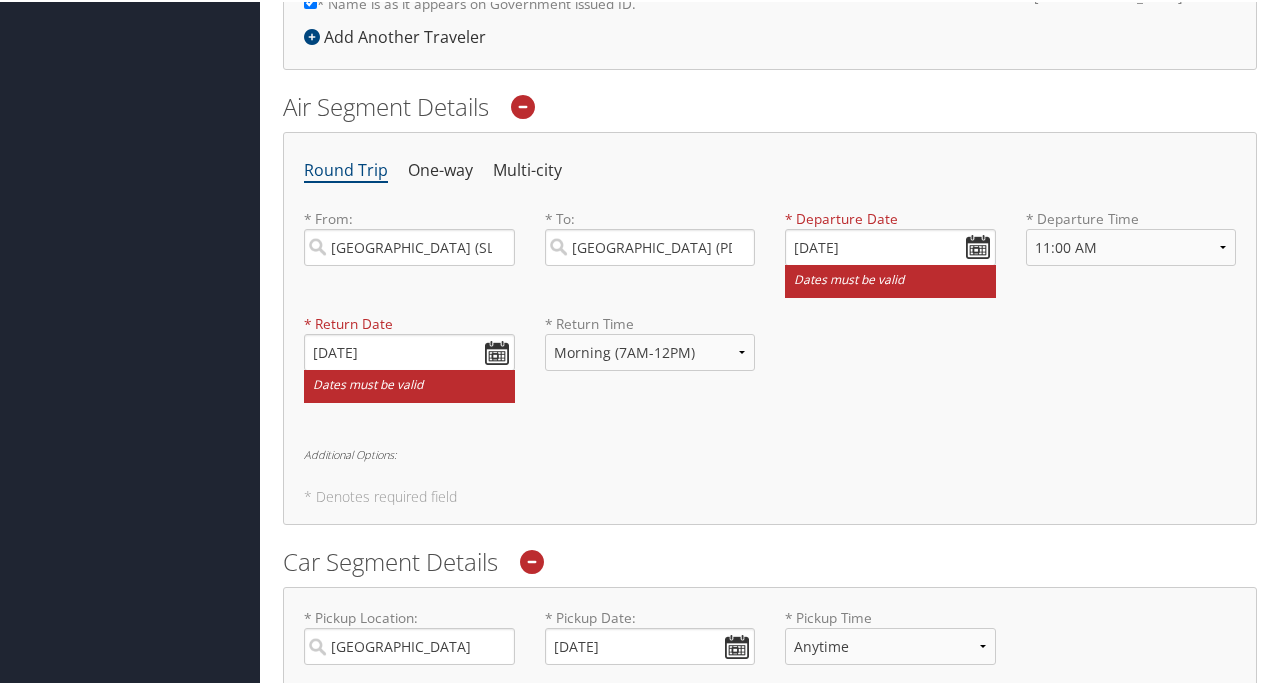 click on "* Return Date [DATE] Dates must be valid * Return Time Anytime Early Morning (5AM-7AM) Morning (7AM-12PM) Afternoon (12PM-5PM) Evening (5PM-10PM) Red Eye (10PM-5AM)  12:00 AM   1:00 AM   2:00 AM   3:00 AM   4:00 AM   5:00 AM   6:00 AM   7:00 AM   8:00 AM   9:00 AM   10:00 AM   11:00 AM   12:00 PM (Noon)   1:00 PM   2:00 PM   3:00 PM   4:00 PM   5:00 PM   6:00 PM   7:00 PM   8:00 PM   9:00 PM   10:00 PM   11:00 PM  Required" at bounding box center [770, 364] 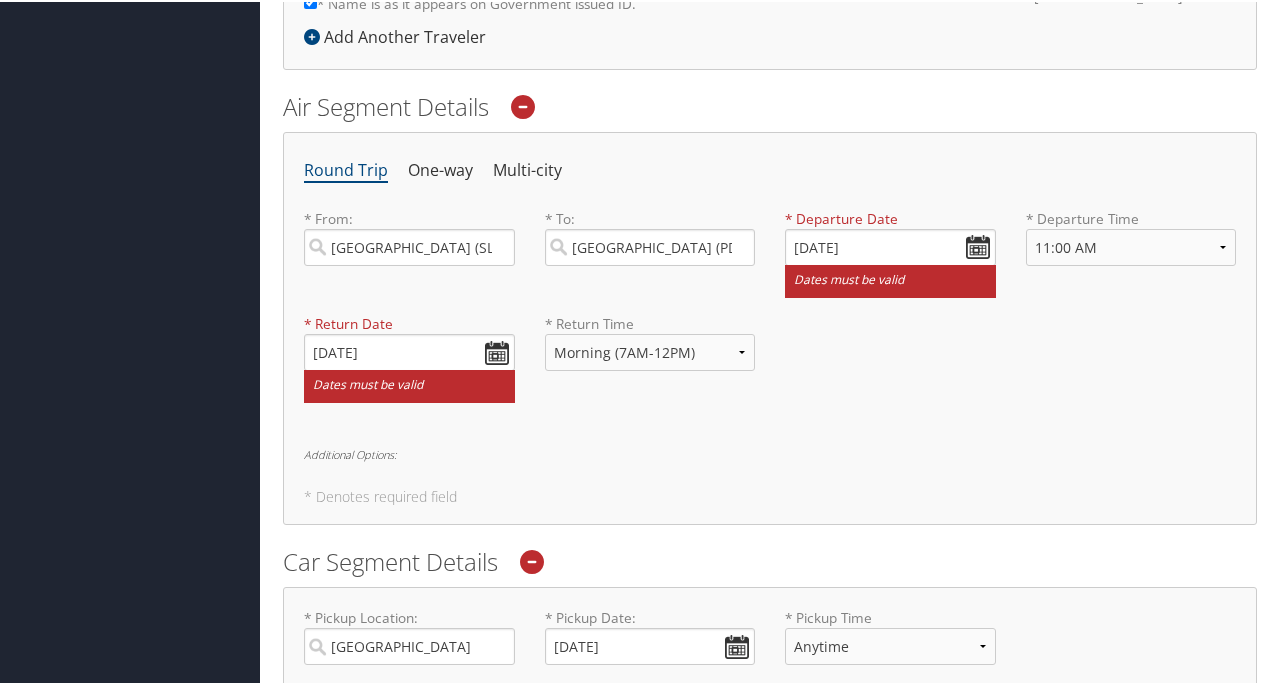 click on "* Return Date [DATE] Dates must be valid * Return Time Anytime Early Morning (5AM-7AM) Morning (7AM-12PM) Afternoon (12PM-5PM) Evening (5PM-10PM) Red Eye (10PM-5AM)  12:00 AM   1:00 AM   2:00 AM   3:00 AM   4:00 AM   5:00 AM   6:00 AM   7:00 AM   8:00 AM   9:00 AM   10:00 AM   11:00 AM   12:00 PM (Noon)   1:00 PM   2:00 PM   3:00 PM   4:00 PM   5:00 PM   6:00 PM   7:00 PM   8:00 PM   9:00 PM   10:00 PM   11:00 PM  Required" at bounding box center [770, 364] 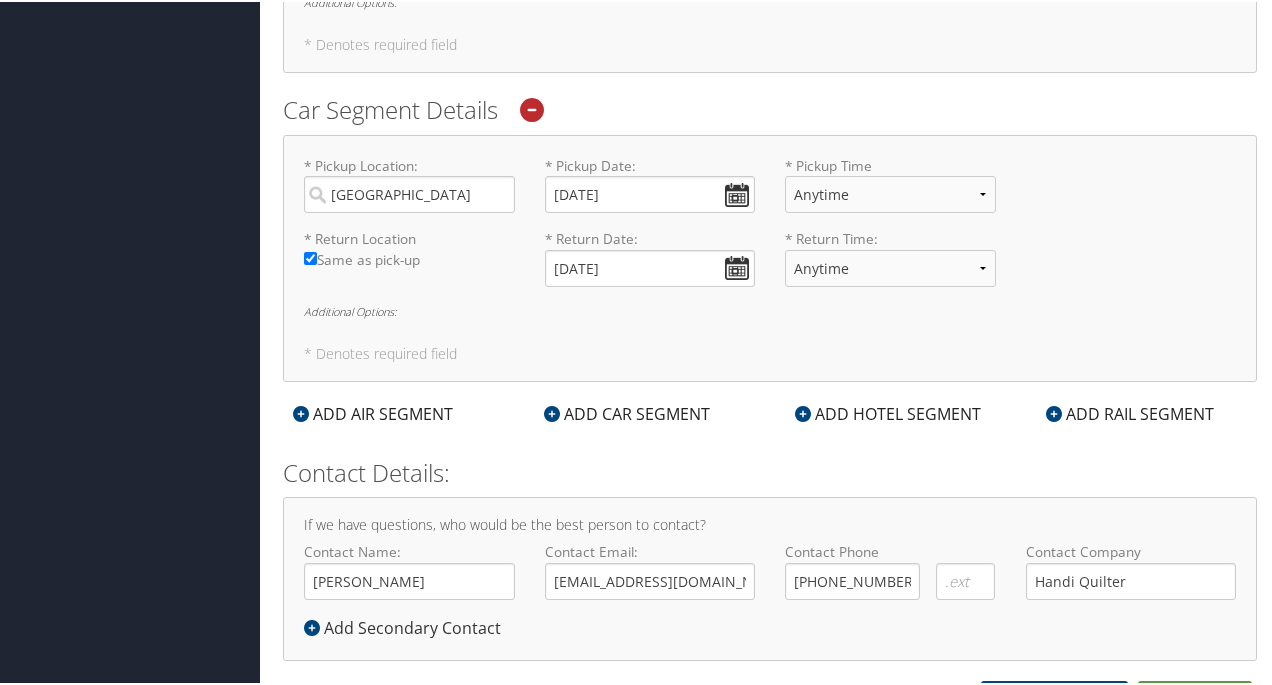 scroll, scrollTop: 1068, scrollLeft: 0, axis: vertical 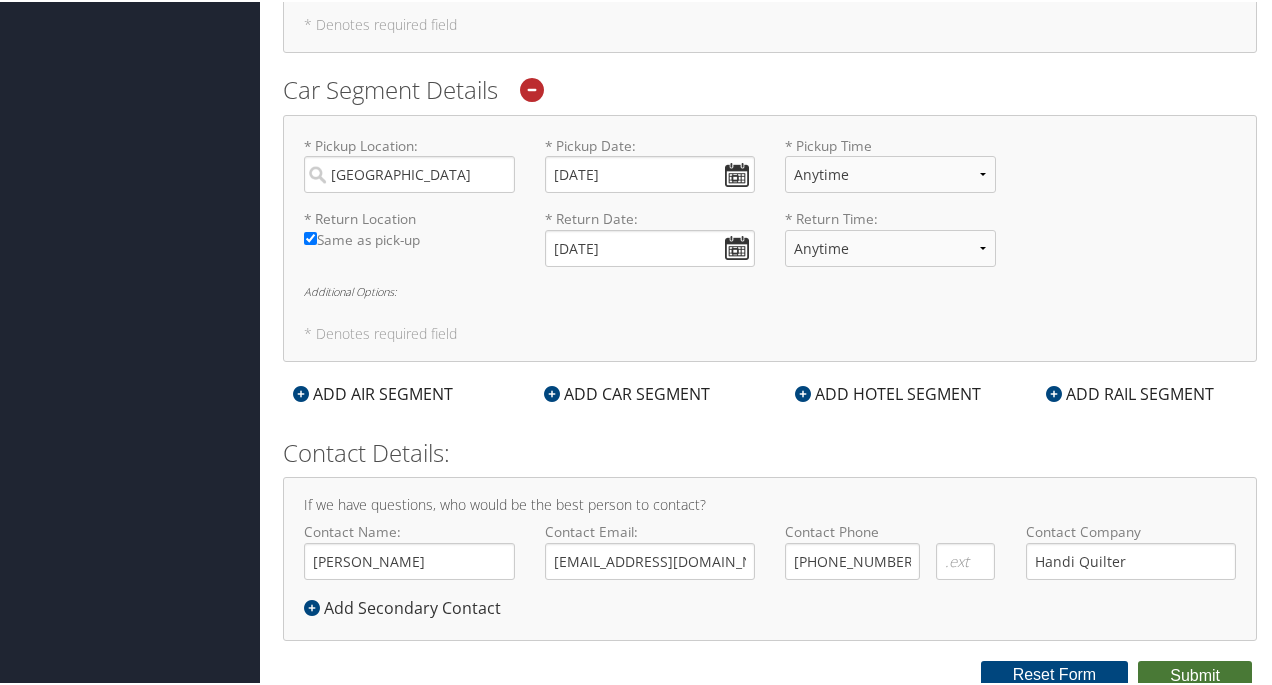 click on "Submit" at bounding box center (1195, 674) 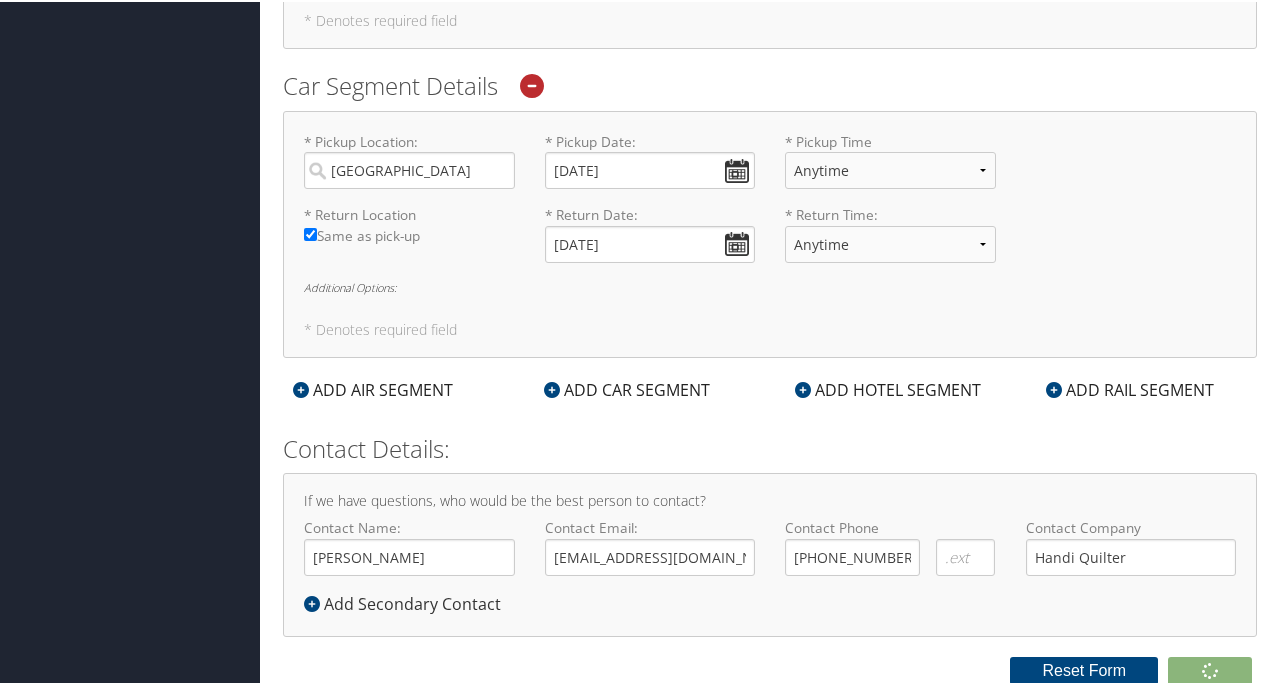 scroll, scrollTop: 1004, scrollLeft: 0, axis: vertical 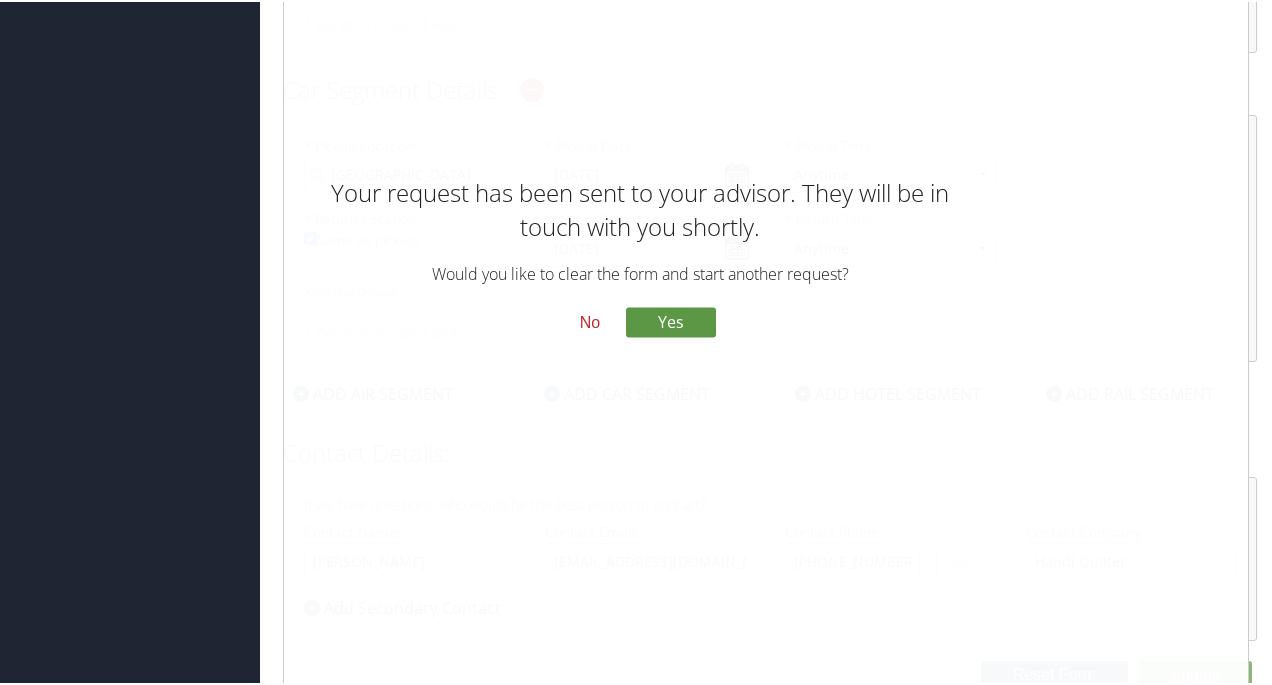 click on "No" at bounding box center (590, 321) 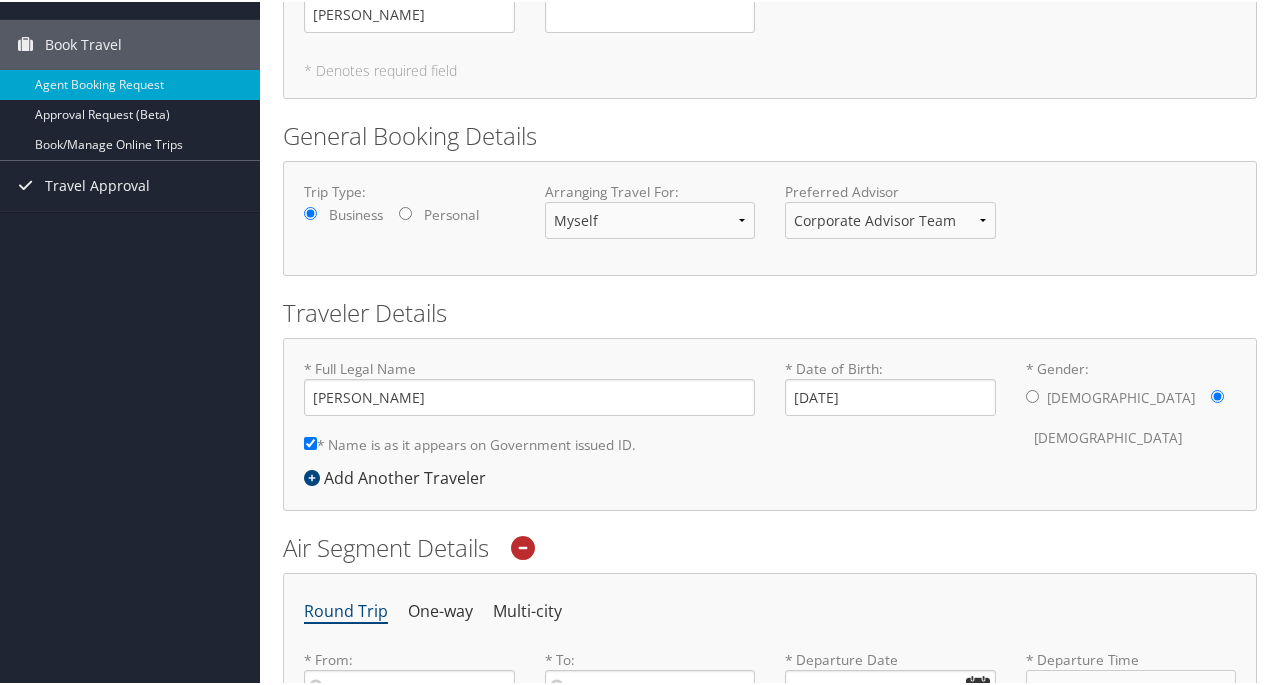 scroll, scrollTop: 0, scrollLeft: 0, axis: both 